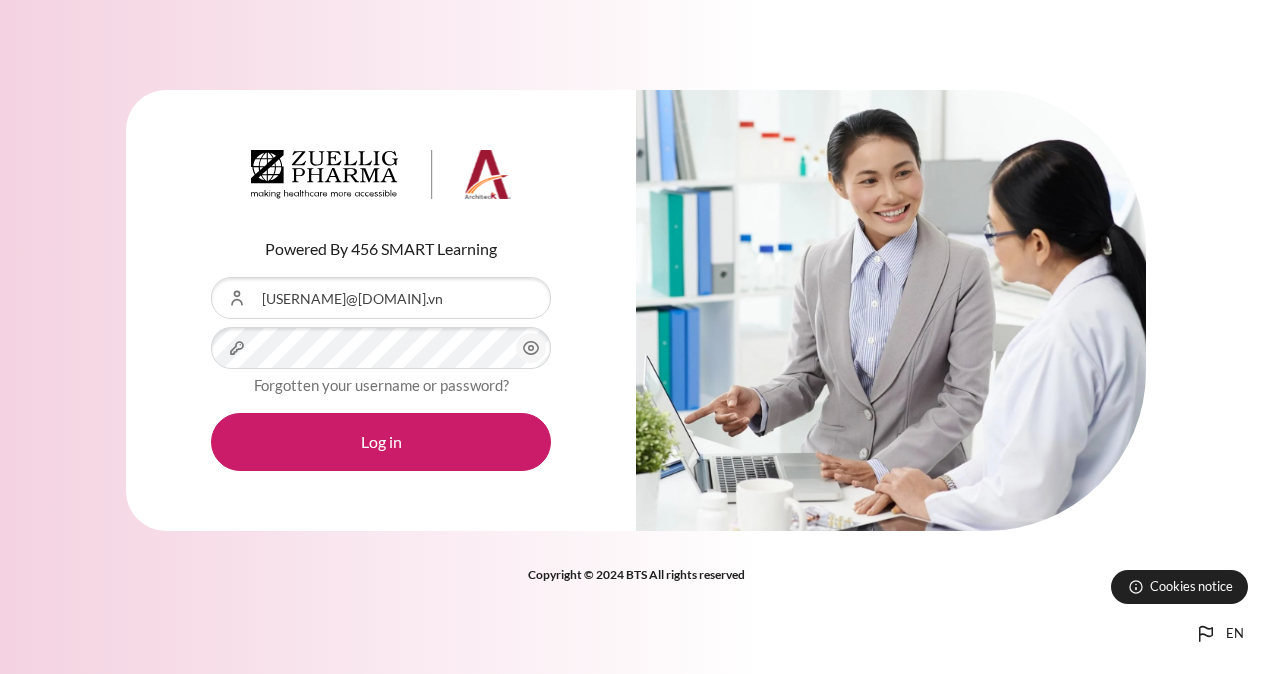 scroll, scrollTop: 0, scrollLeft: 0, axis: both 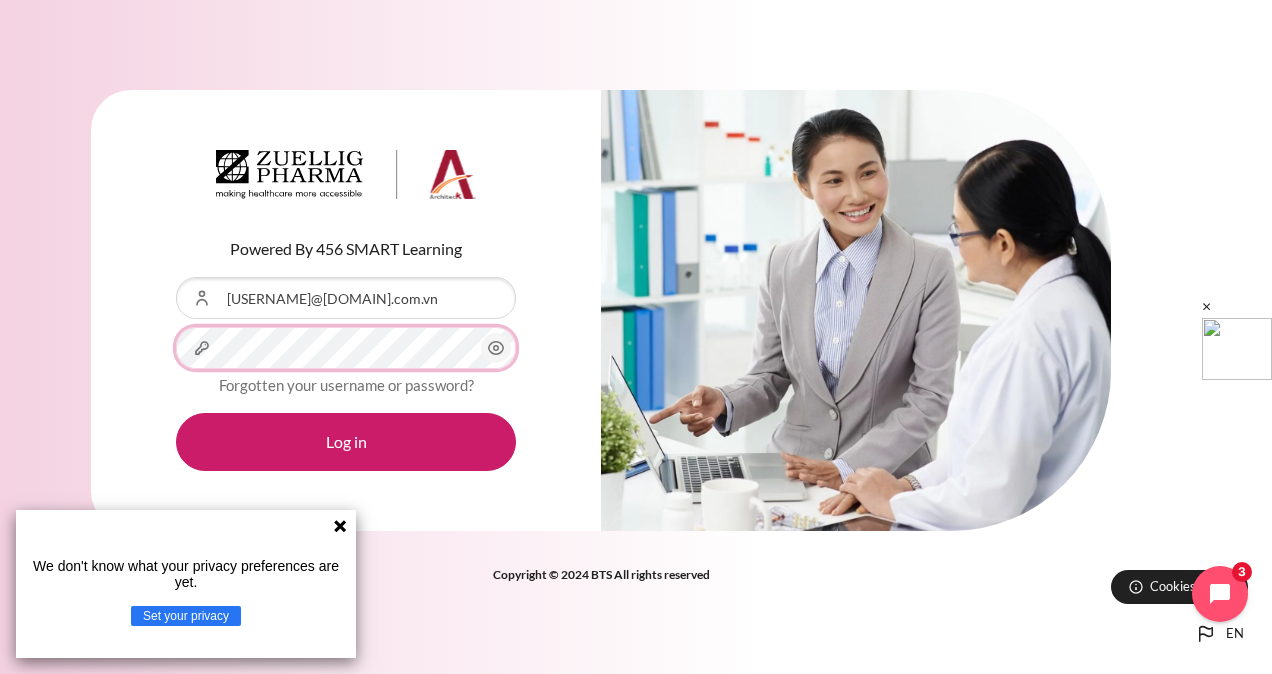 click on "Log in" at bounding box center (346, 442) 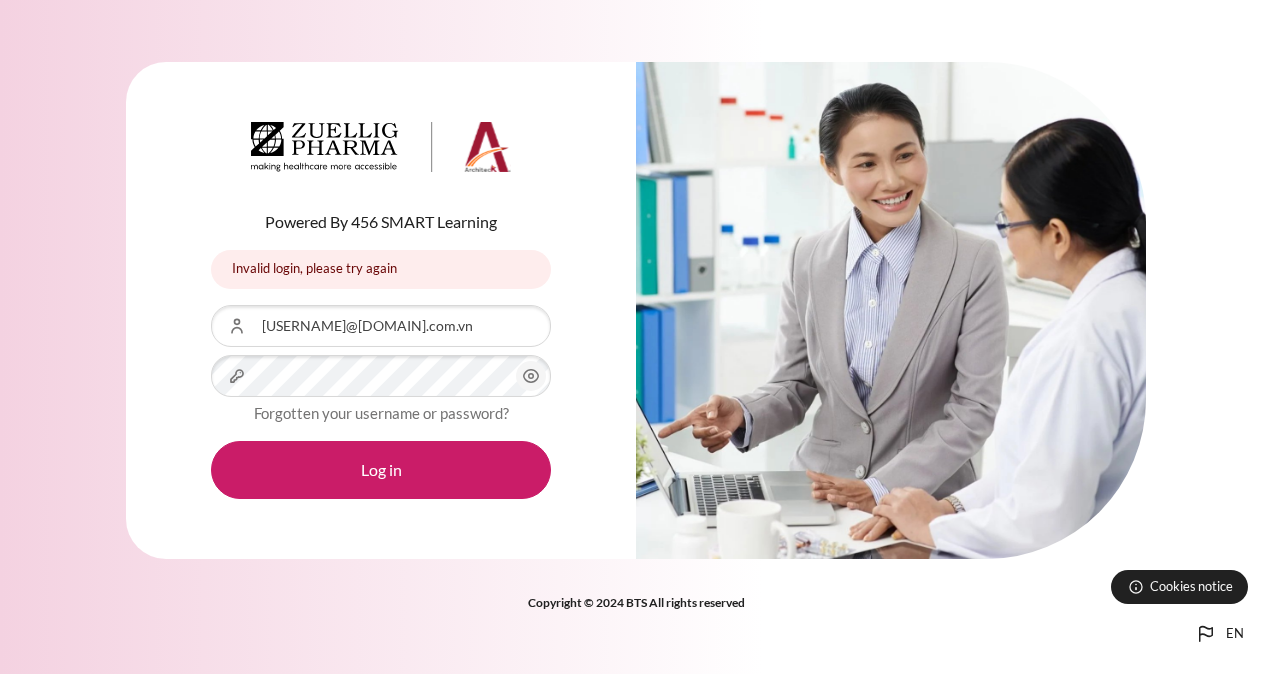 scroll, scrollTop: 0, scrollLeft: 0, axis: both 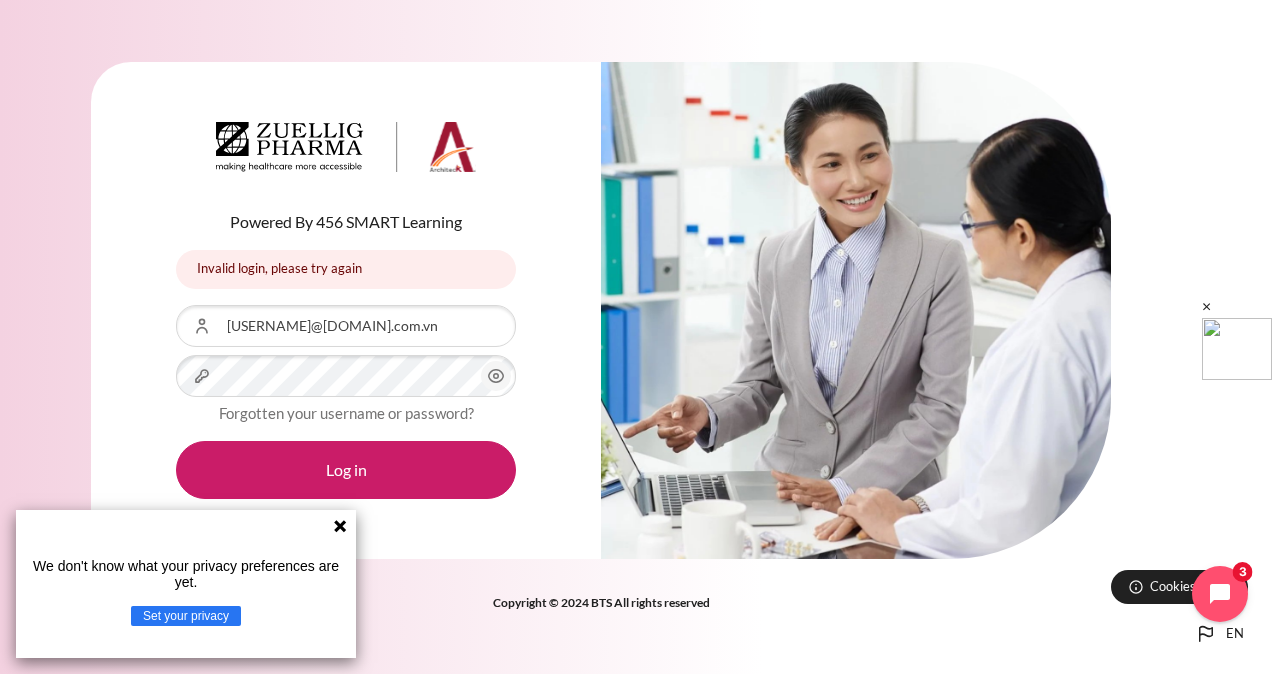 click 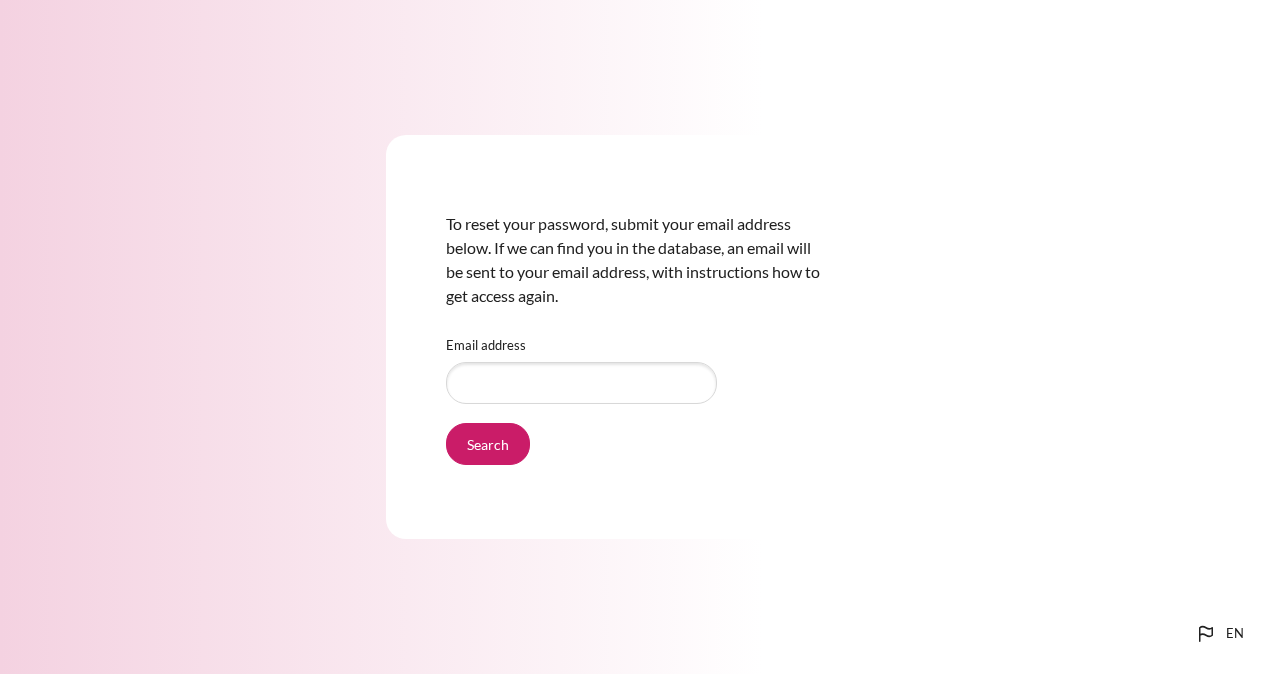 scroll, scrollTop: 0, scrollLeft: 0, axis: both 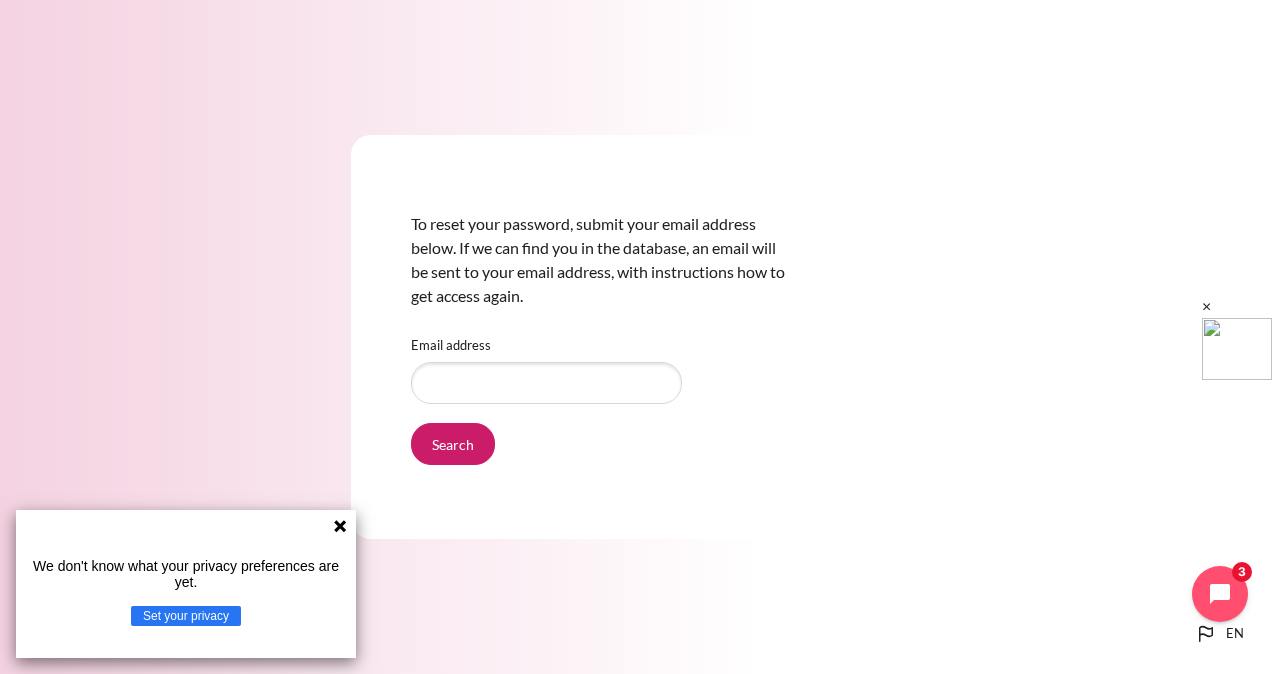 type on "[USERNAME]@[DOMAIN].com.vn" 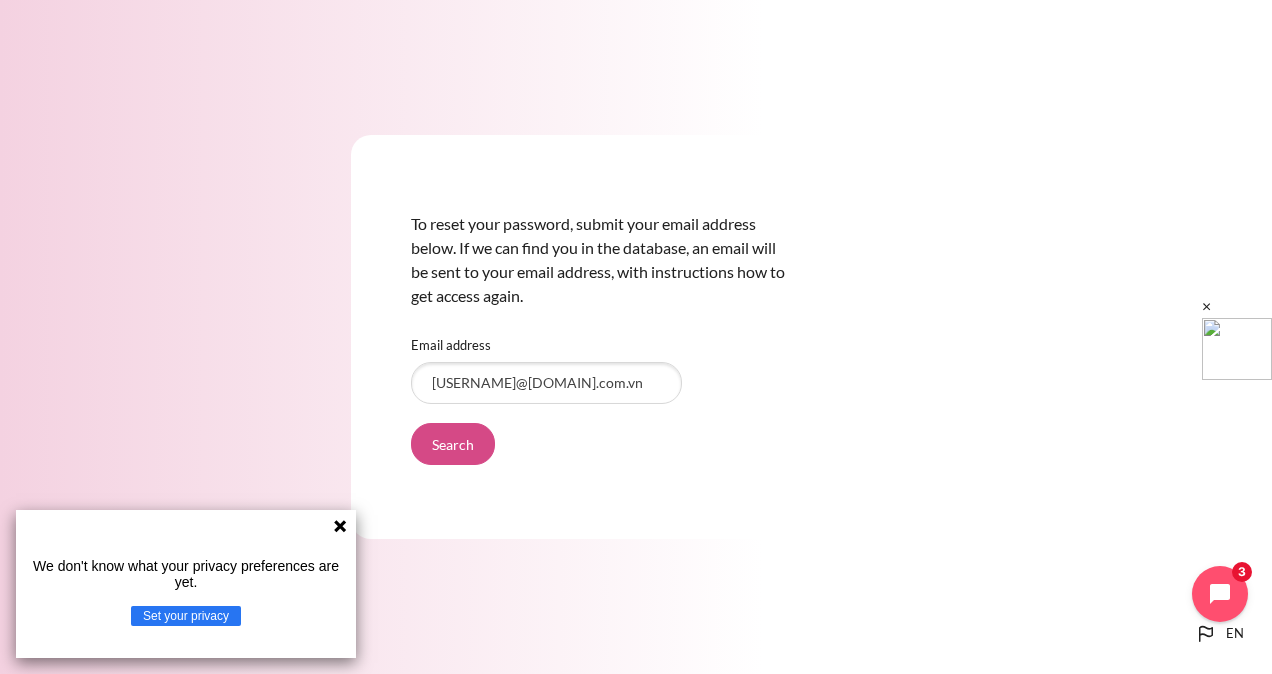 click on "Search" at bounding box center [453, 444] 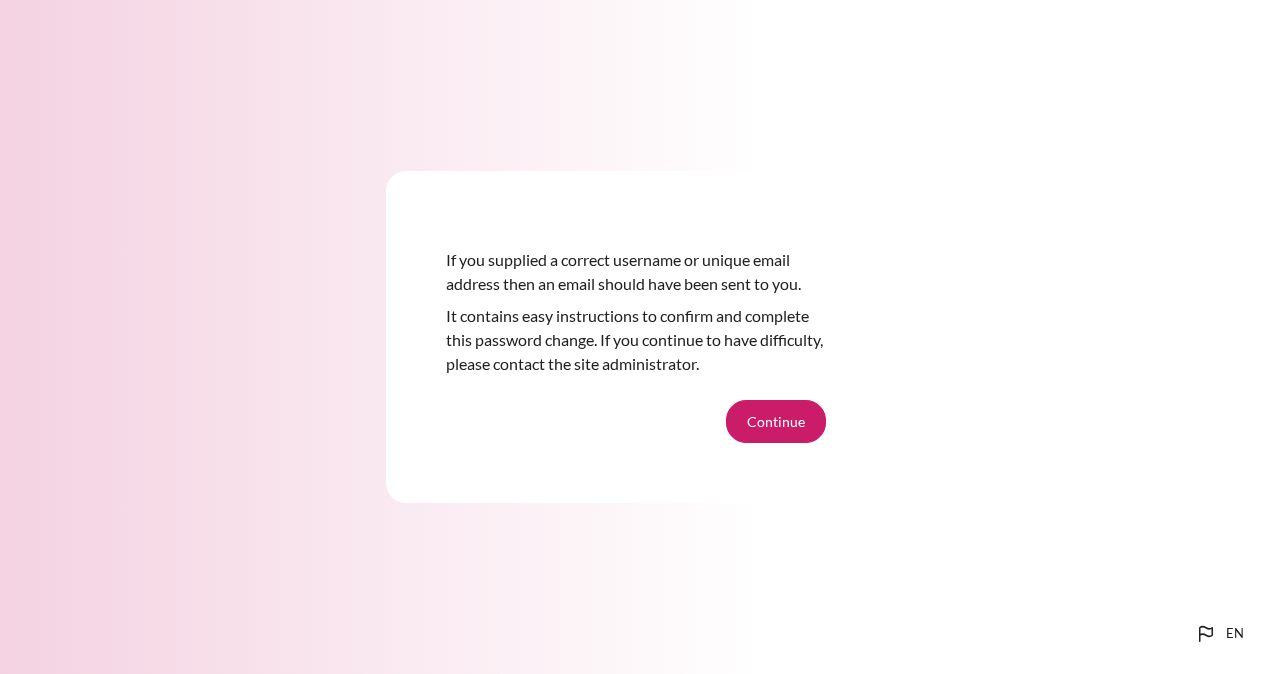 scroll, scrollTop: 0, scrollLeft: 0, axis: both 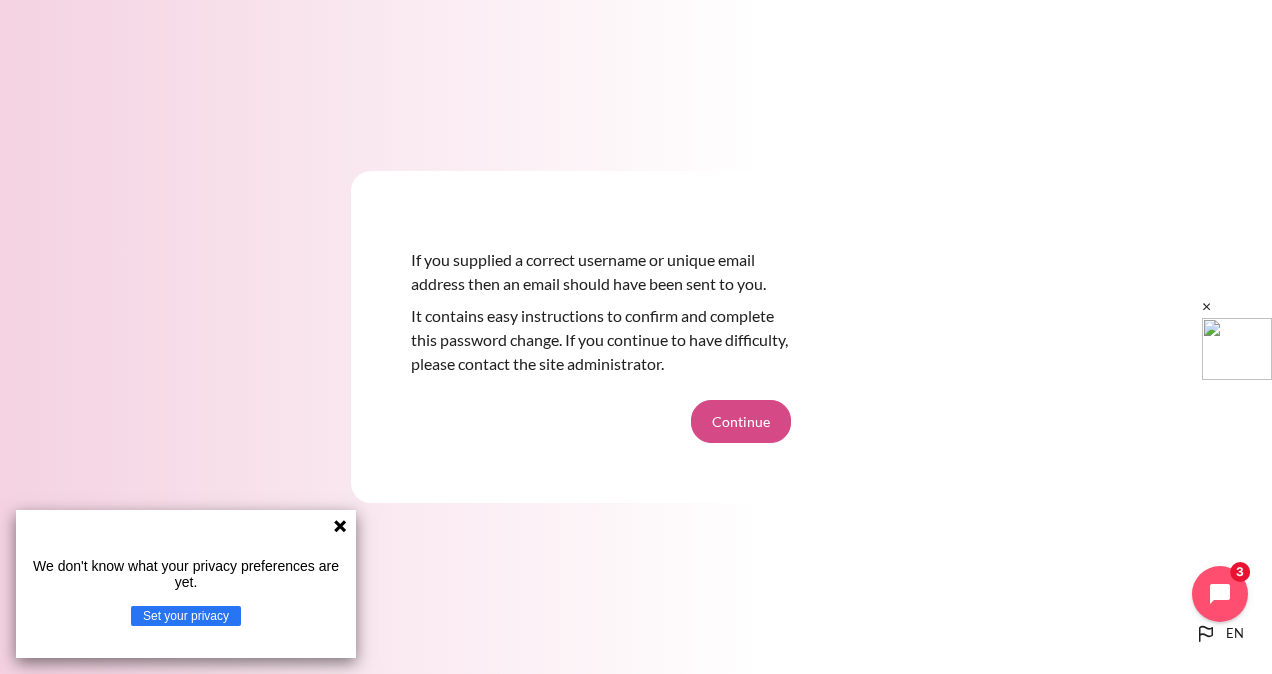 click on "Continue" at bounding box center [741, 421] 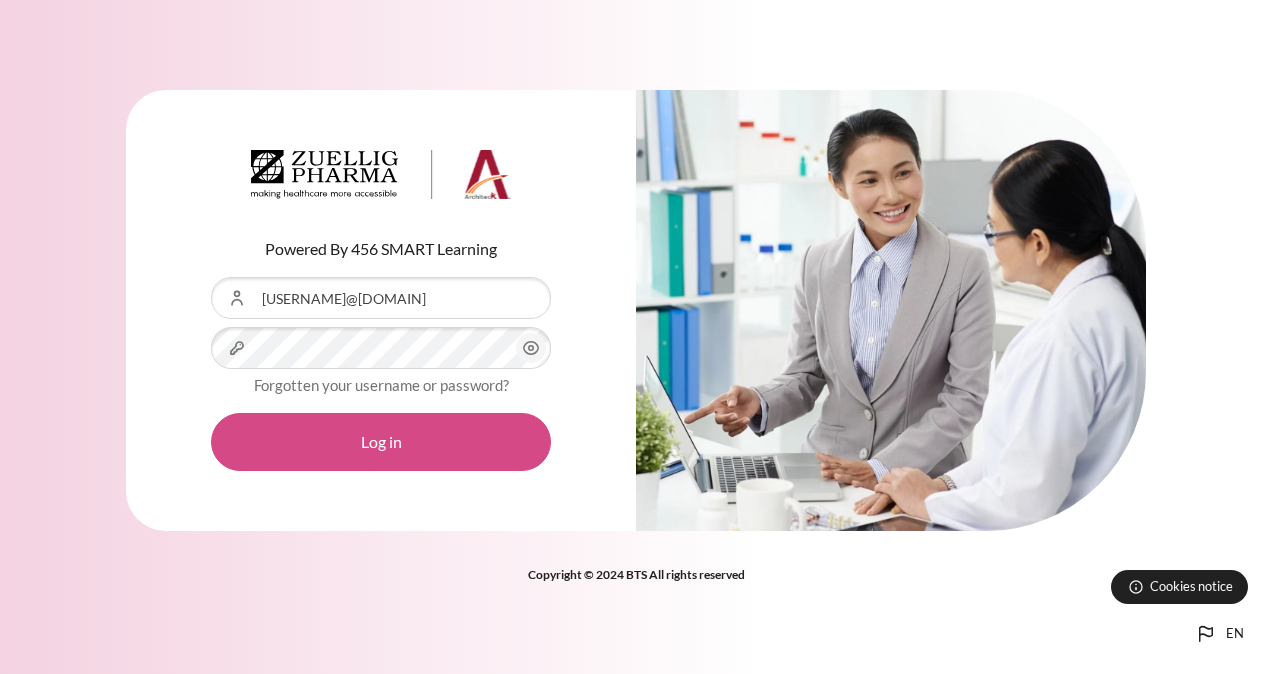scroll, scrollTop: 0, scrollLeft: 0, axis: both 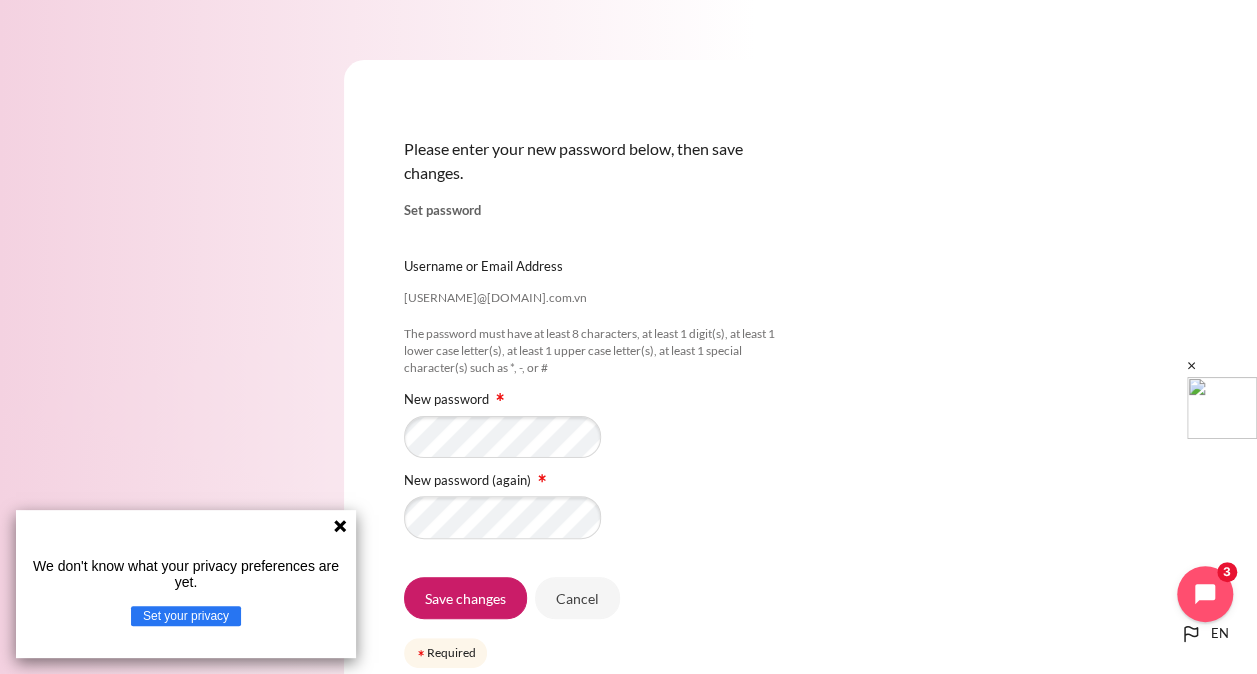 click on "New password (again)" at bounding box center (594, 507) 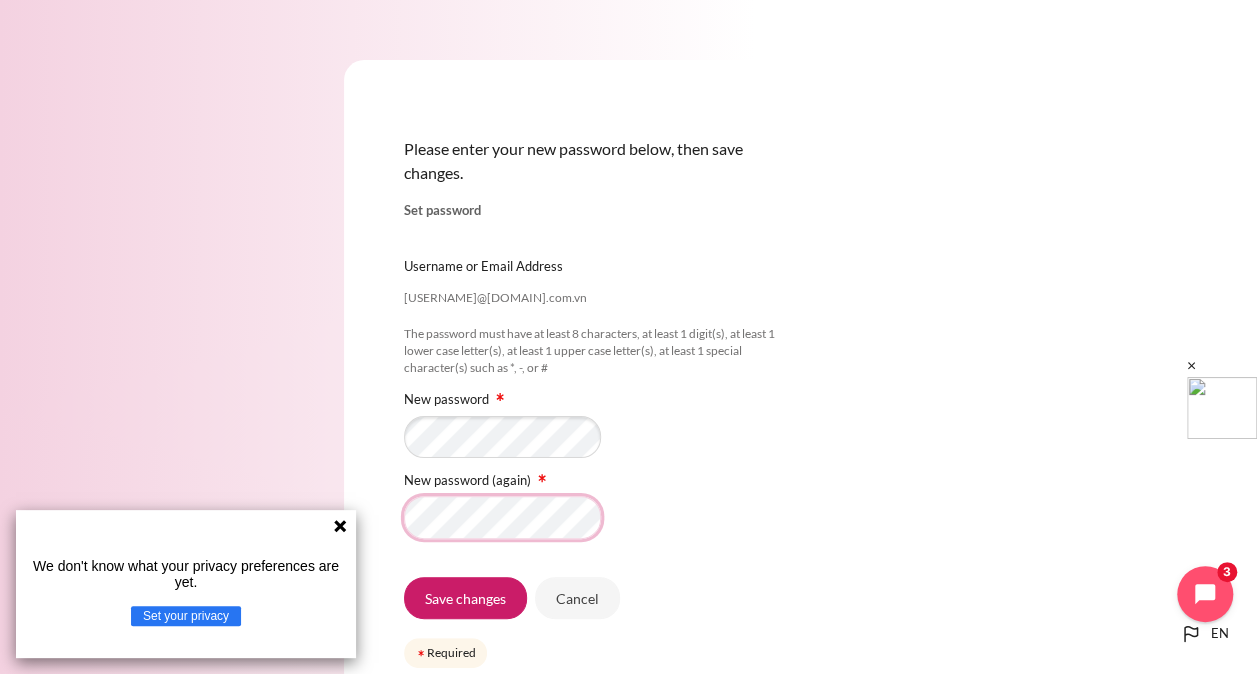 click on "Save changes" at bounding box center [465, 598] 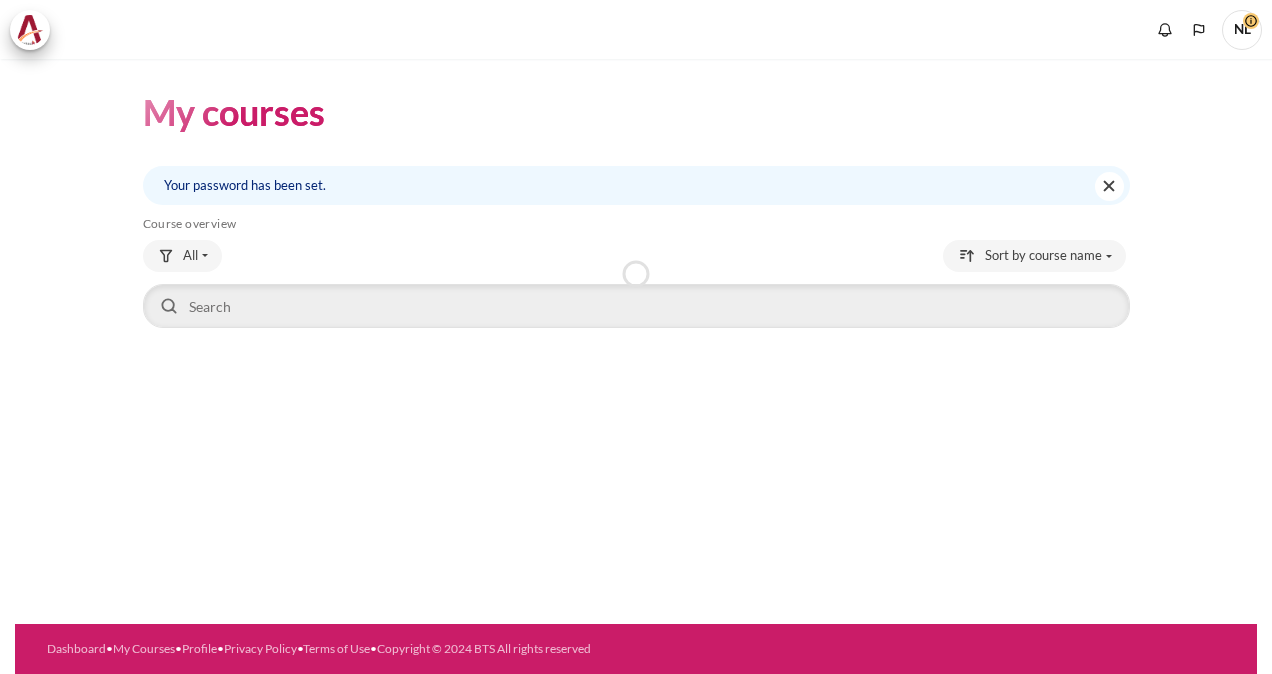 scroll, scrollTop: 0, scrollLeft: 0, axis: both 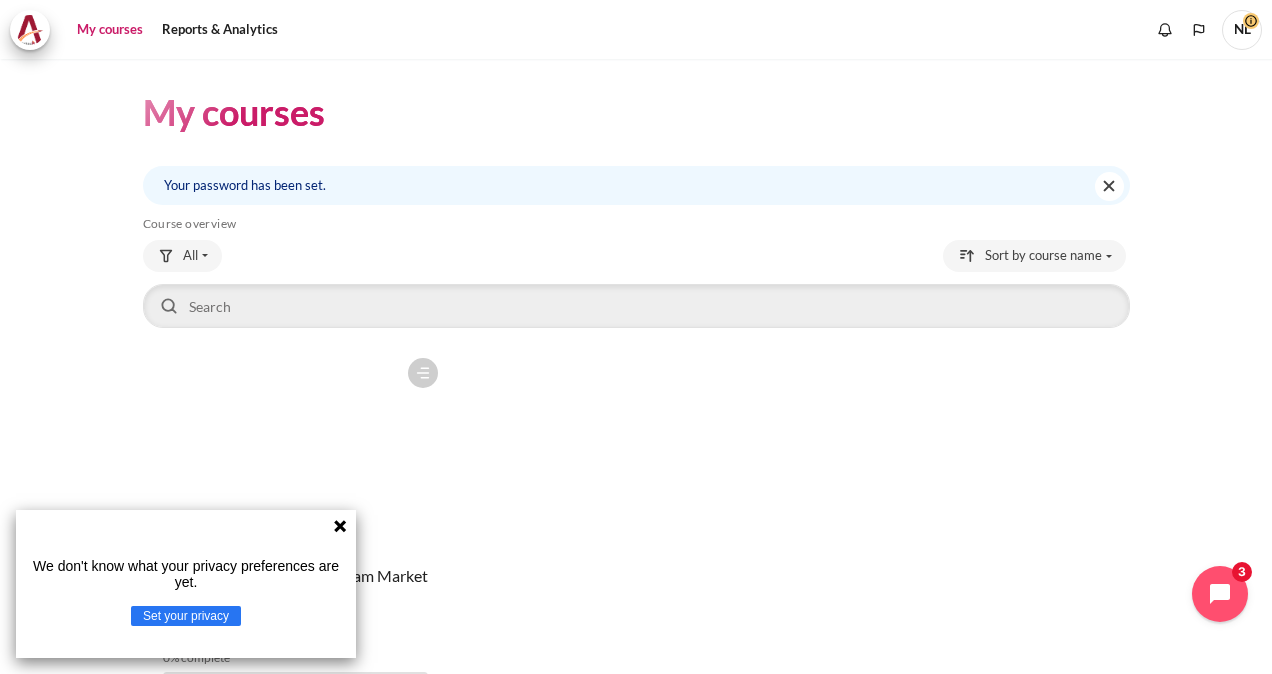 click 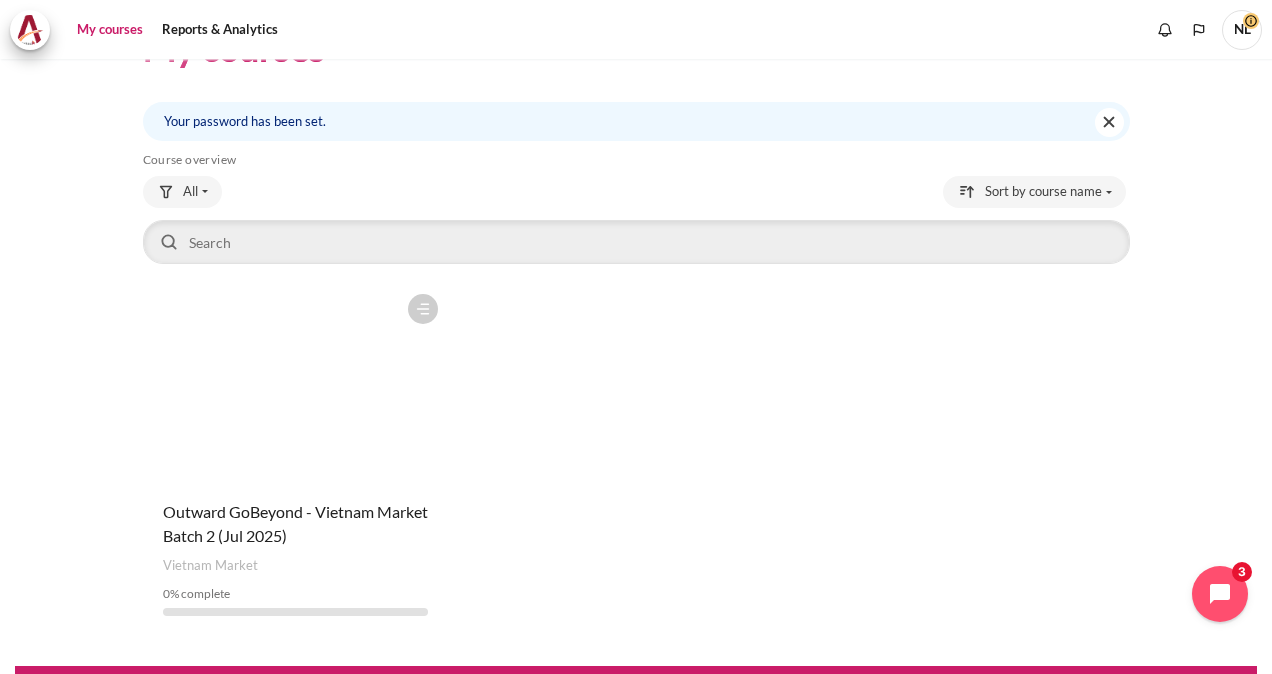scroll, scrollTop: 104, scrollLeft: 0, axis: vertical 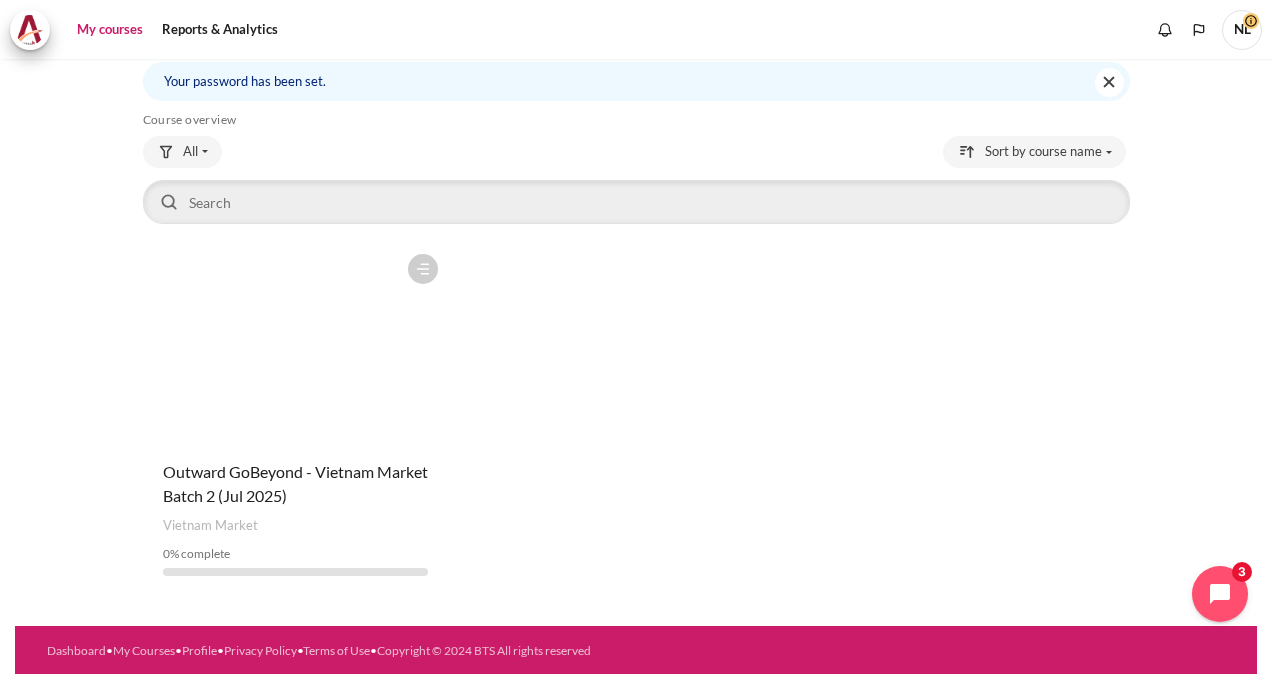 click at bounding box center (295, 344) 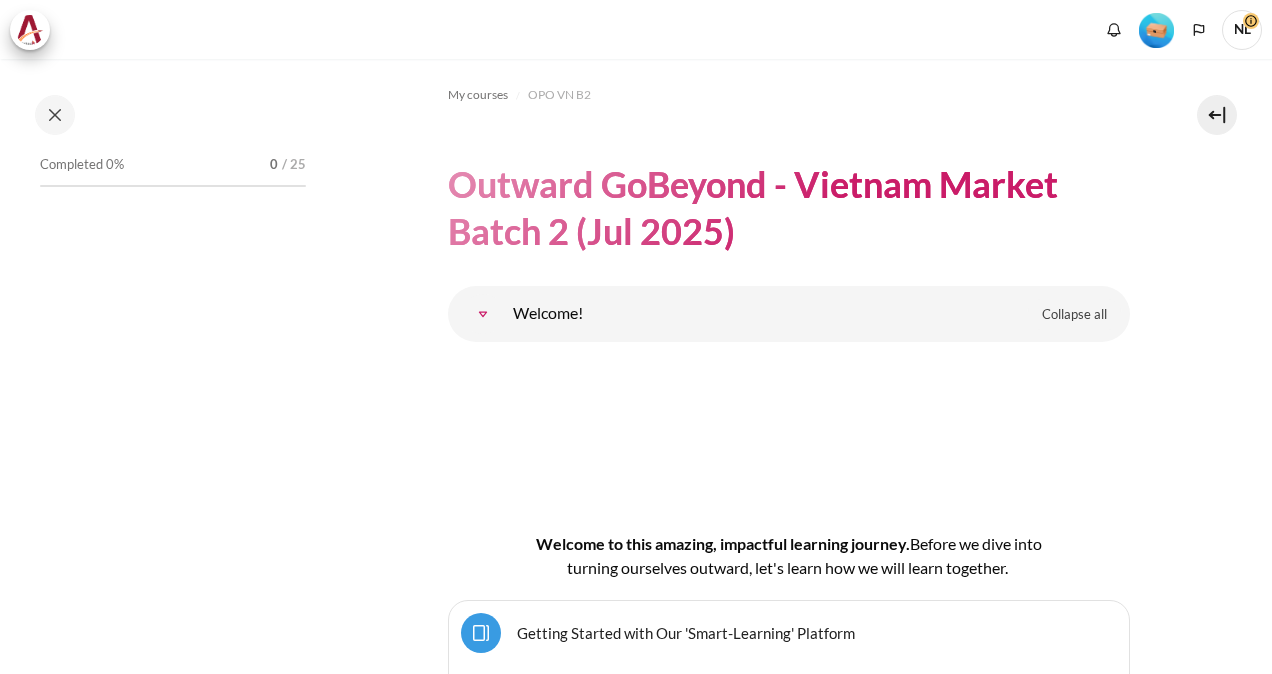 scroll, scrollTop: 0, scrollLeft: 0, axis: both 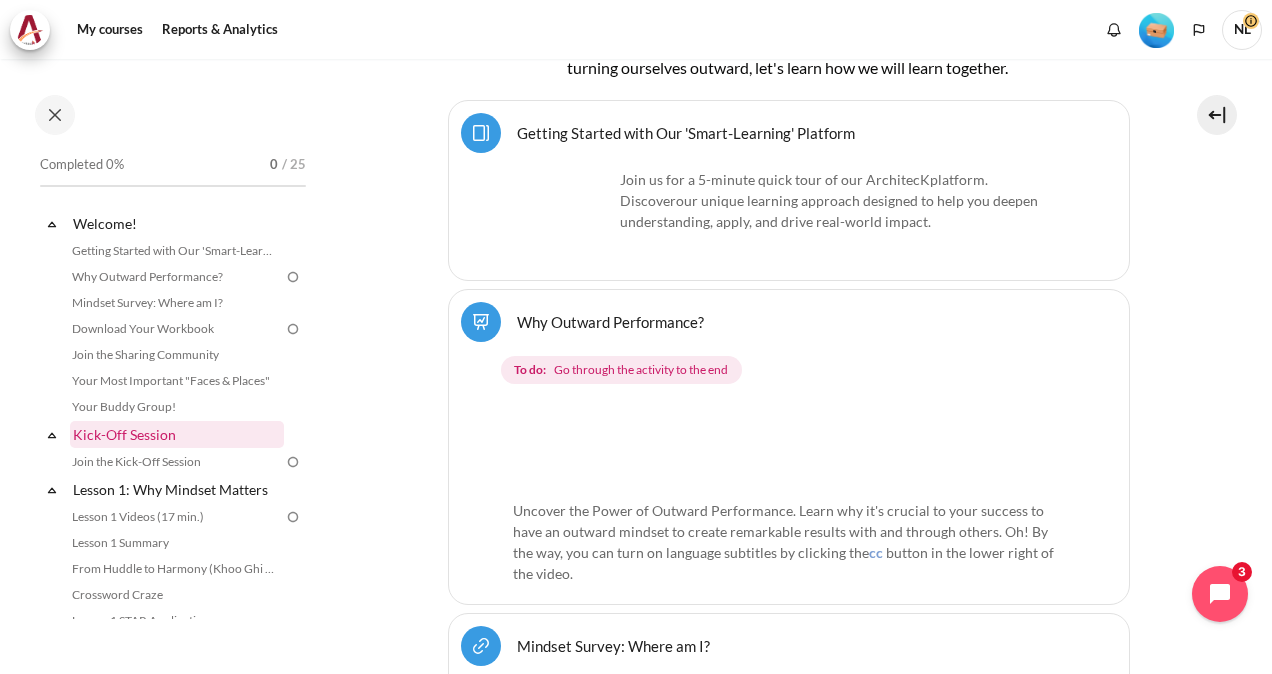 click on "Kick-Off Session" at bounding box center [177, 434] 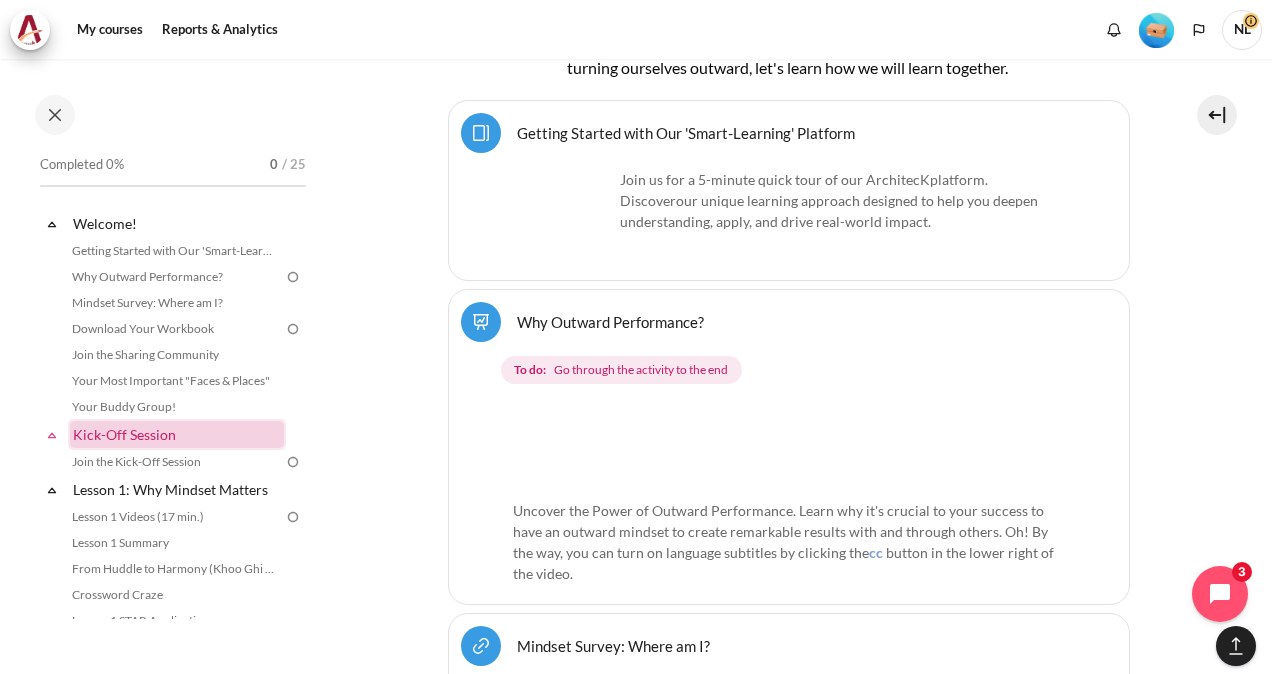 scroll, scrollTop: 2360, scrollLeft: 0, axis: vertical 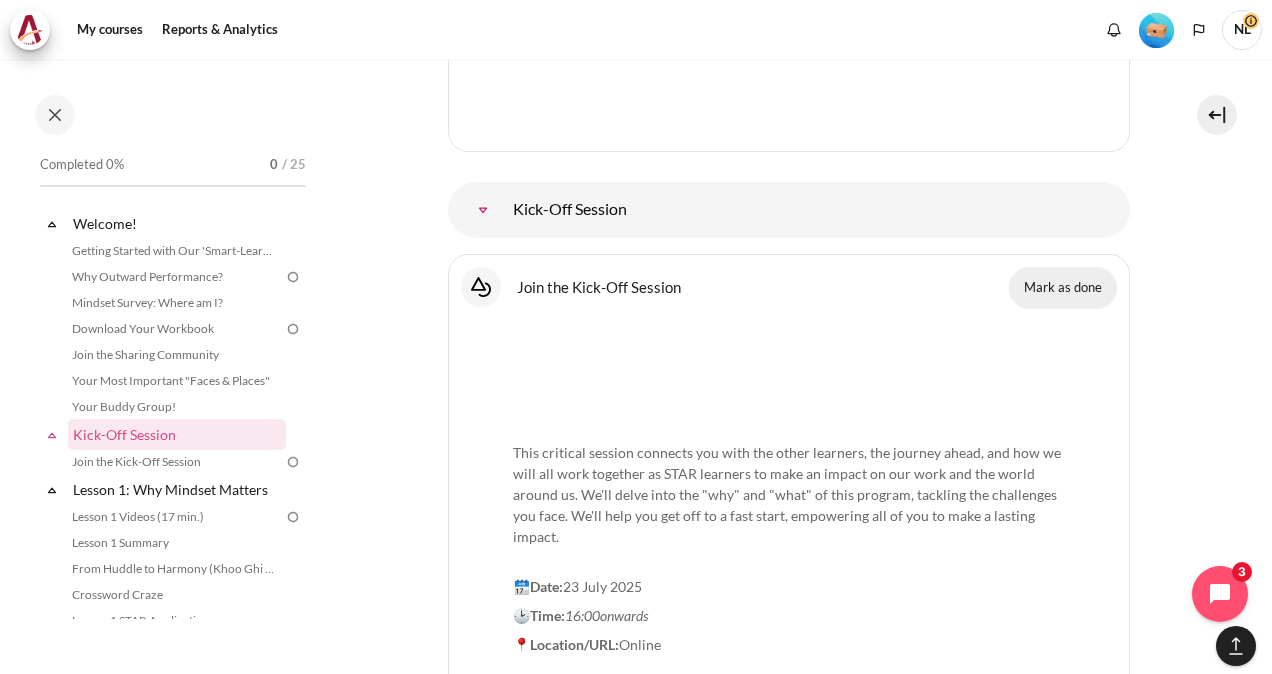 click on "Mark as done" at bounding box center [1063, 288] 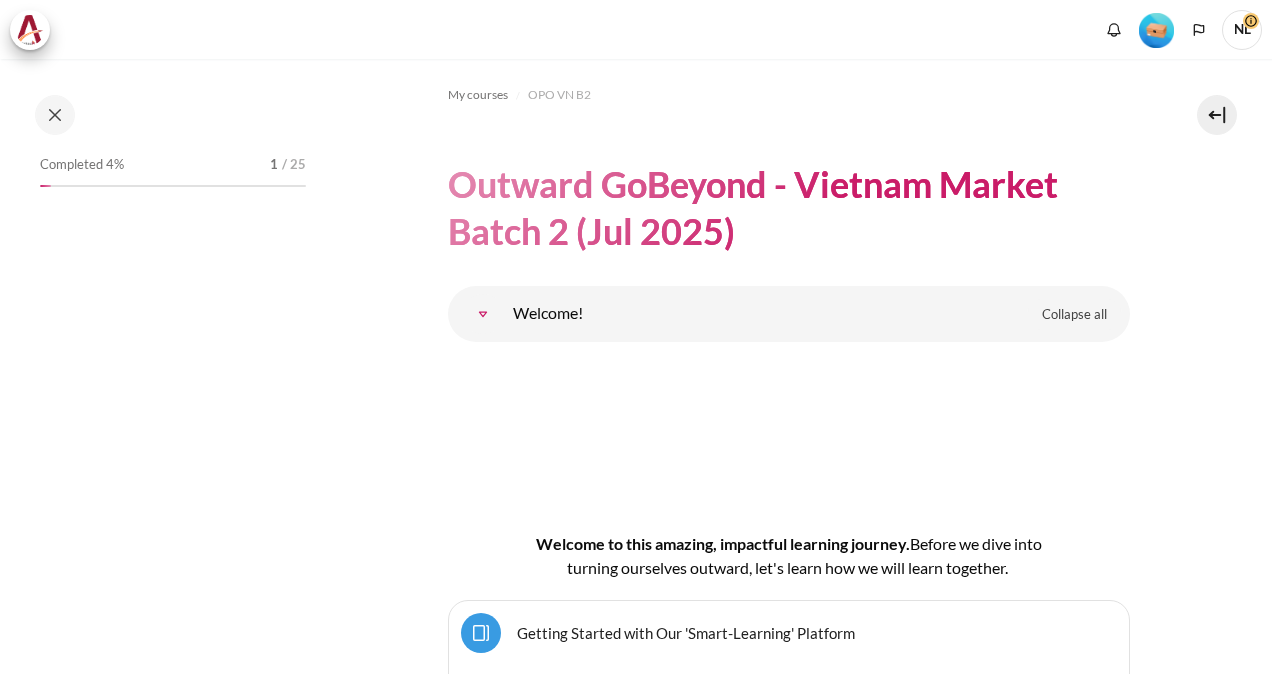 scroll, scrollTop: 0, scrollLeft: 0, axis: both 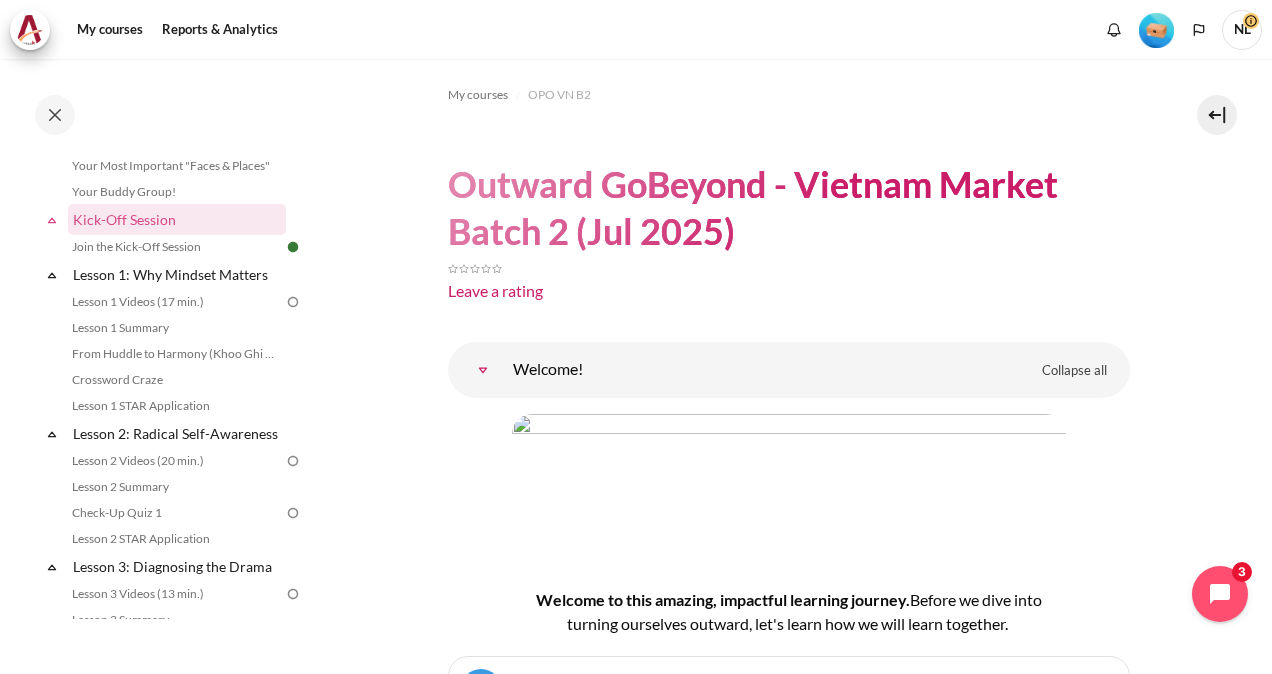 click on "Leave a rating" at bounding box center [789, 291] 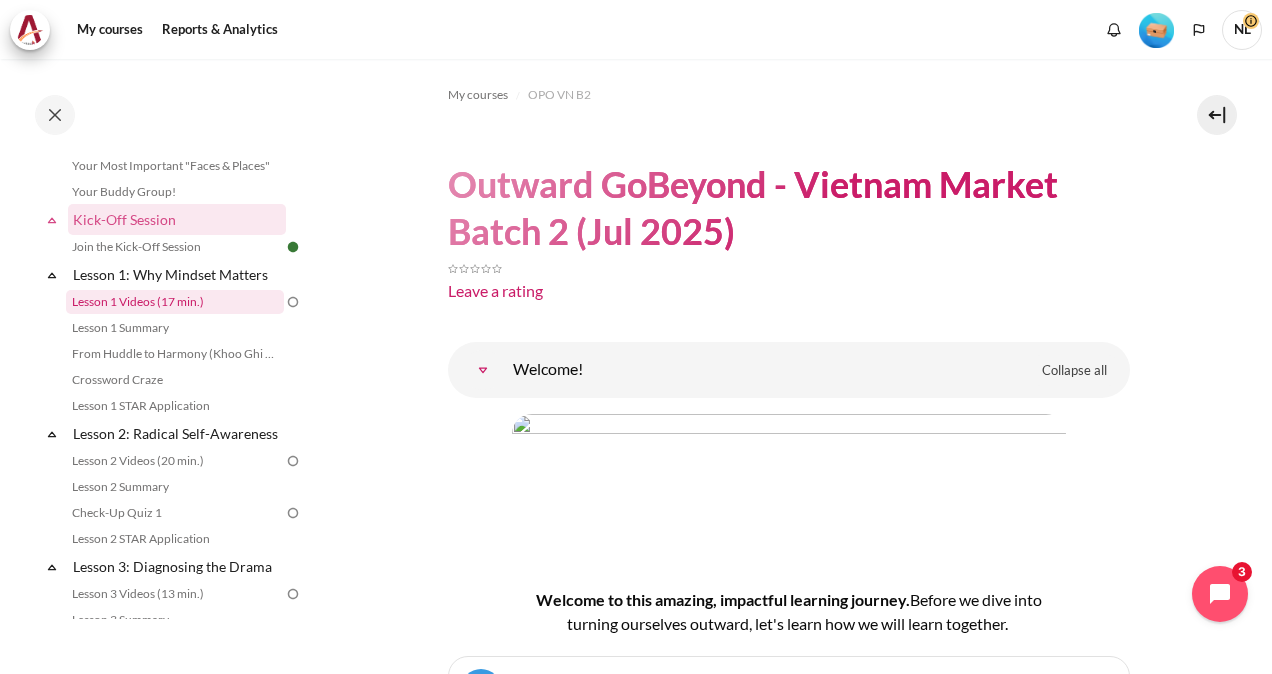 click on "Lesson 1 Videos (17 min.)" at bounding box center (175, 302) 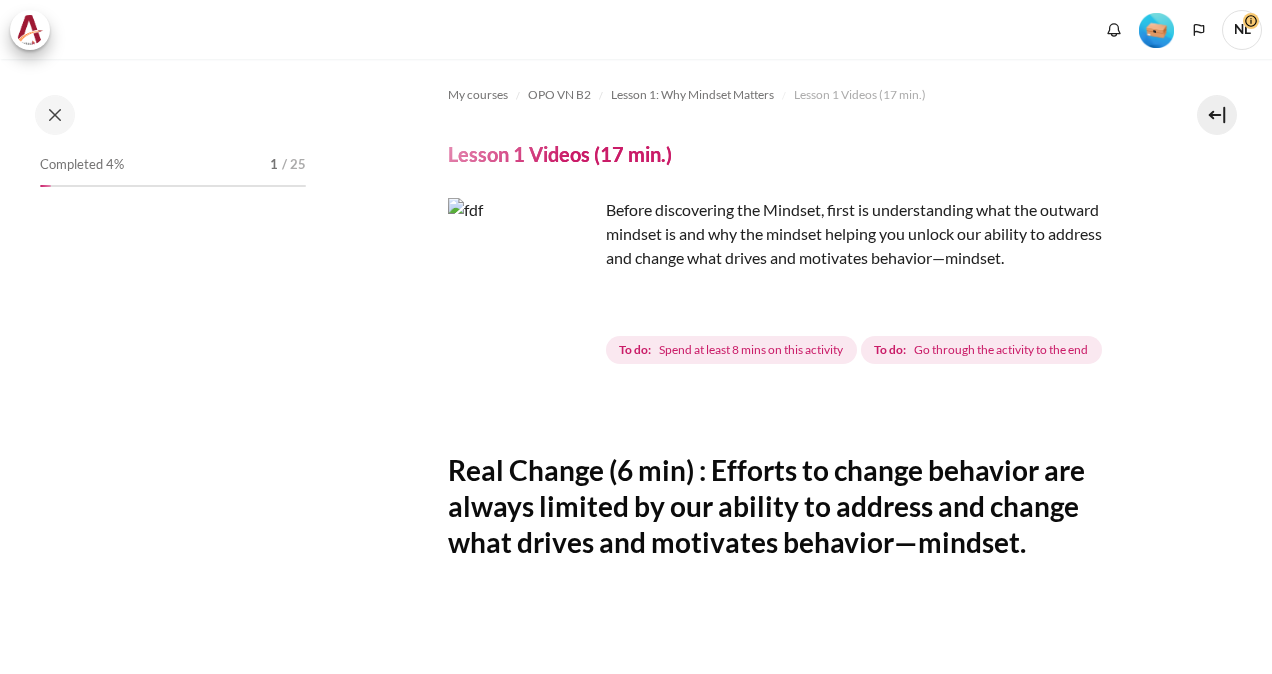scroll, scrollTop: 0, scrollLeft: 0, axis: both 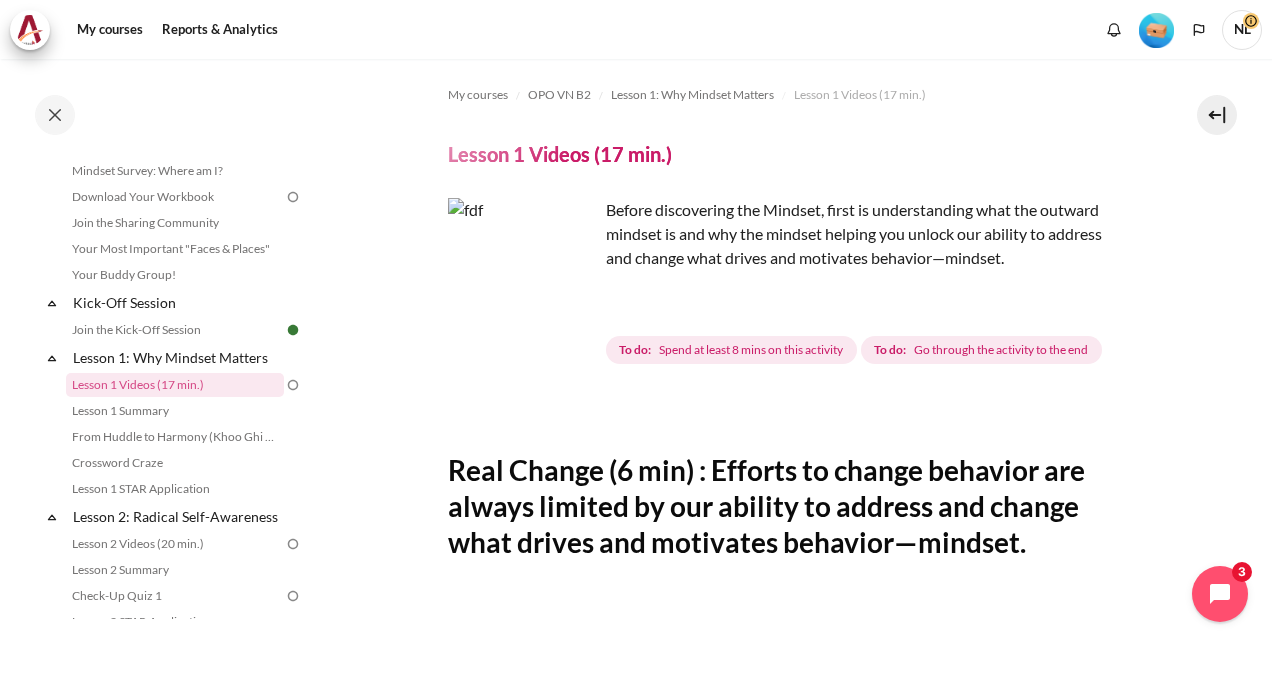 click at bounding box center [523, 273] 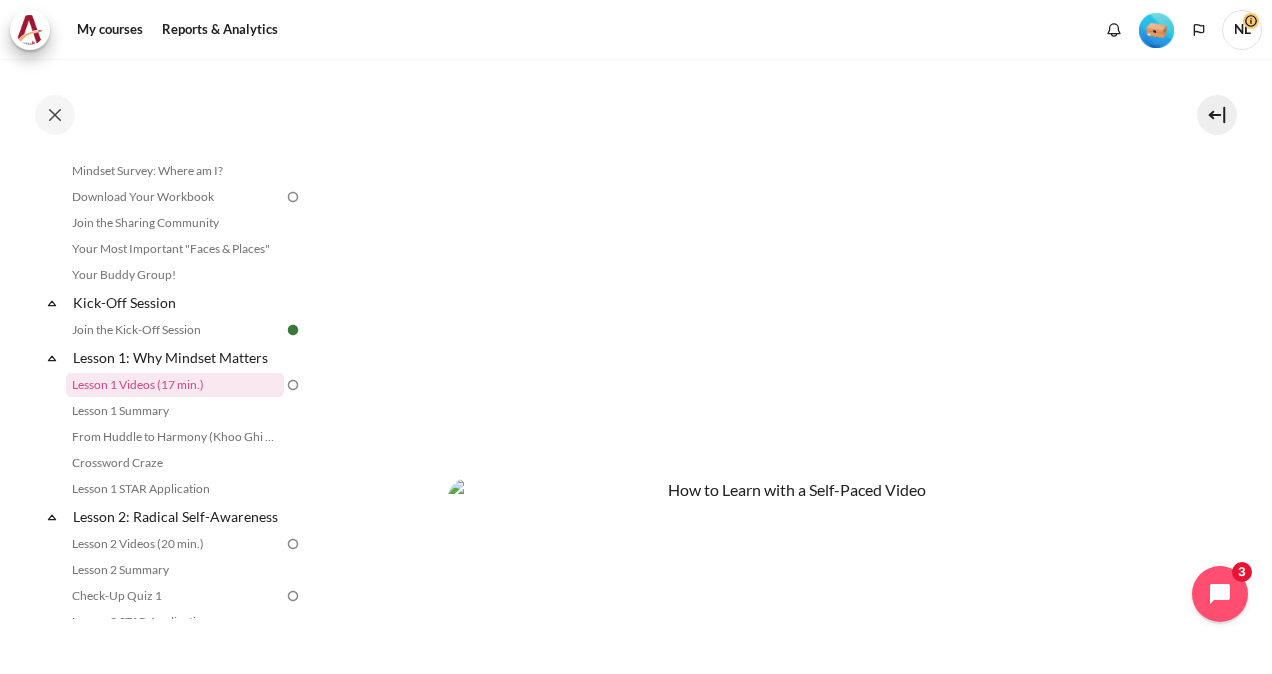 scroll, scrollTop: 300, scrollLeft: 0, axis: vertical 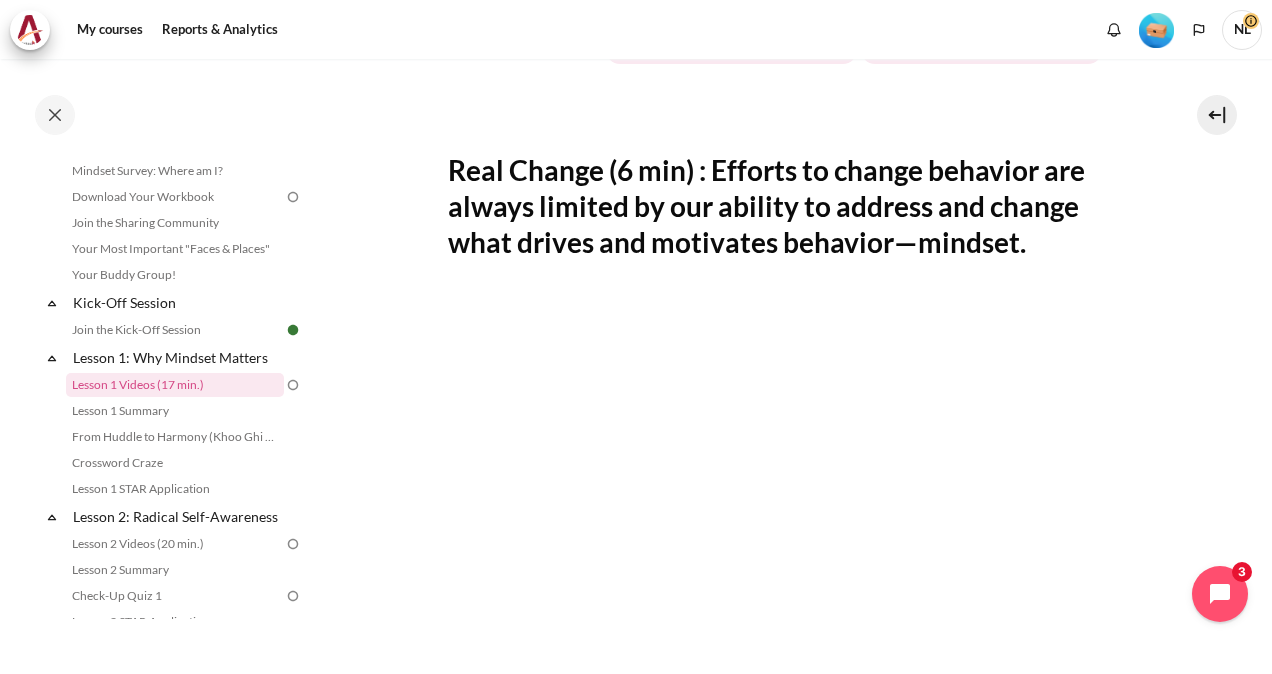 click on "Real Change (6 min) : Efforts to change behavior are always limited by our ability to address and change what drives and motivates behavior—mindset." at bounding box center [789, 206] 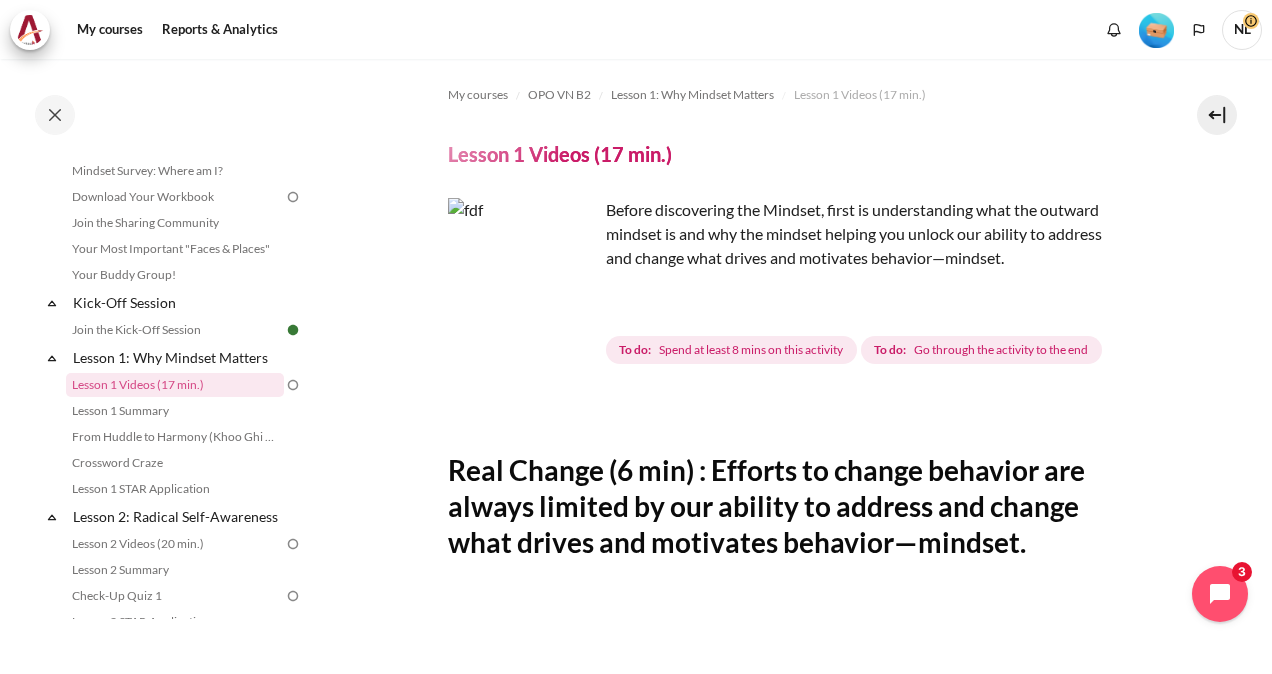 click at bounding box center [523, 273] 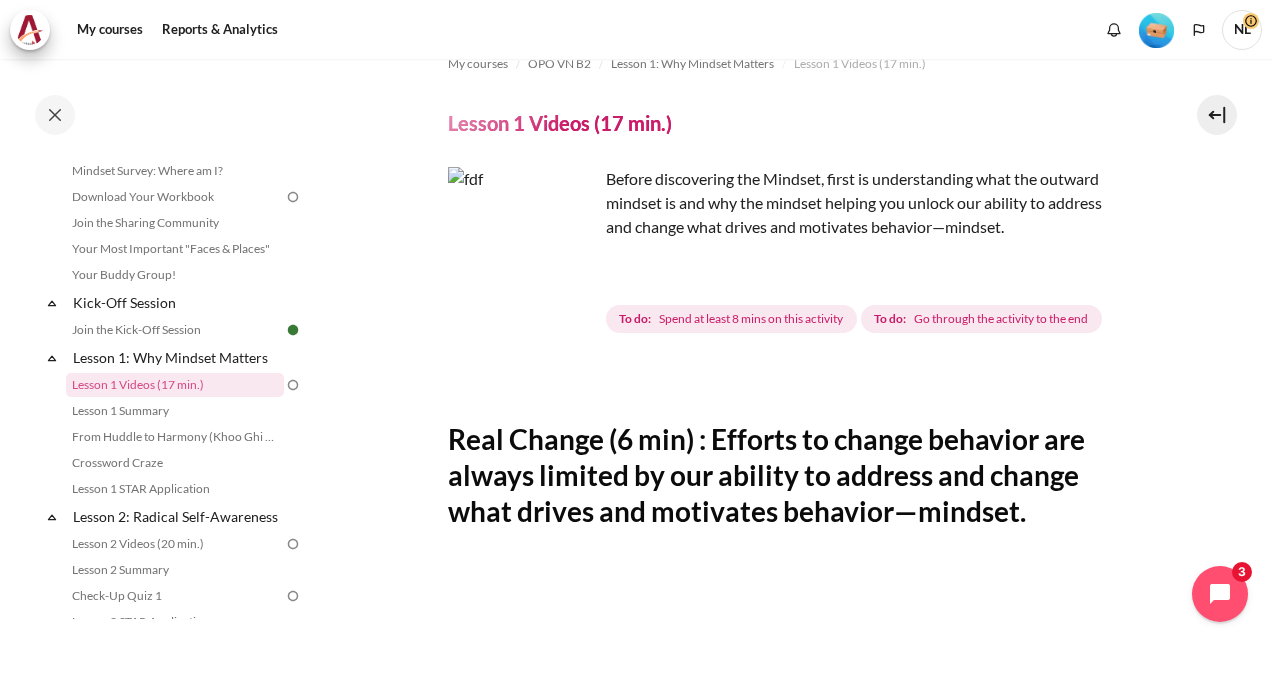 scroll, scrollTop: 0, scrollLeft: 0, axis: both 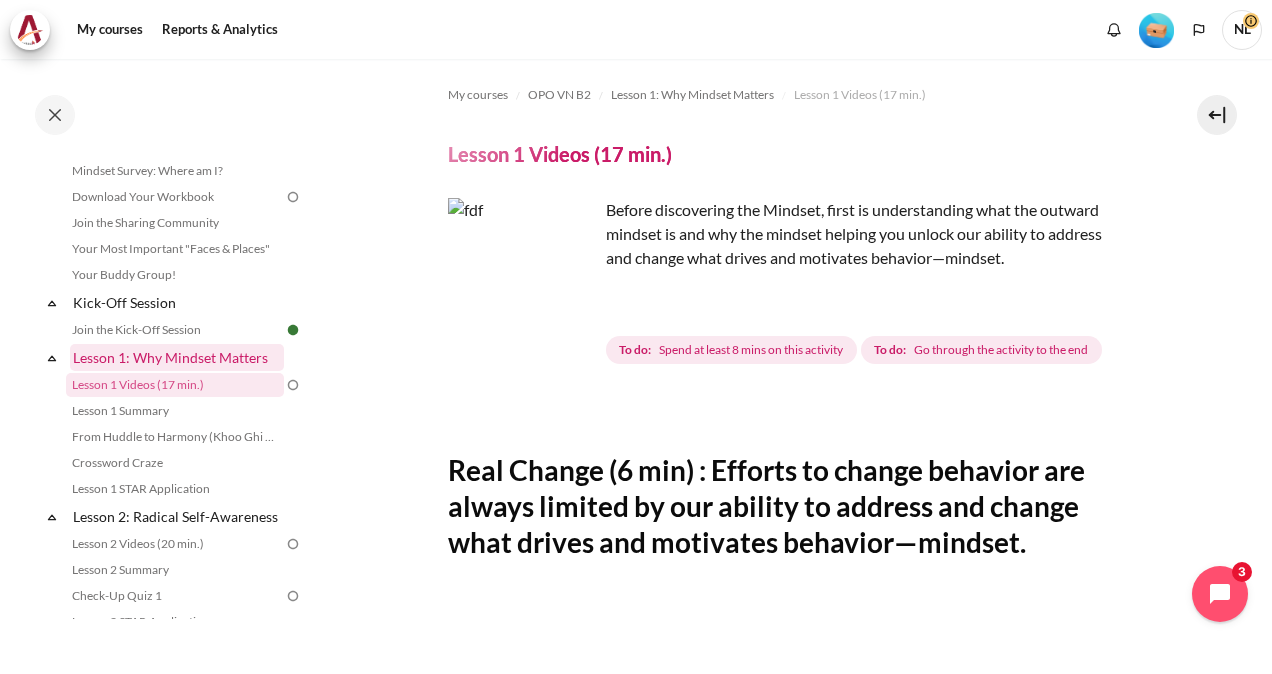 click on "Lesson 1: Why Mindset Matters" at bounding box center (177, 357) 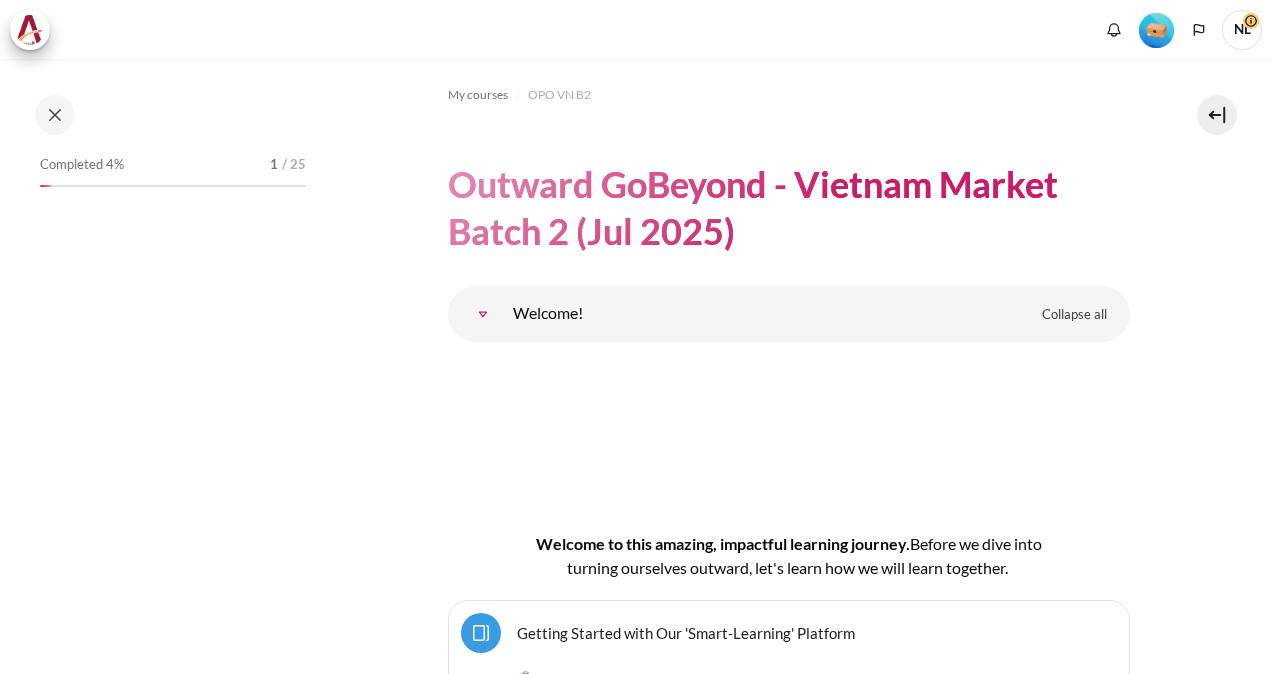 scroll, scrollTop: 0, scrollLeft: 0, axis: both 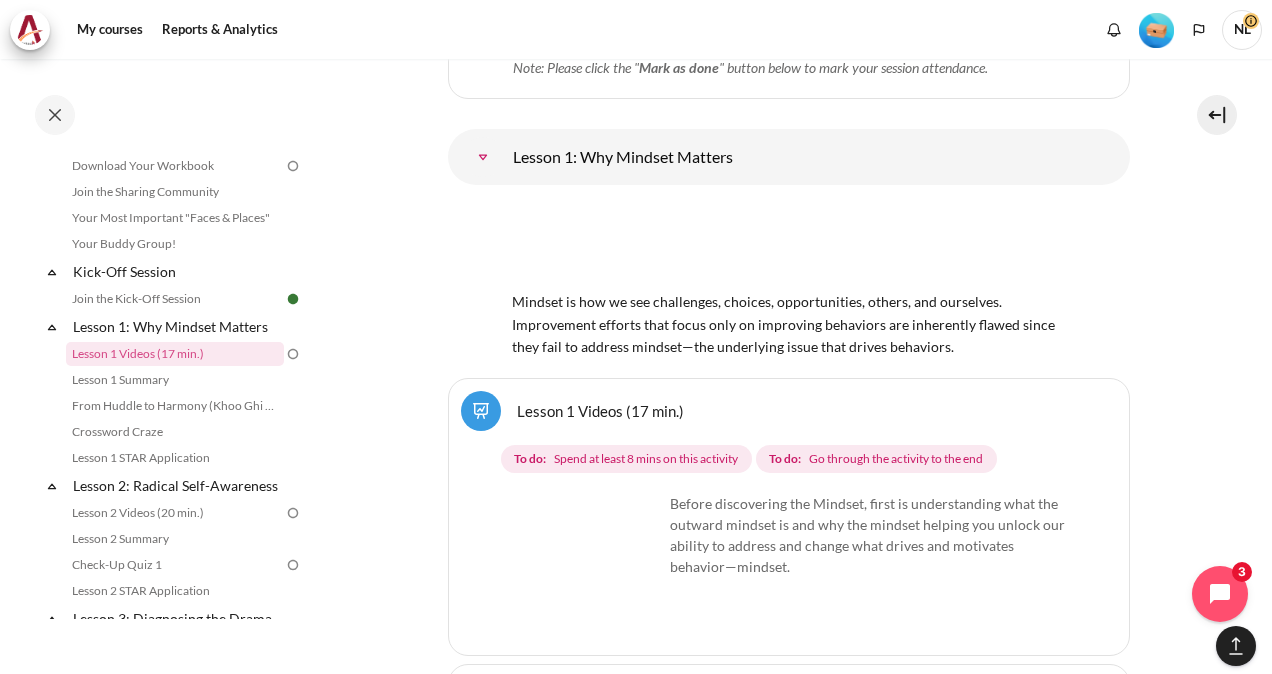 click on "Mindset
is how we see challenges, choices, opportunities, others, and ourselves.
Improvement efforts that focus only on improving behaviors are inherently
flawed since they fail to address mindset—the underlying issue that drives
behaviors." at bounding box center (783, 324) 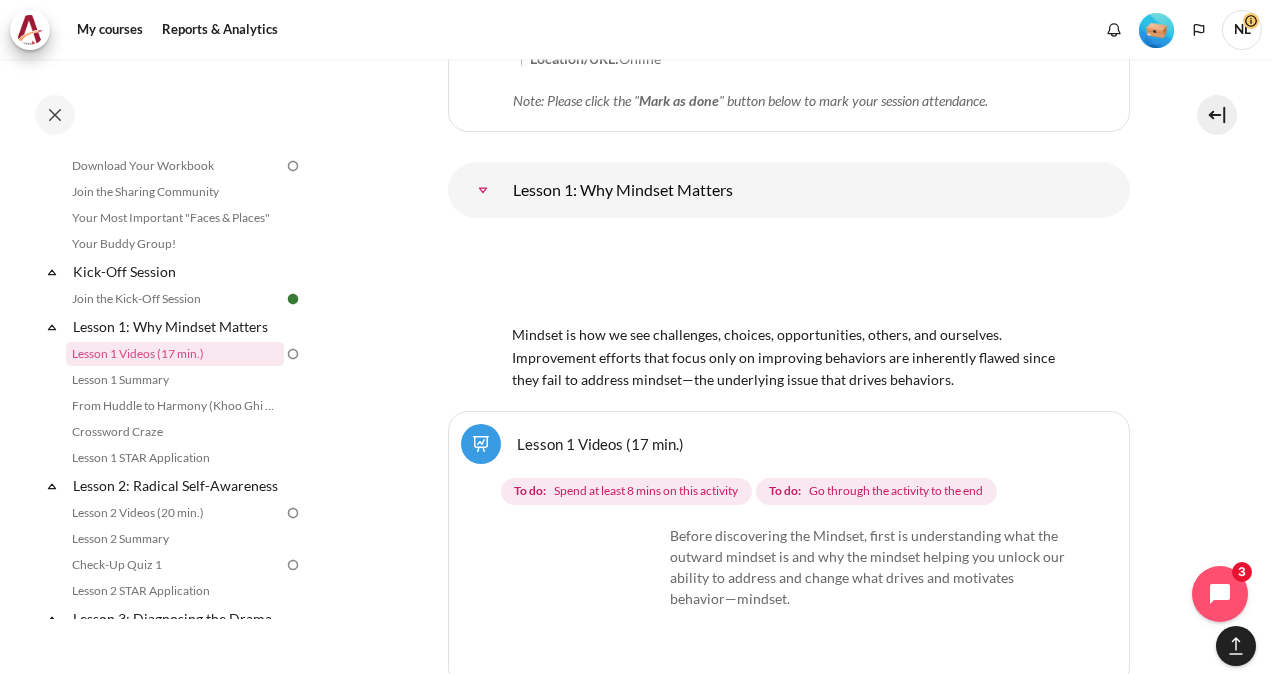drag, startPoint x: 584, startPoint y: 390, endPoint x: 599, endPoint y: 384, distance: 16.155495 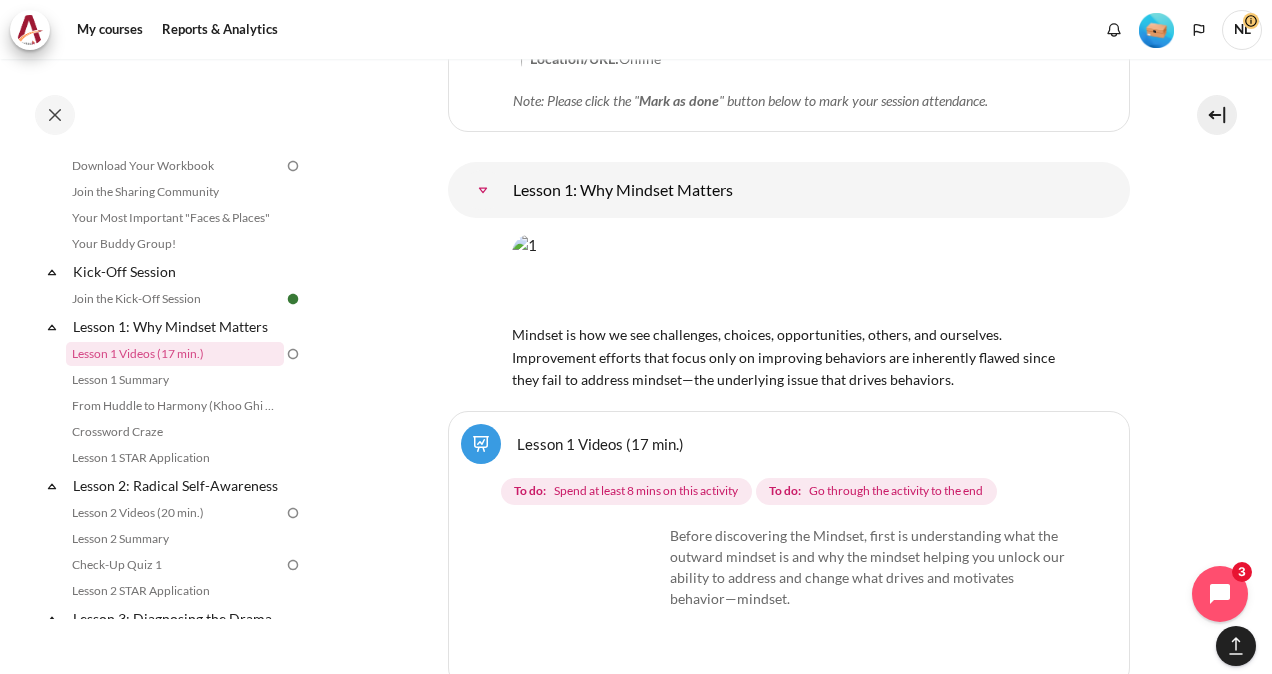 click on "Lesson 1 Videos (17 min.)" at bounding box center [600, 443] 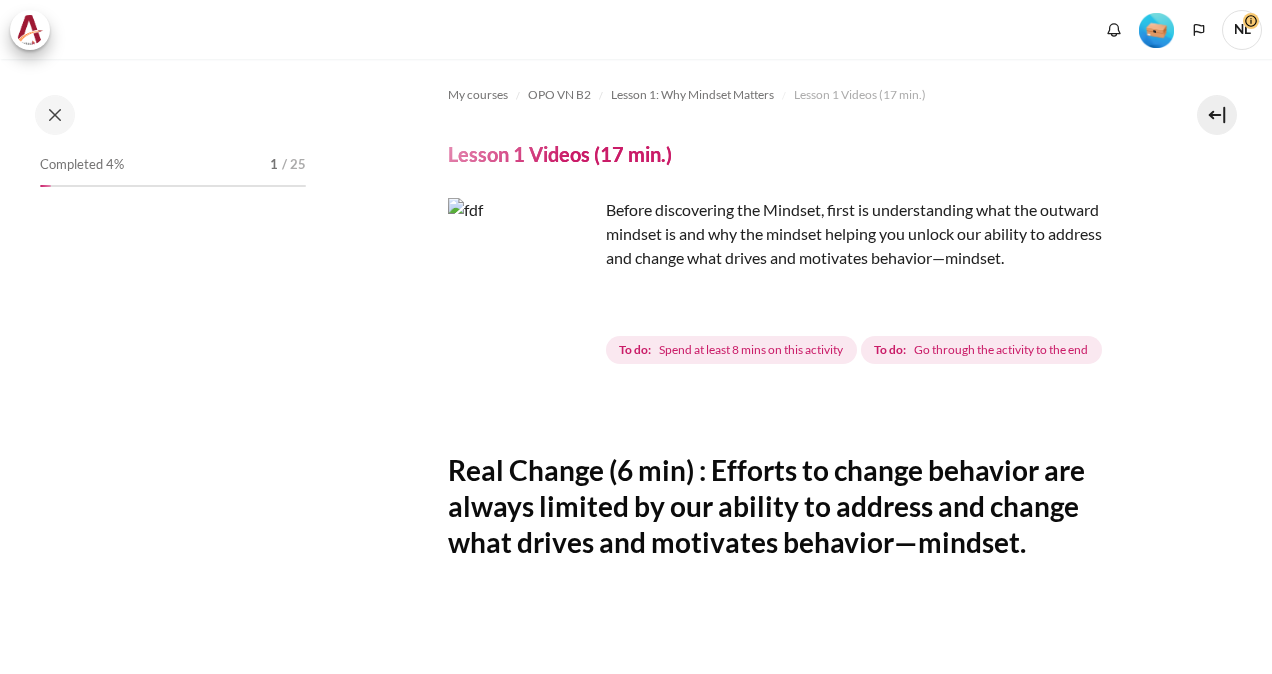 scroll, scrollTop: 0, scrollLeft: 0, axis: both 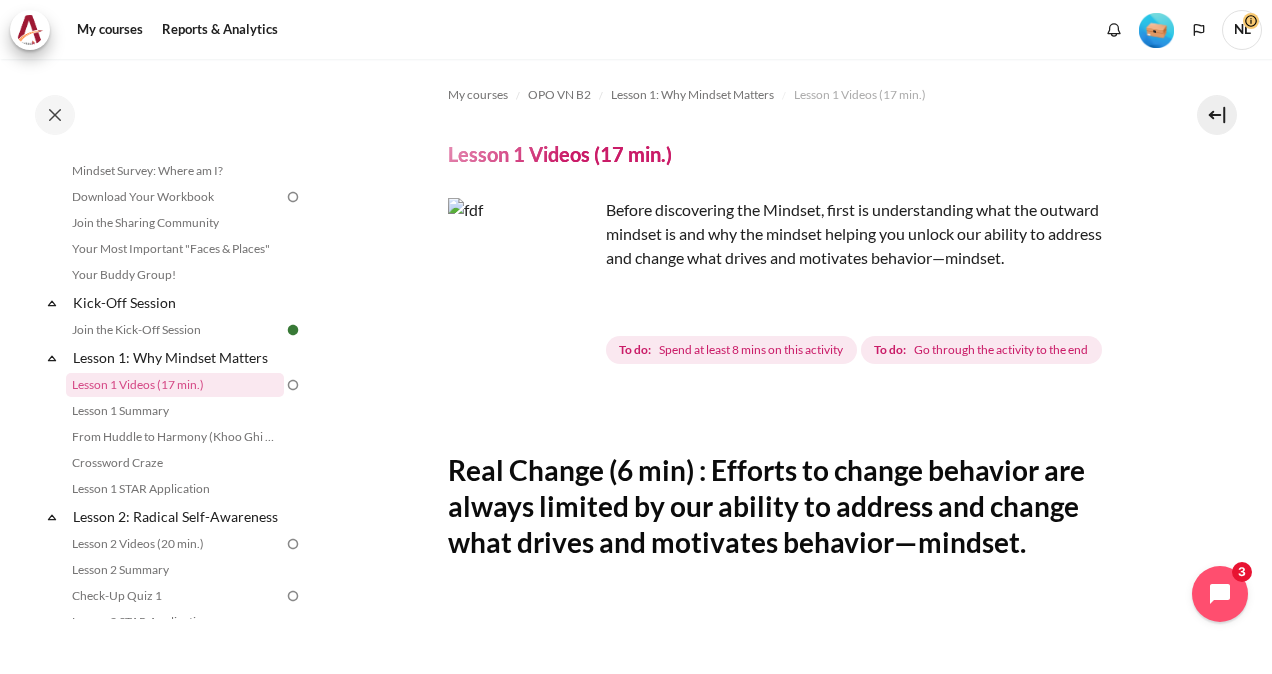click at bounding box center [523, 273] 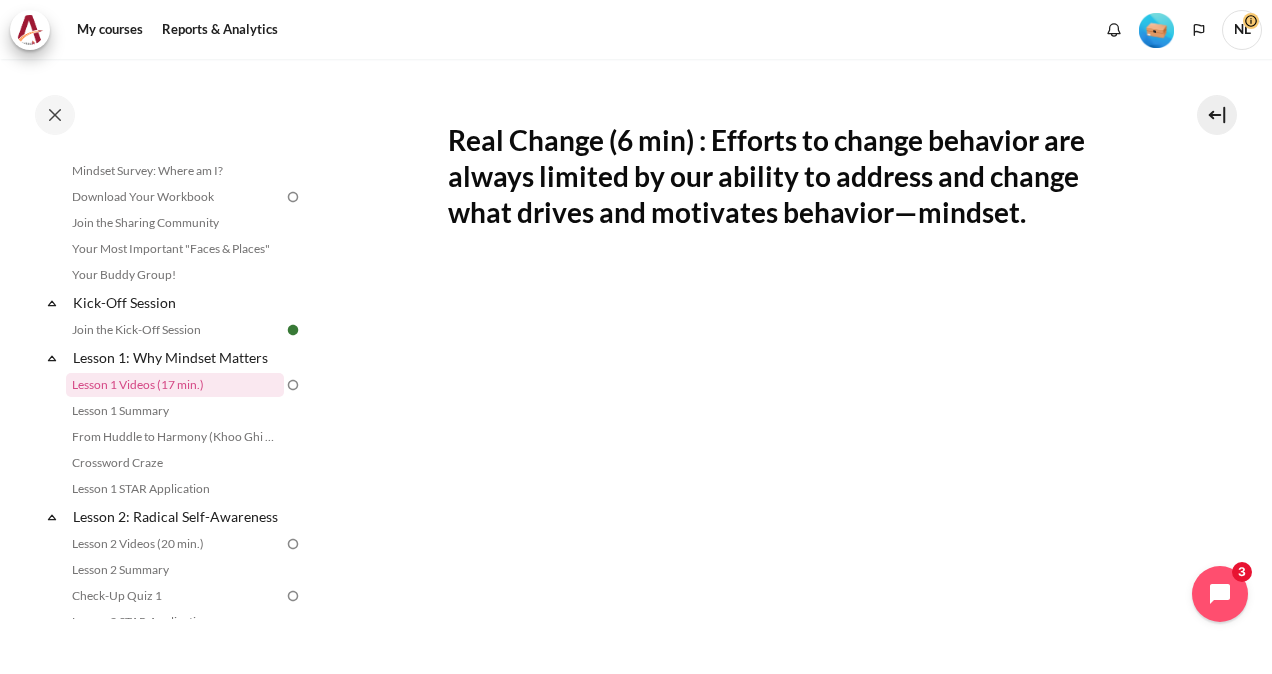 scroll, scrollTop: 153, scrollLeft: 0, axis: vertical 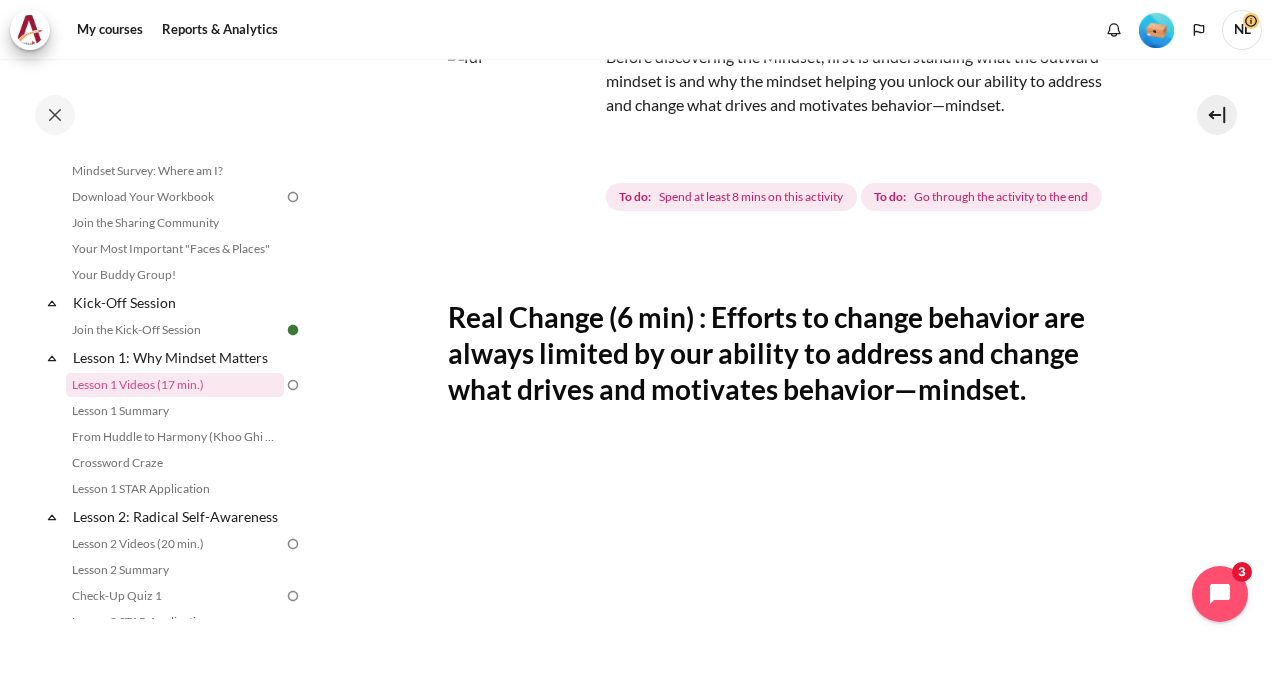 click on "Real Change (6 min) : Efforts to change behavior are always limited by our ability to address and change what drives and motivates behavior—mindset.
Next" at bounding box center [789, 723] 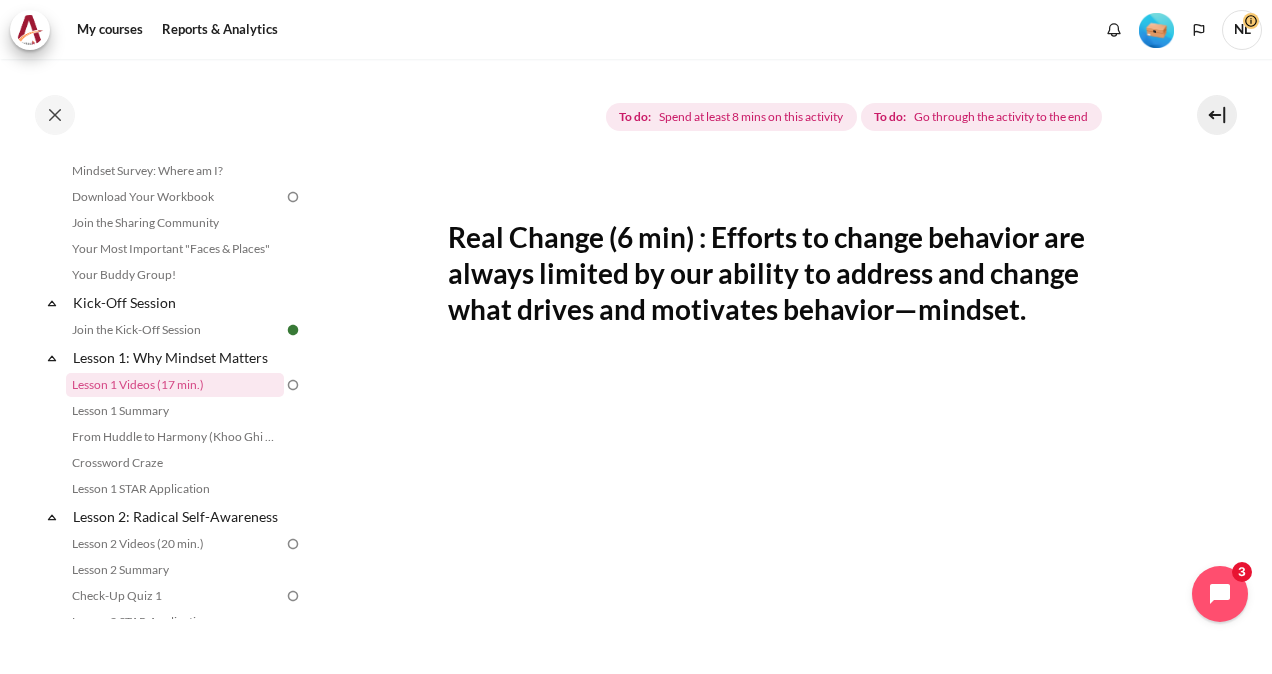 scroll, scrollTop: 353, scrollLeft: 0, axis: vertical 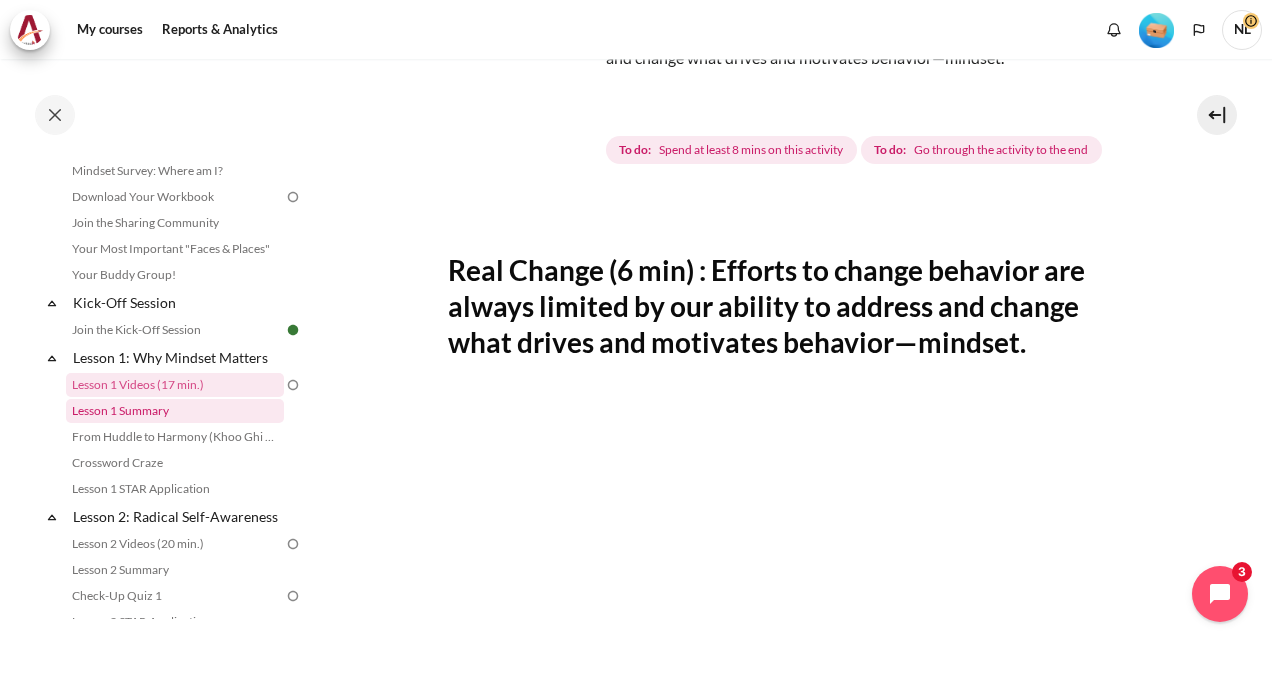 click on "Lesson 1 Summary" at bounding box center (175, 411) 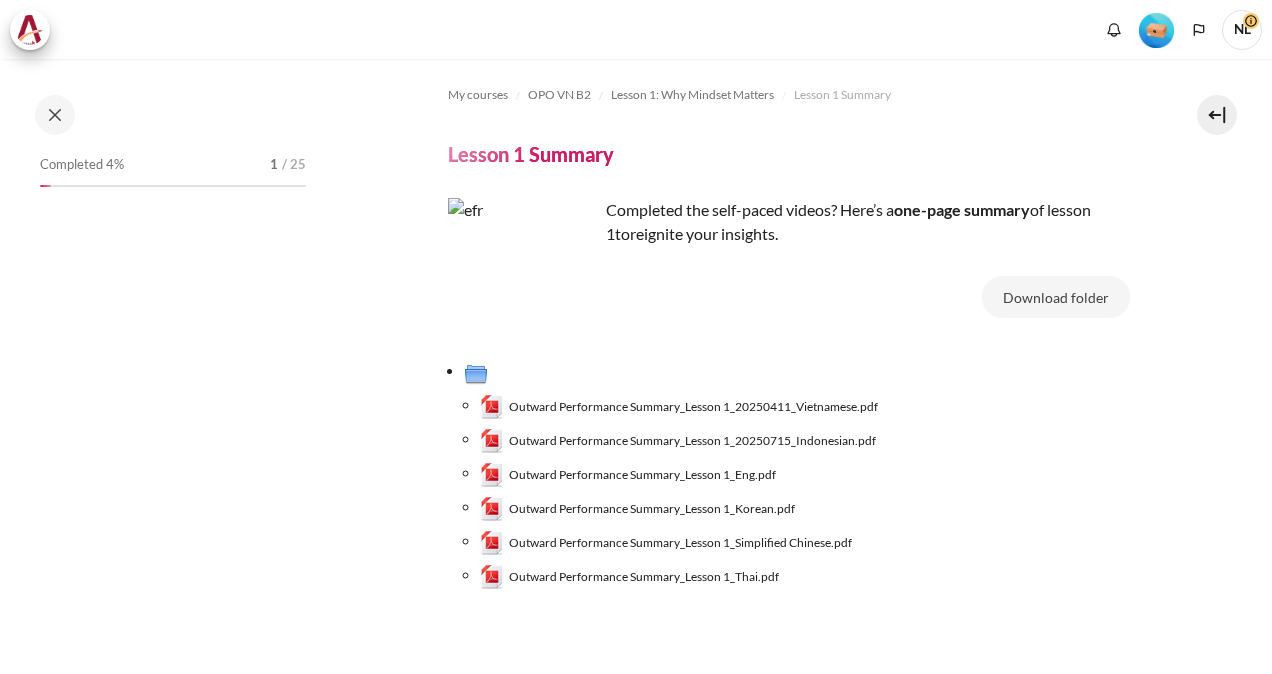 scroll, scrollTop: 0, scrollLeft: 0, axis: both 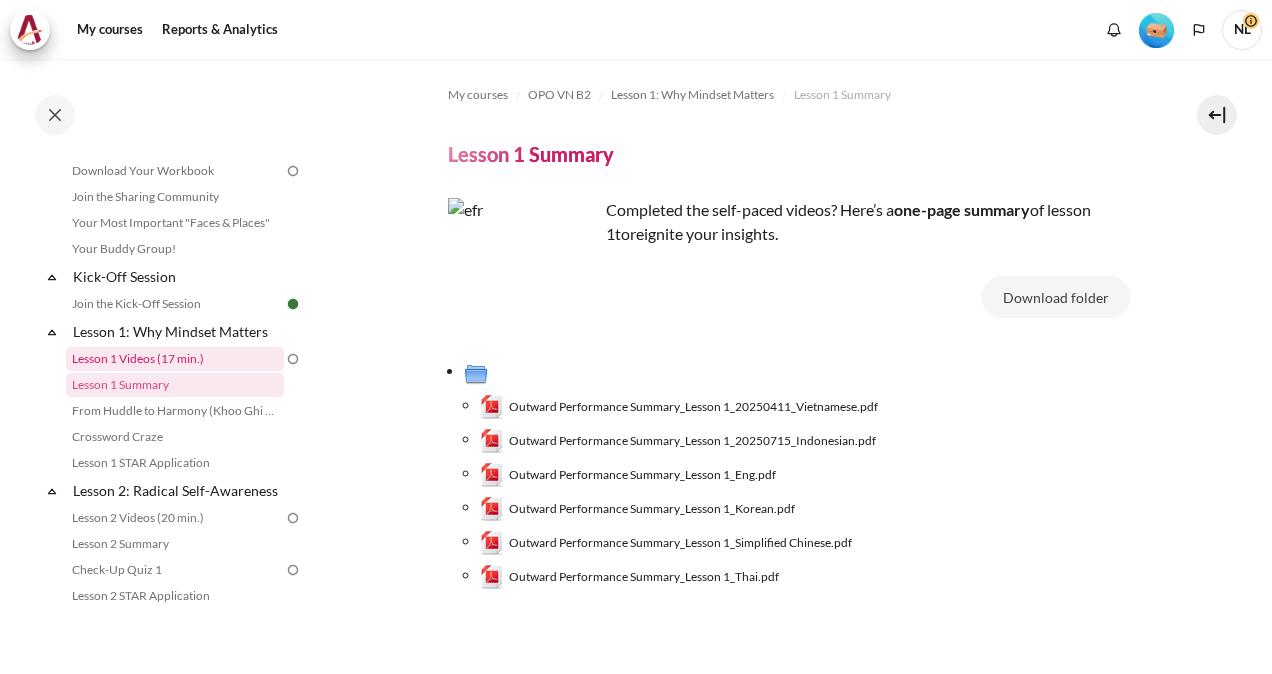 click on "Lesson 1 Videos (17 min.)" at bounding box center (175, 359) 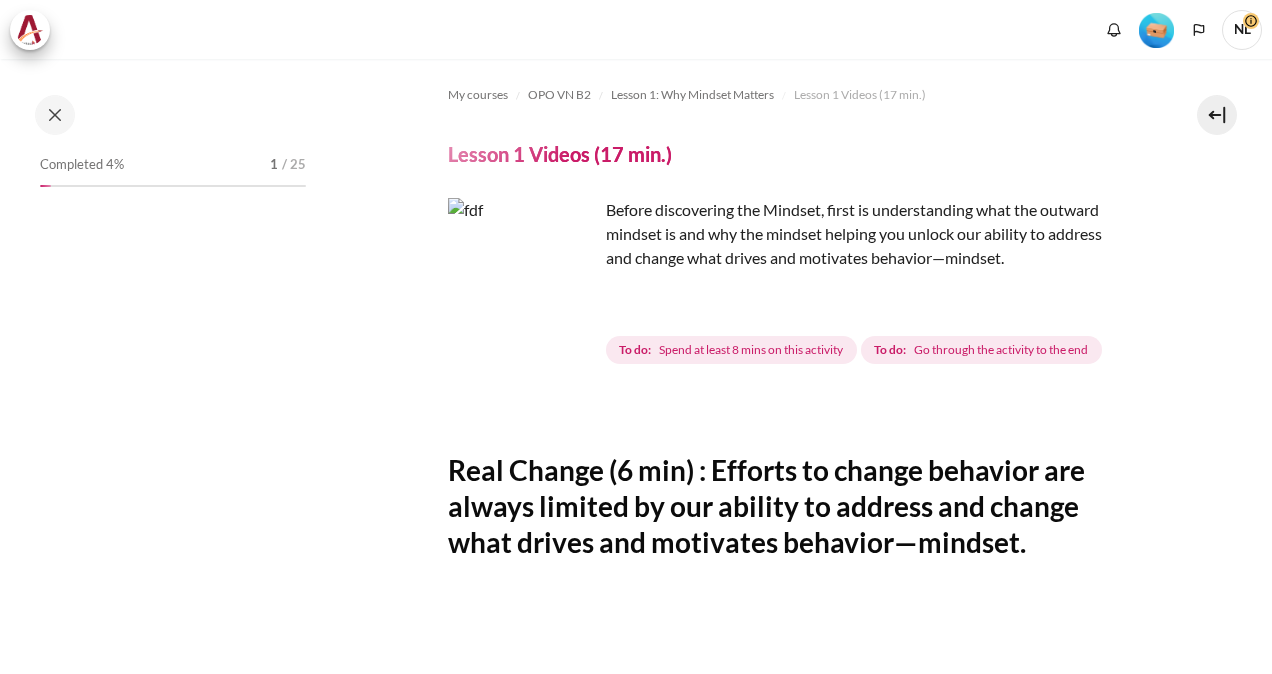 scroll, scrollTop: 0, scrollLeft: 0, axis: both 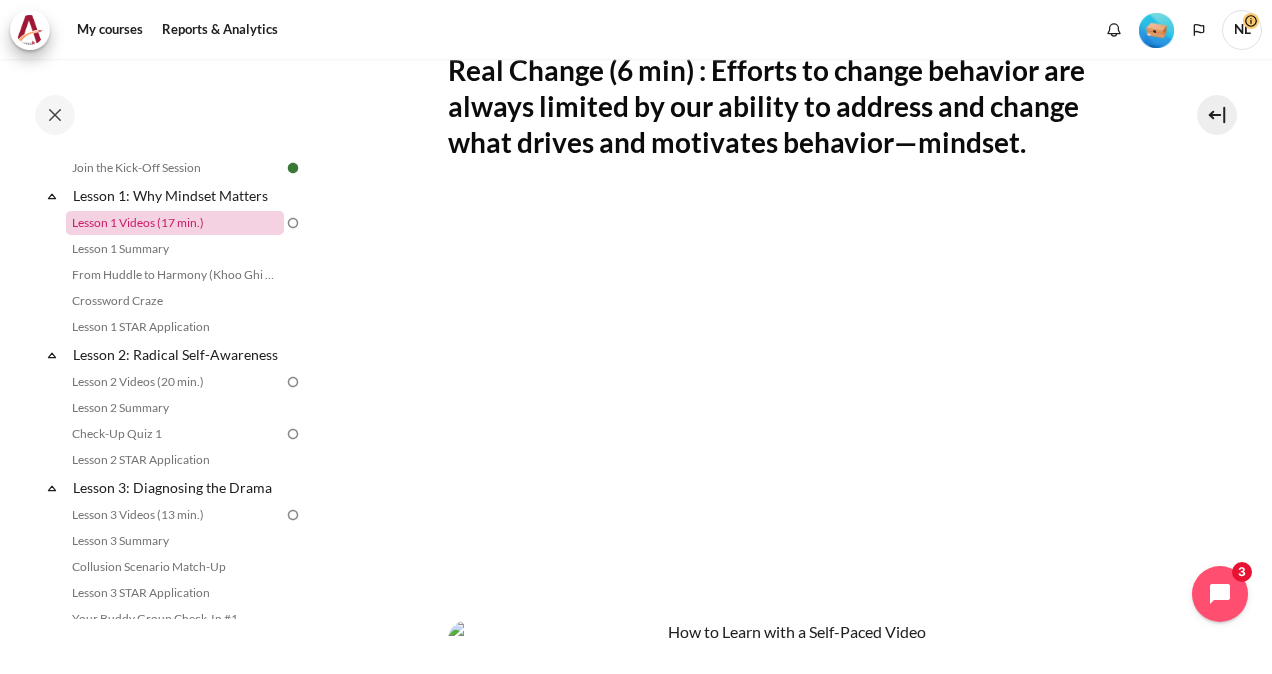 click on "Lesson 1 Videos (17 min.)" at bounding box center (175, 223) 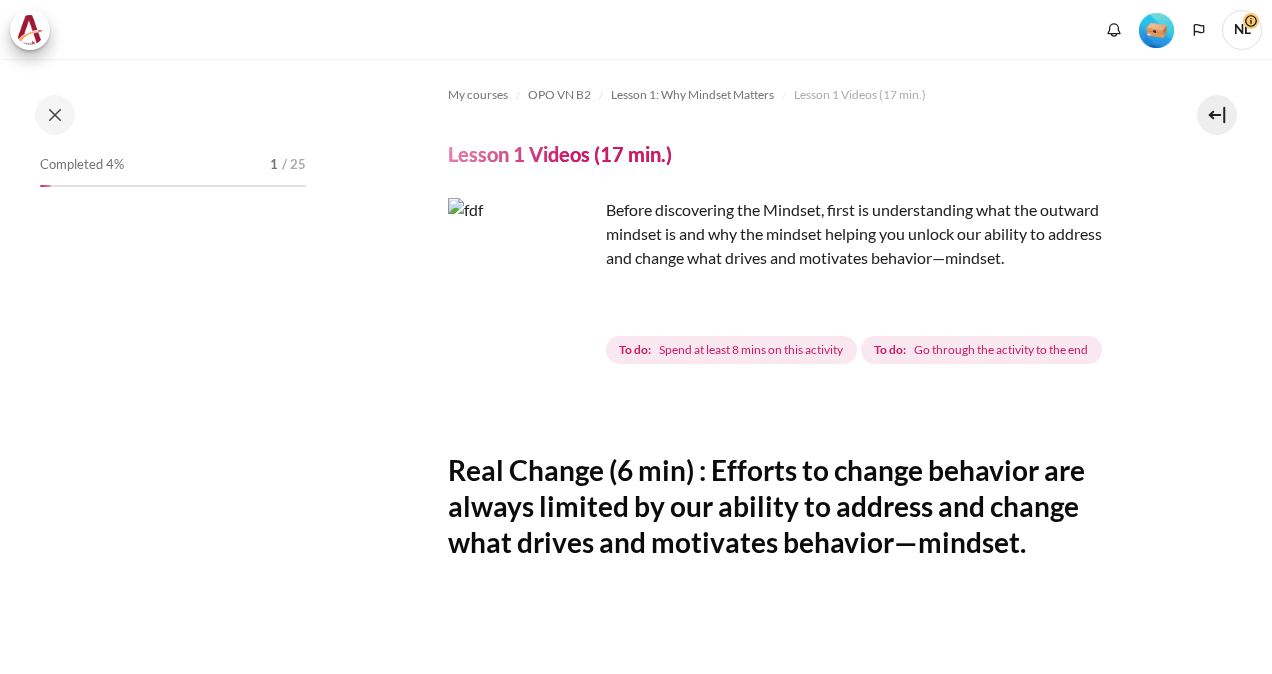 scroll, scrollTop: 0, scrollLeft: 0, axis: both 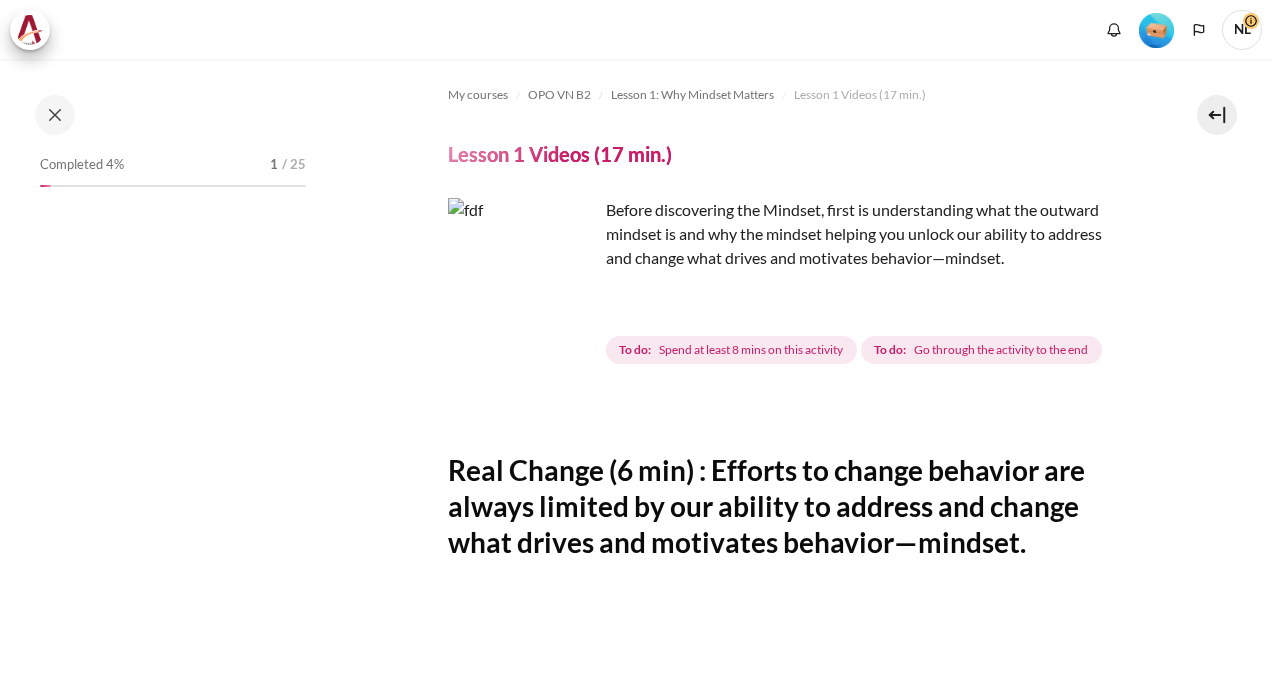 click on "Real Change (6 min) : Efforts to change behavior are always limited by our ability to address and change what drives and motivates behavior—mindset." at bounding box center (789, 506) 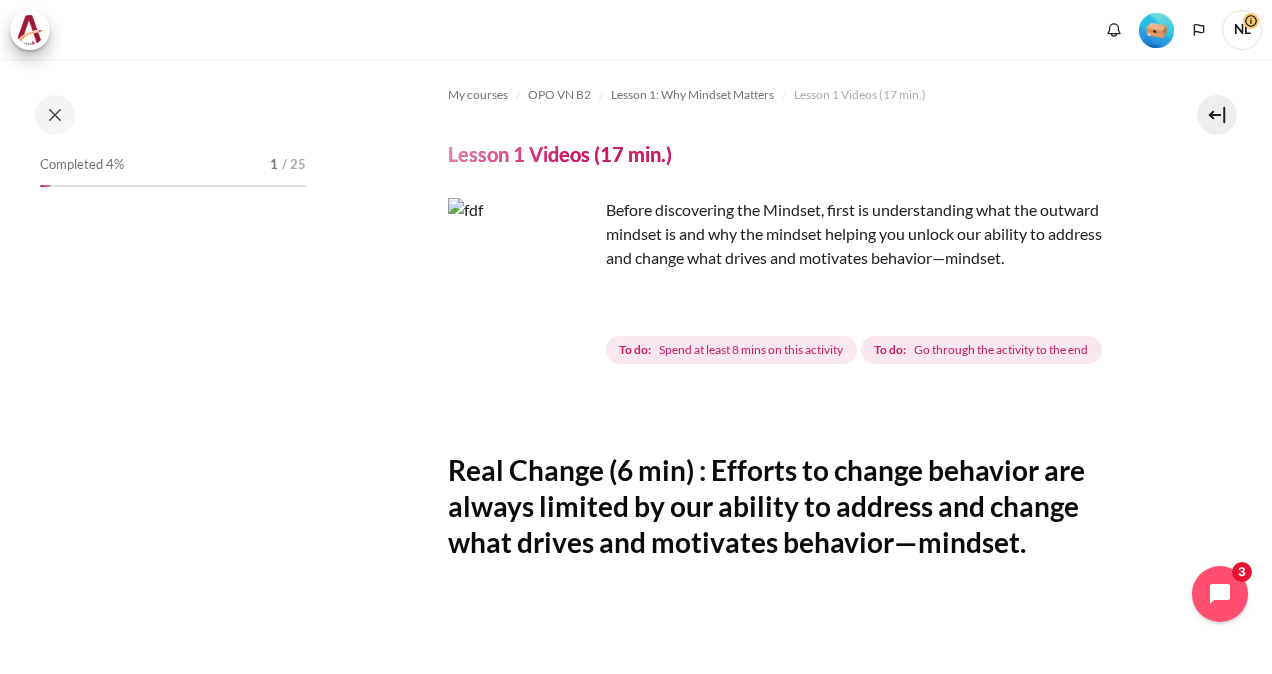 click on "Real Change (6 min) : Efforts to change behavior are always limited by our ability to address and change what drives and motivates behavior—mindset." at bounding box center (789, 506) 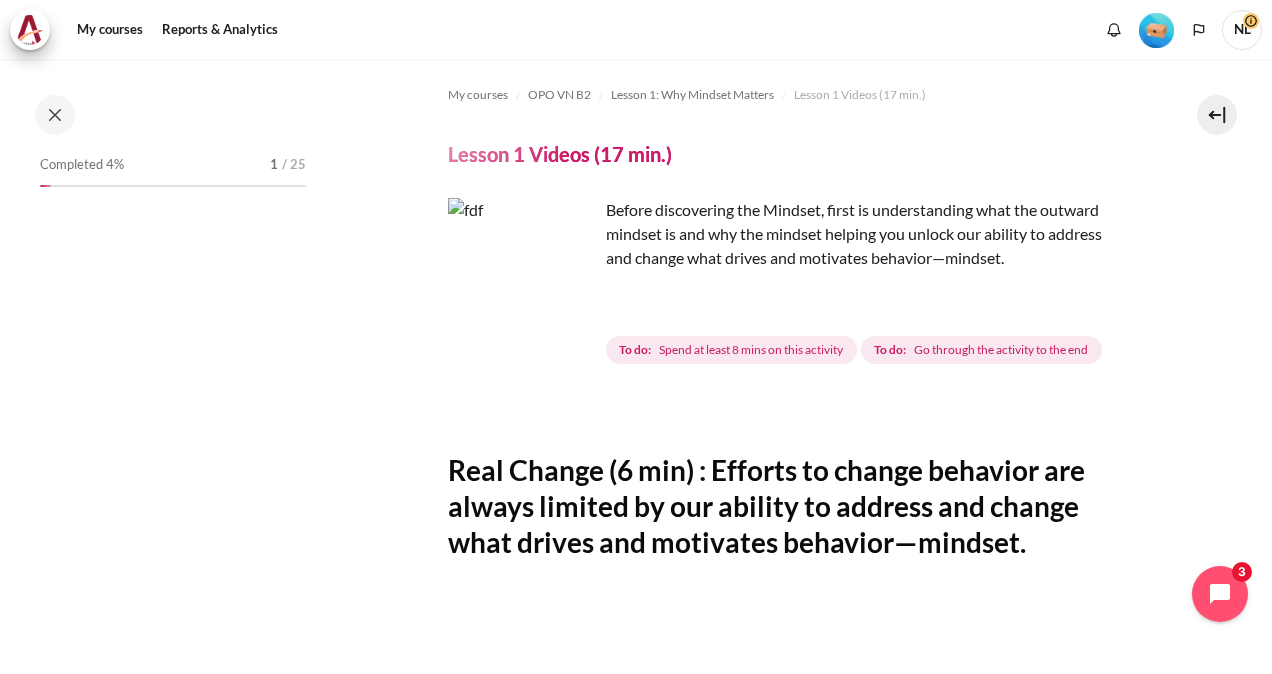 scroll, scrollTop: 132, scrollLeft: 0, axis: vertical 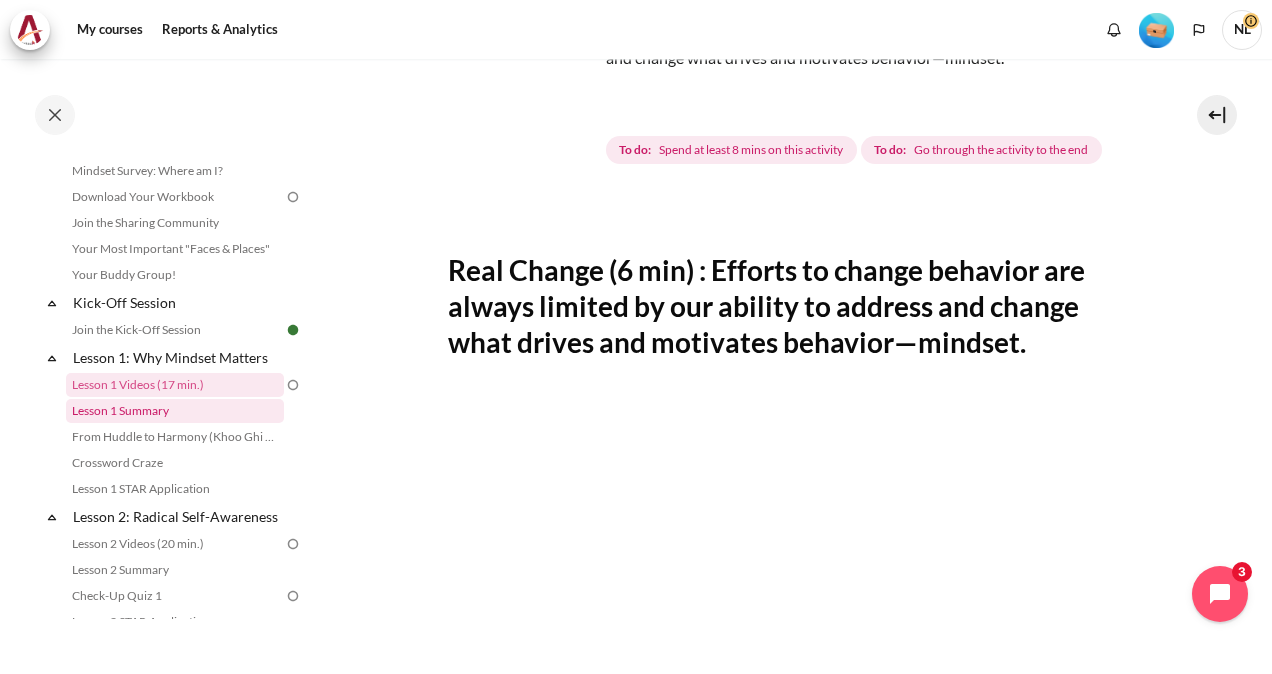 click on "Lesson 1 Summary" at bounding box center [175, 411] 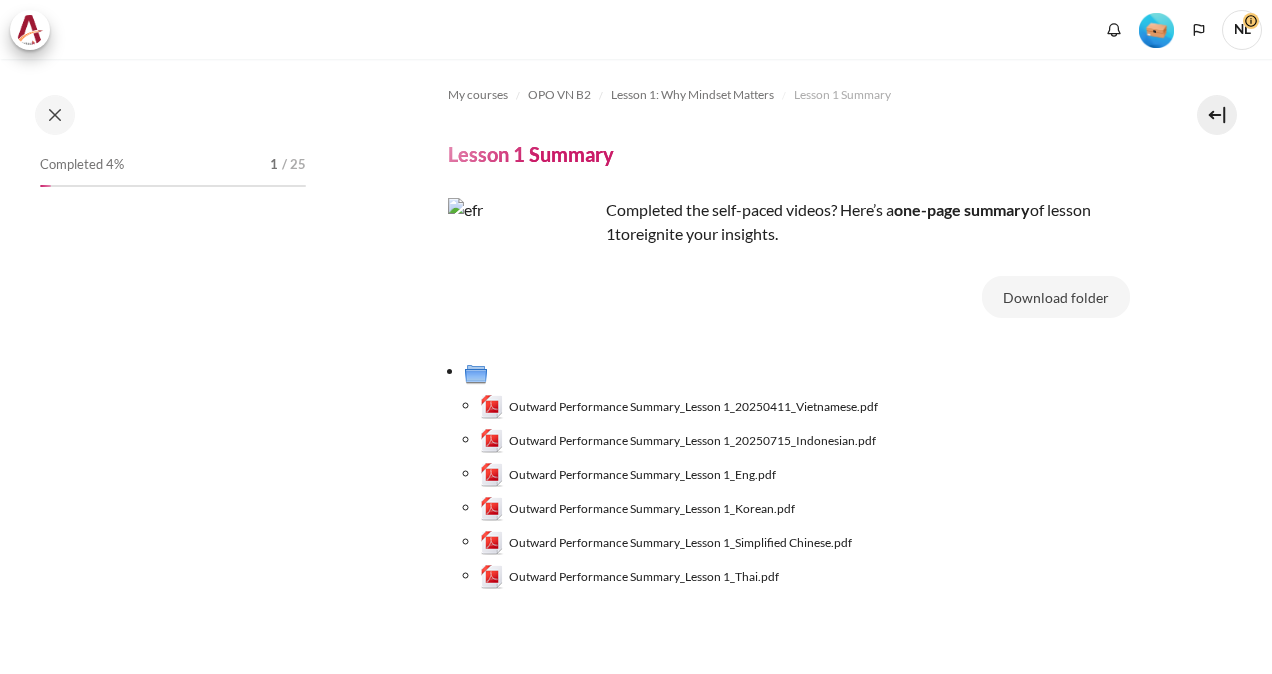 scroll, scrollTop: 0, scrollLeft: 0, axis: both 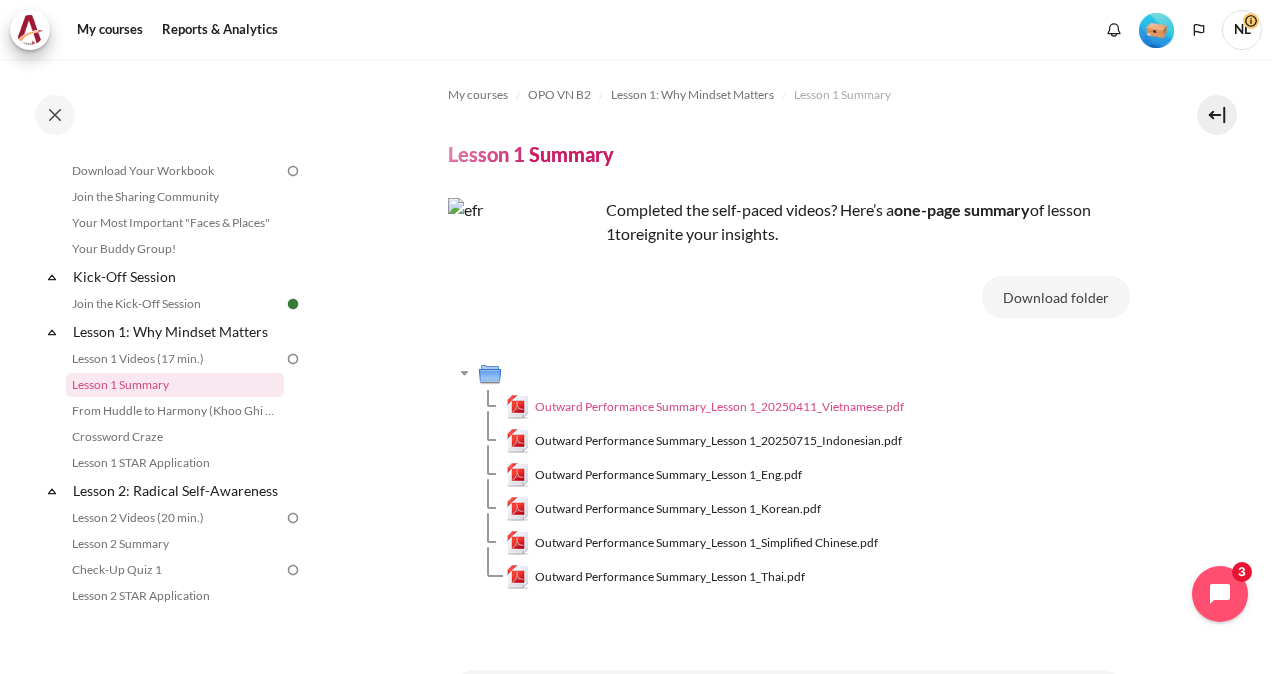 click on "Outward Performance Summary_Lesson 1_20250411_Vietnamese.pdf" at bounding box center [719, 407] 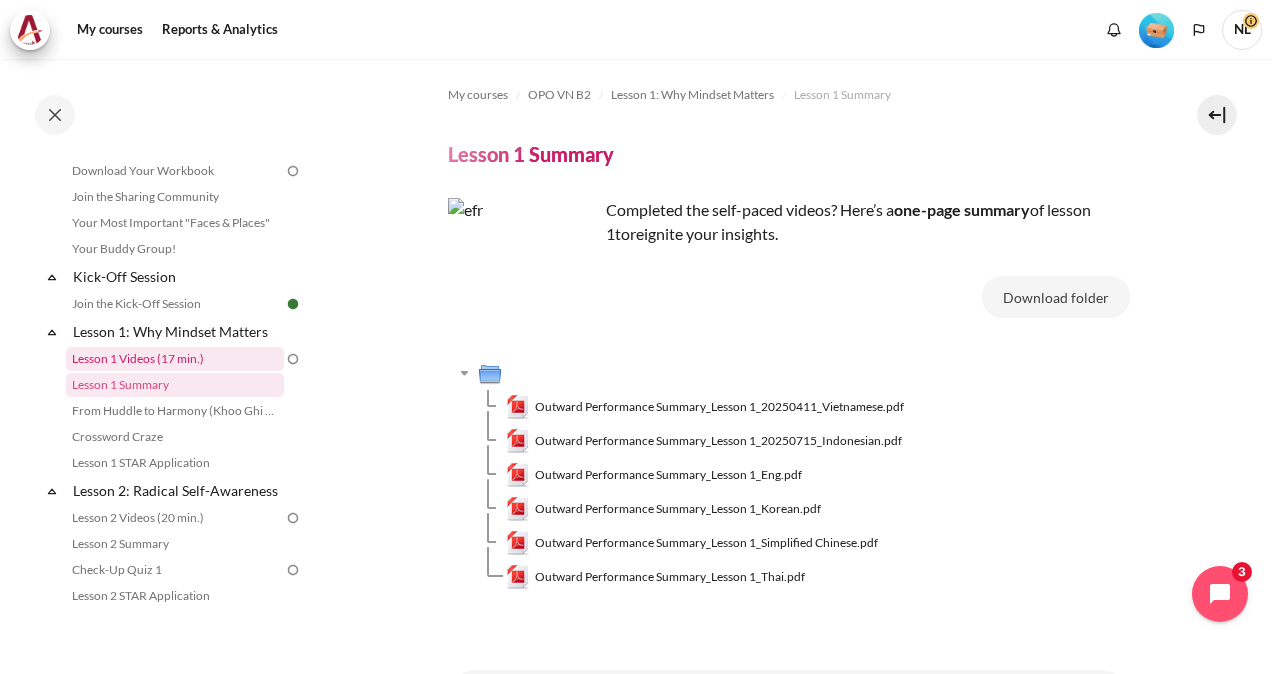 click on "Lesson 1 Videos (17 min.)" at bounding box center [175, 359] 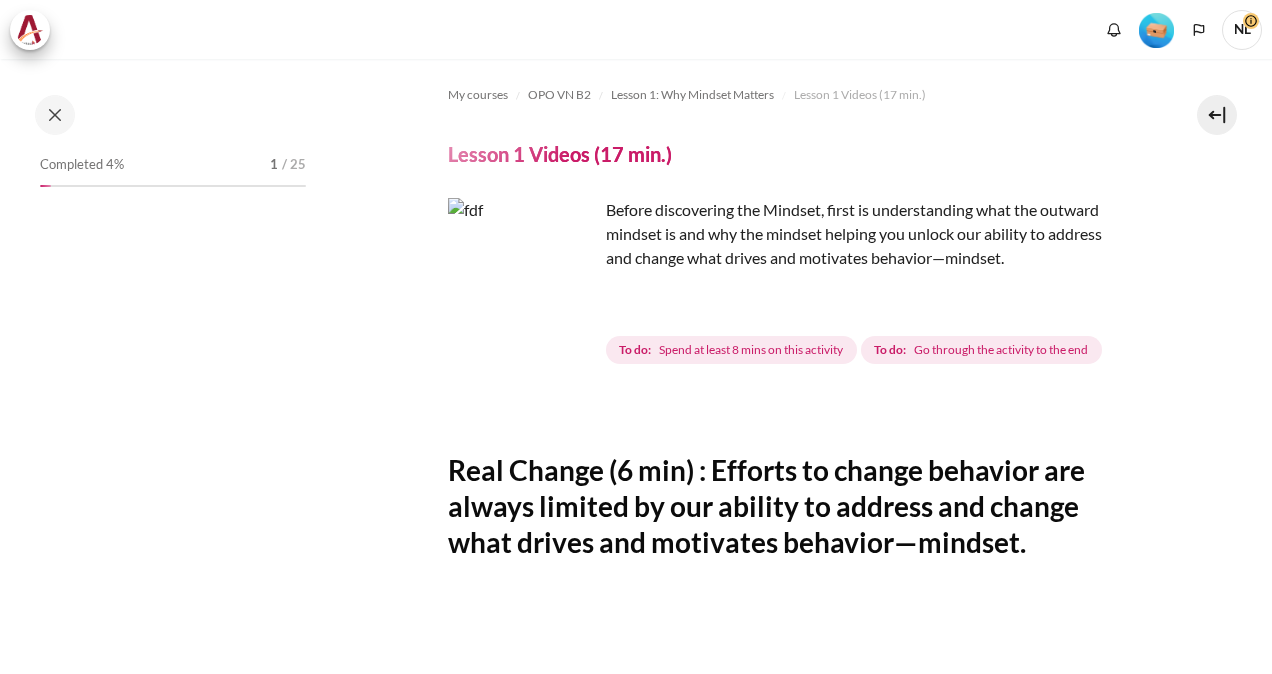 scroll, scrollTop: 0, scrollLeft: 0, axis: both 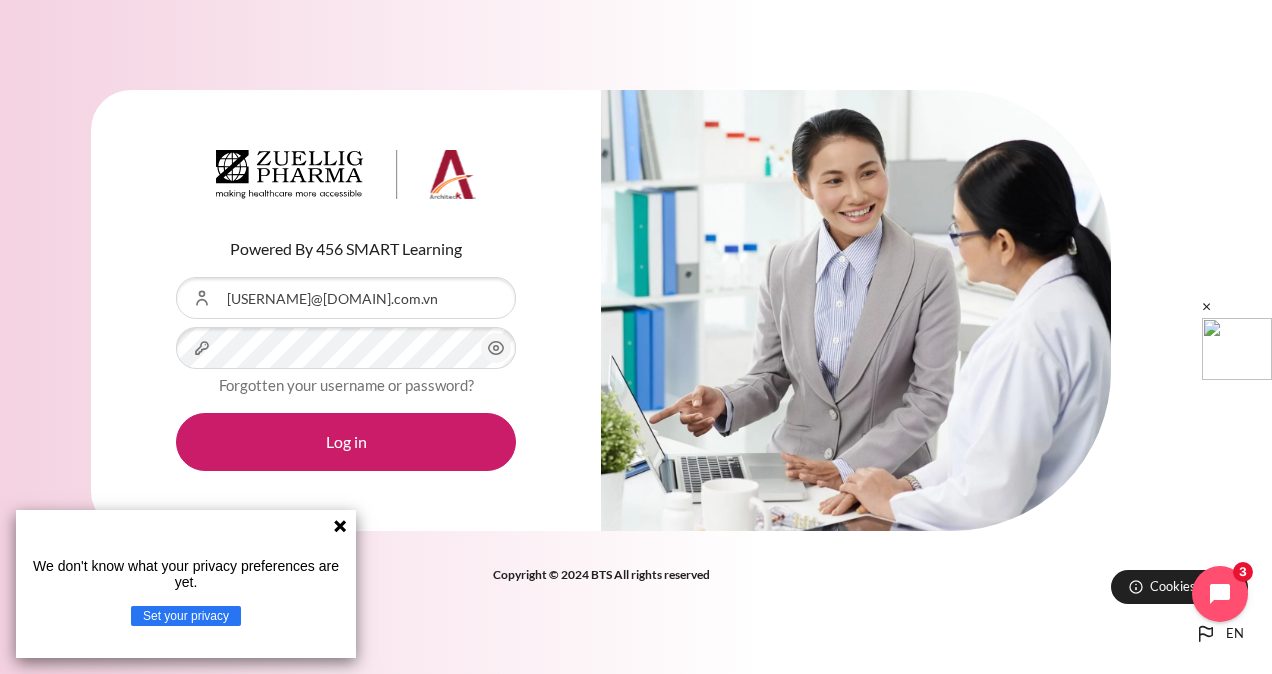 click on "Log in" at bounding box center [346, 442] 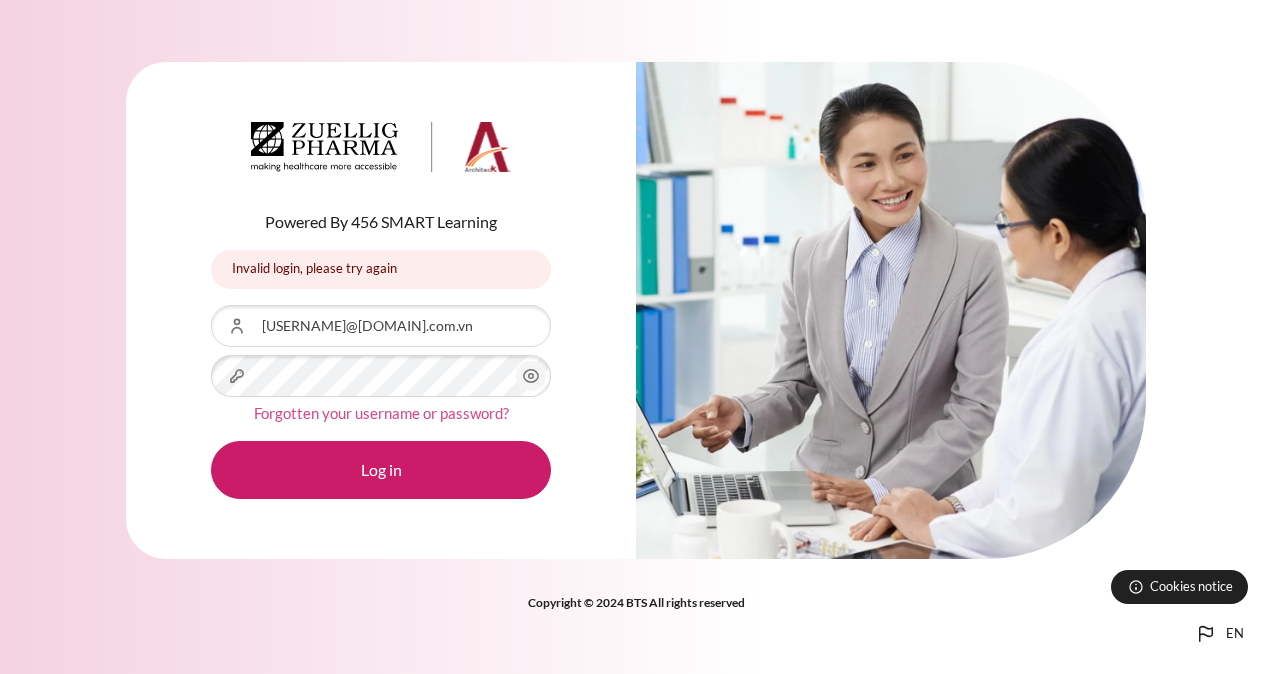 scroll, scrollTop: 0, scrollLeft: 0, axis: both 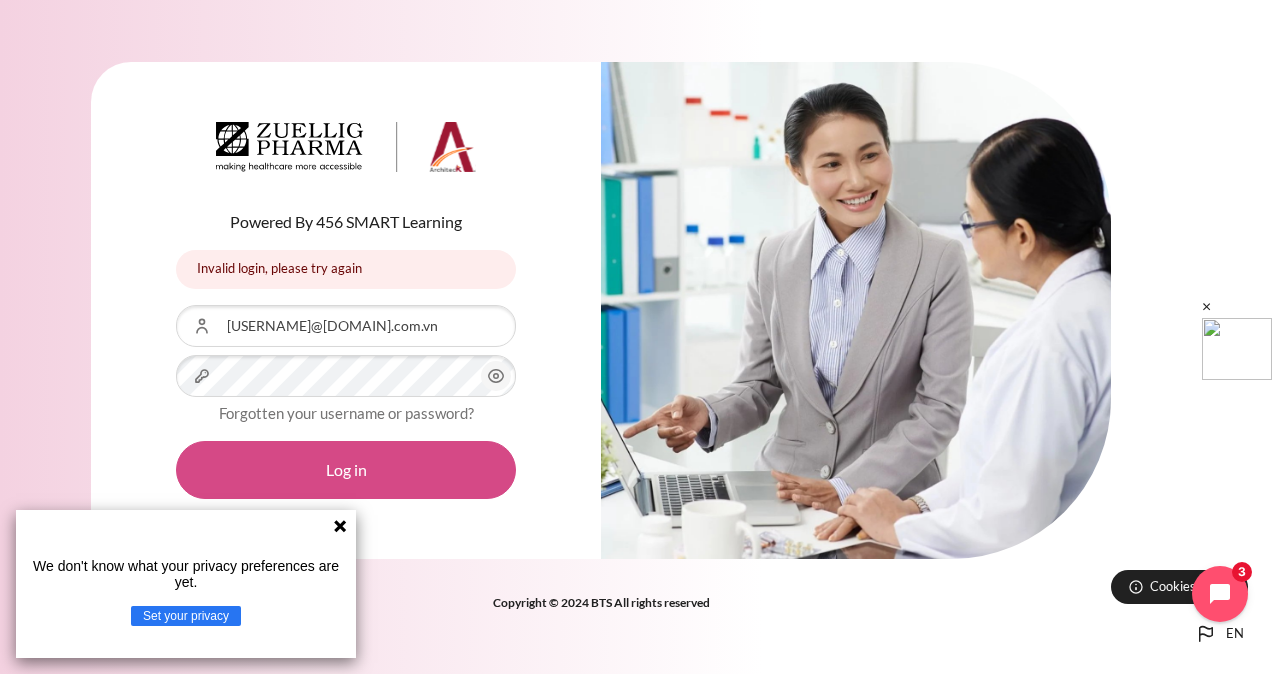 click on "Log in" at bounding box center (346, 470) 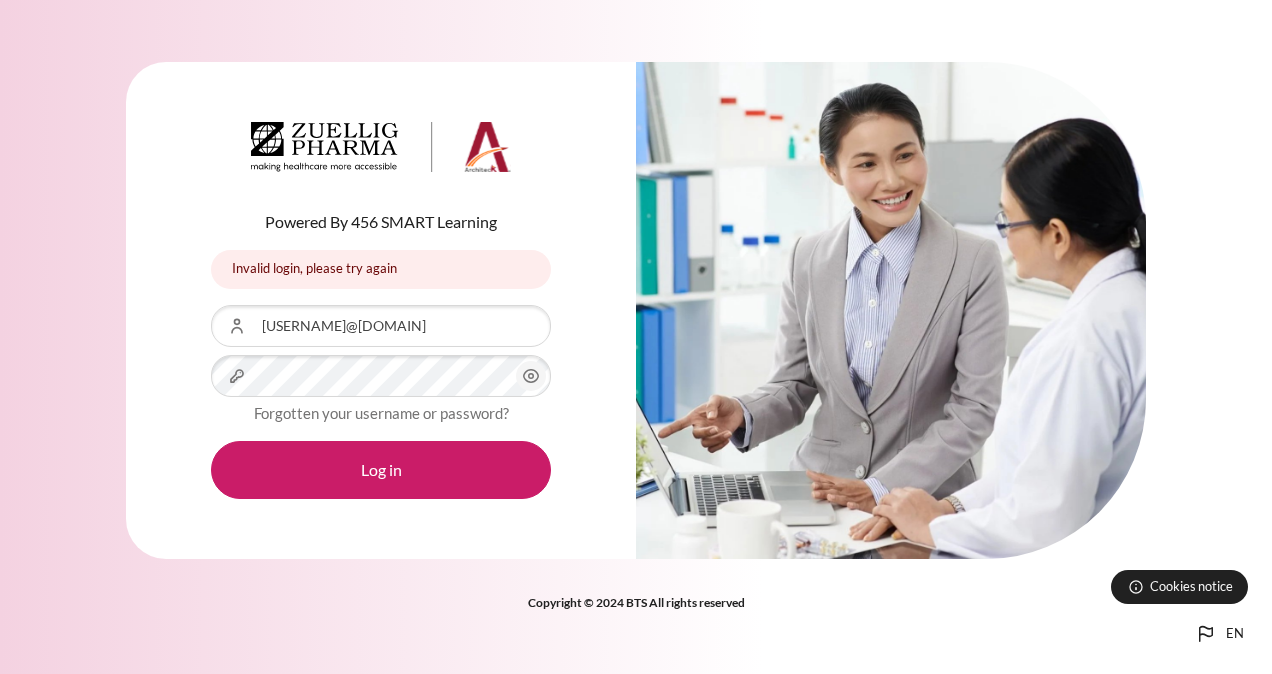 scroll, scrollTop: 0, scrollLeft: 0, axis: both 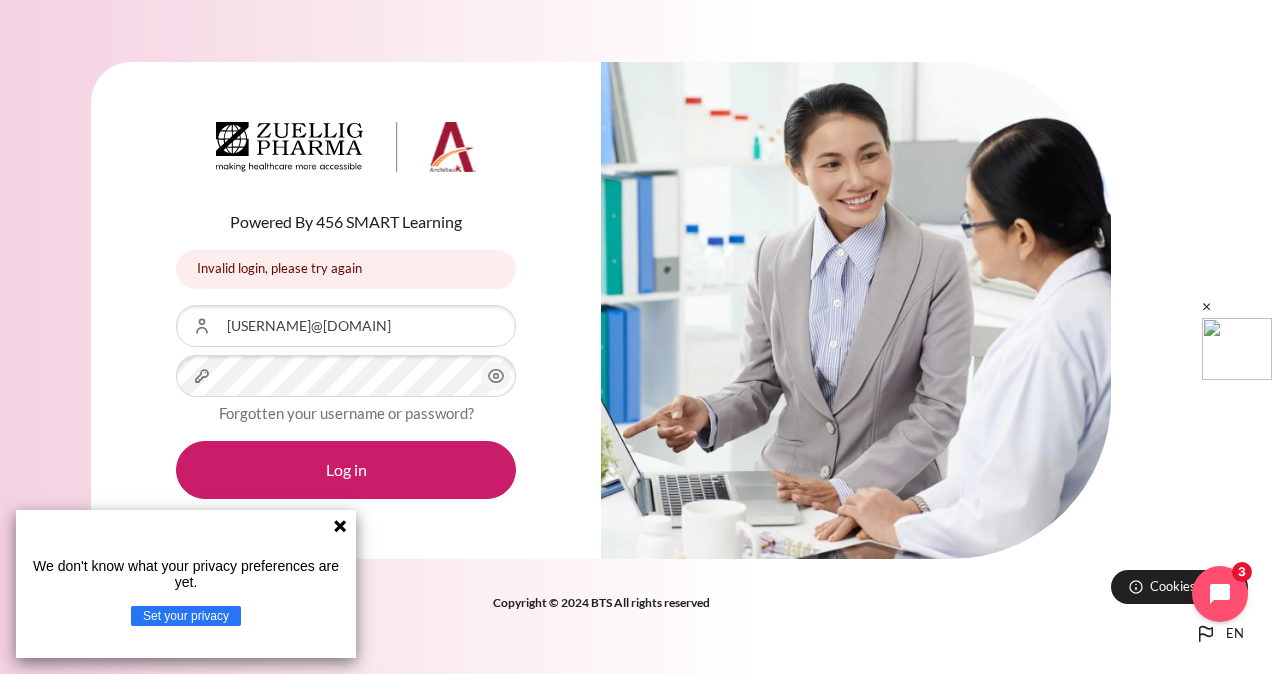click 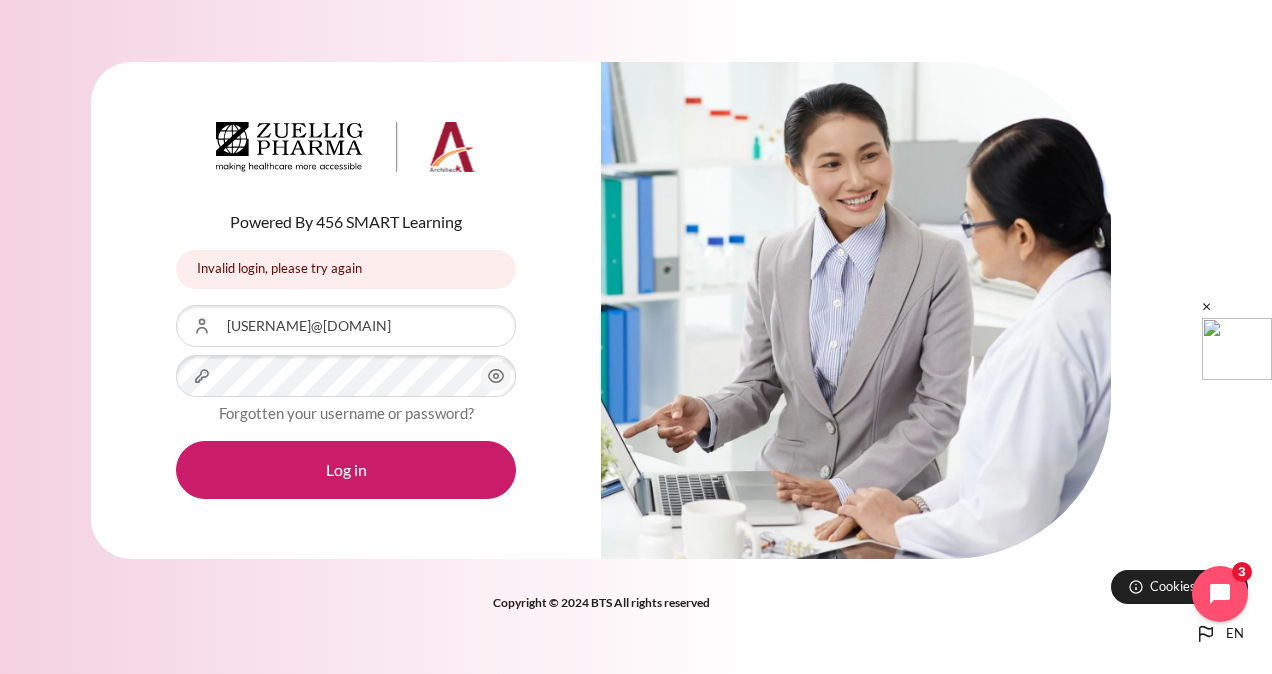 click 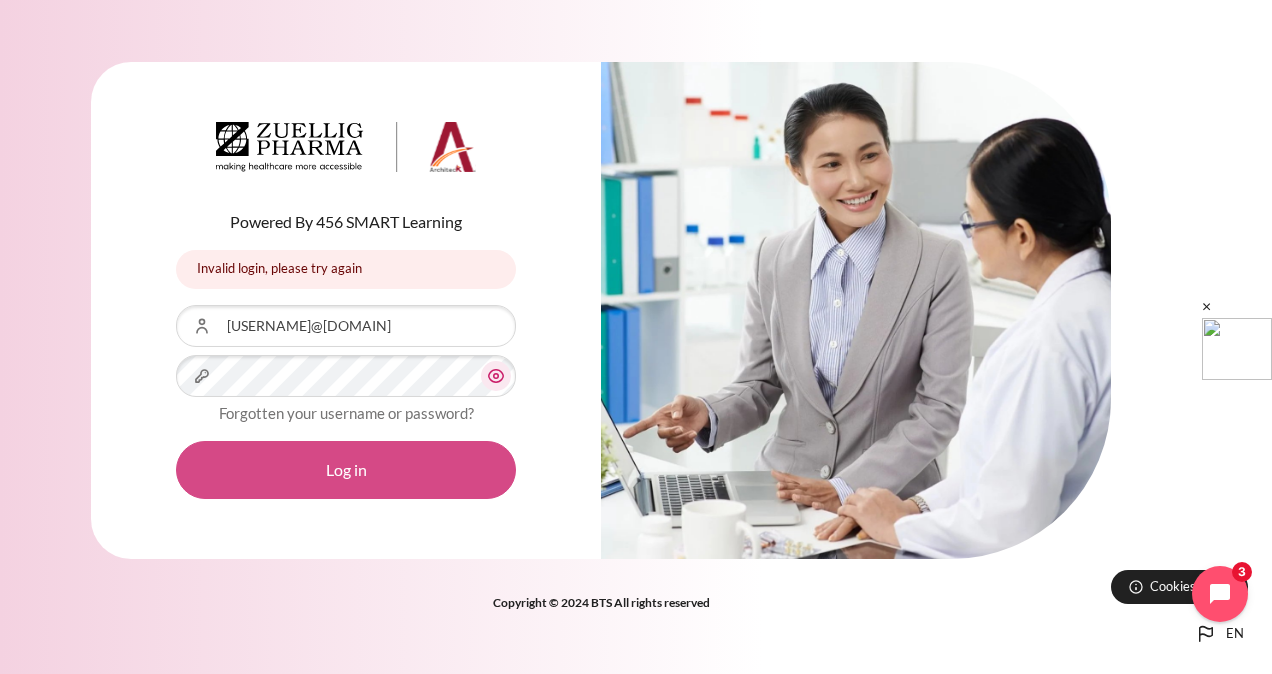 click on "Log in" at bounding box center [346, 470] 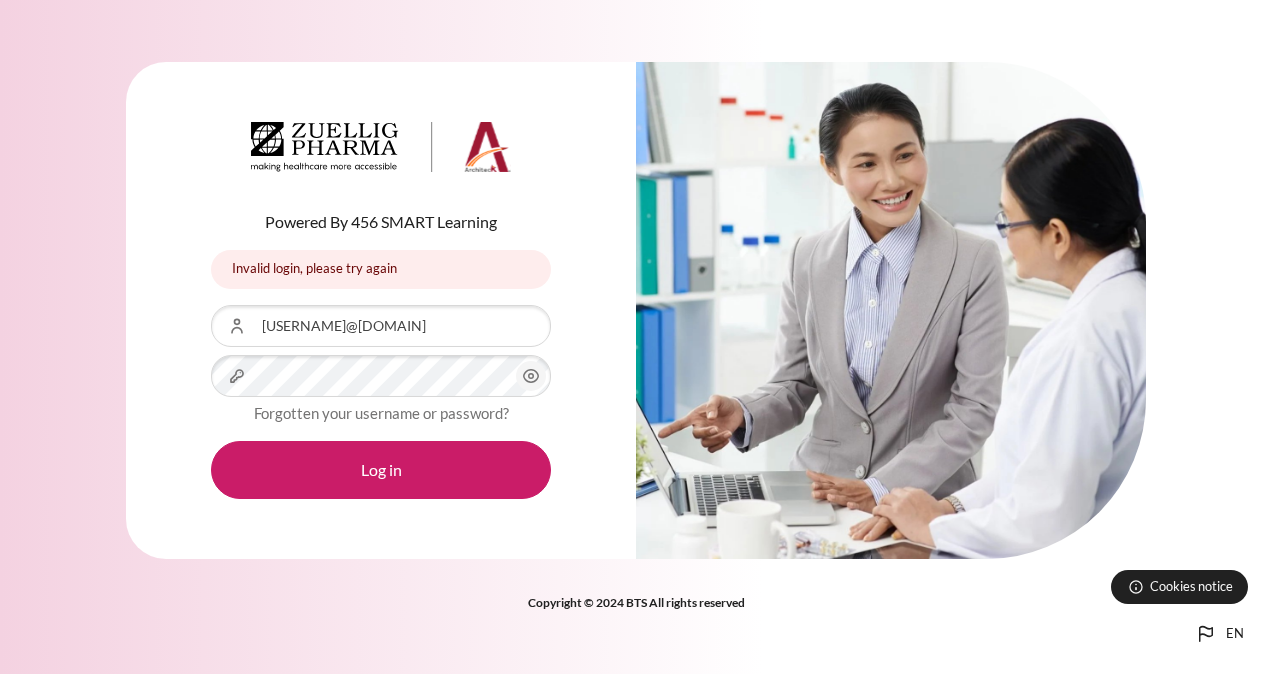 scroll, scrollTop: 0, scrollLeft: 0, axis: both 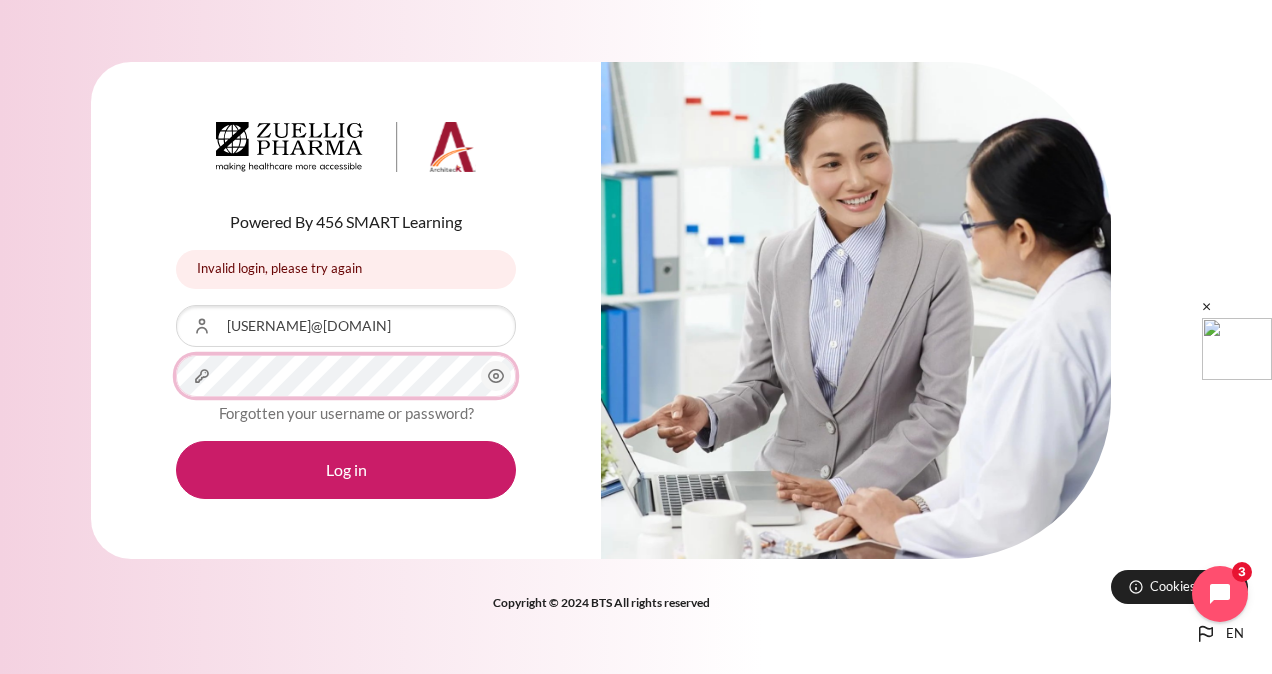 click on "Log in" at bounding box center (346, 470) 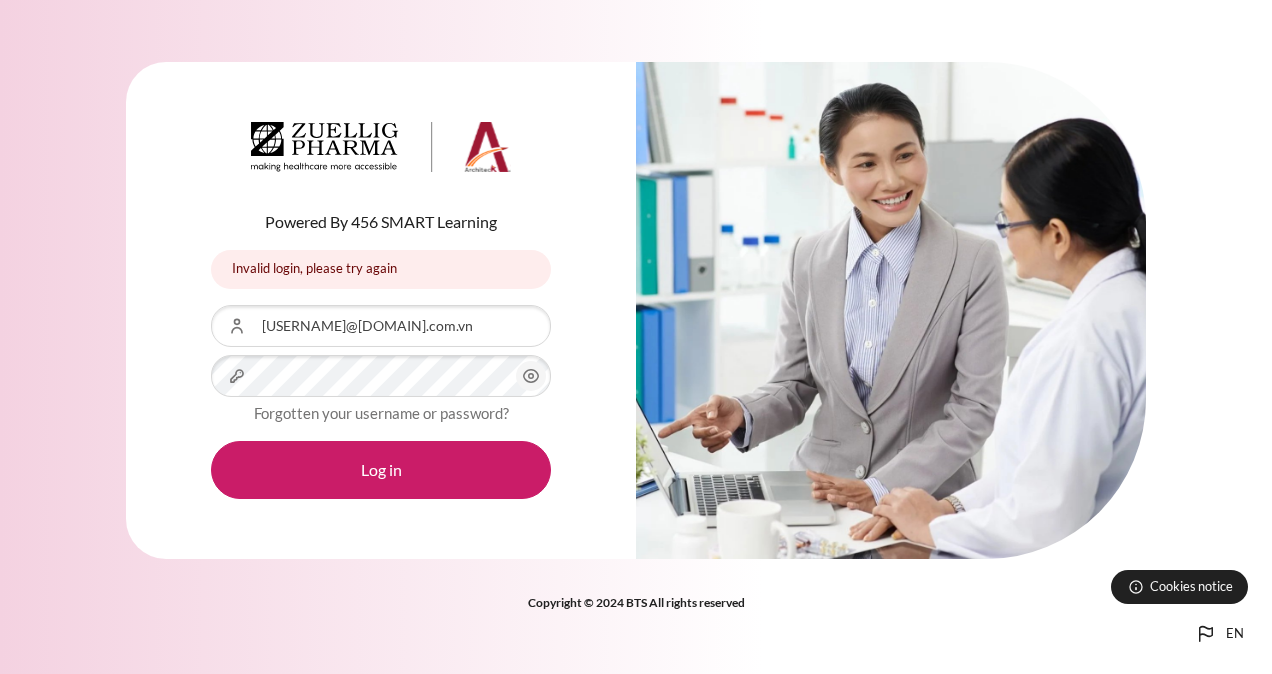 scroll, scrollTop: 0, scrollLeft: 0, axis: both 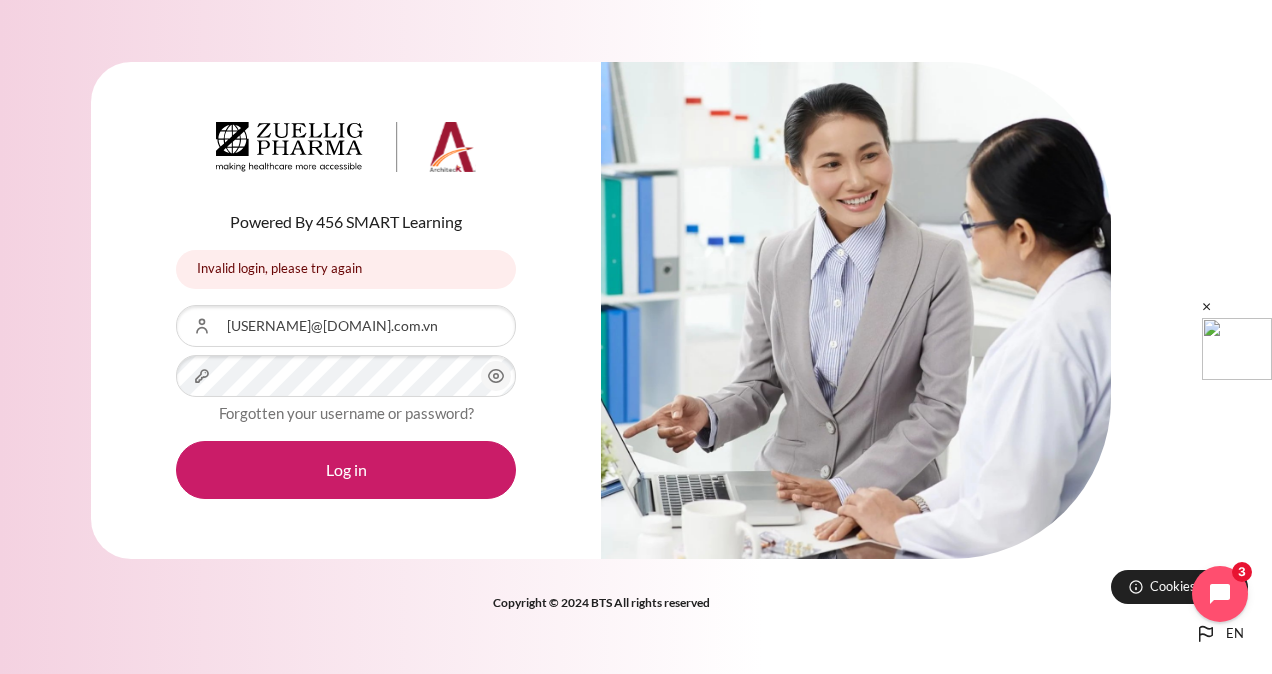 click 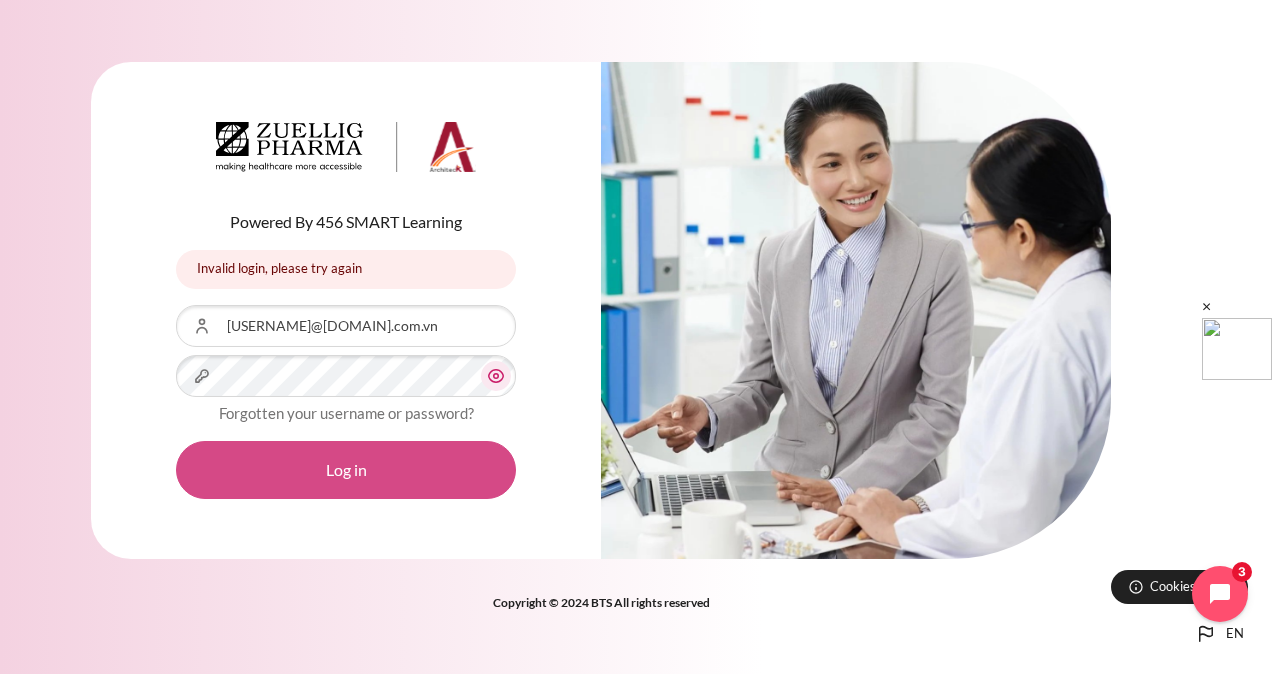 click on "Log in" at bounding box center [346, 470] 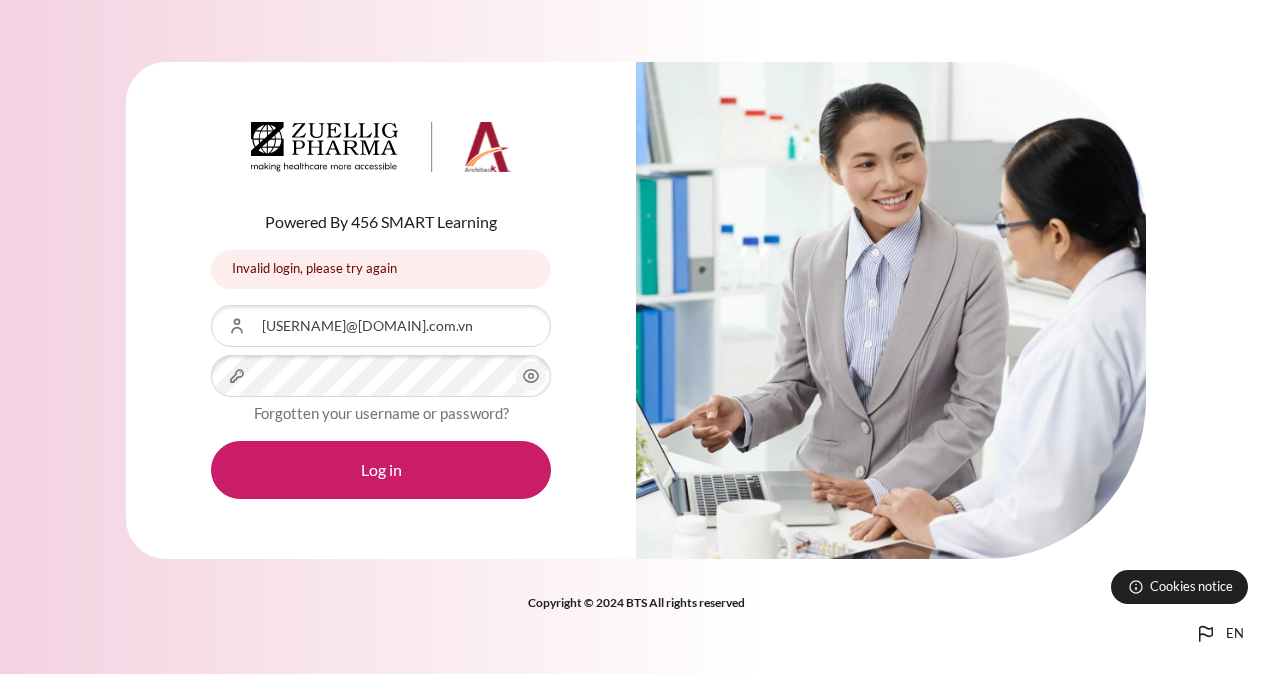 scroll, scrollTop: 0, scrollLeft: 0, axis: both 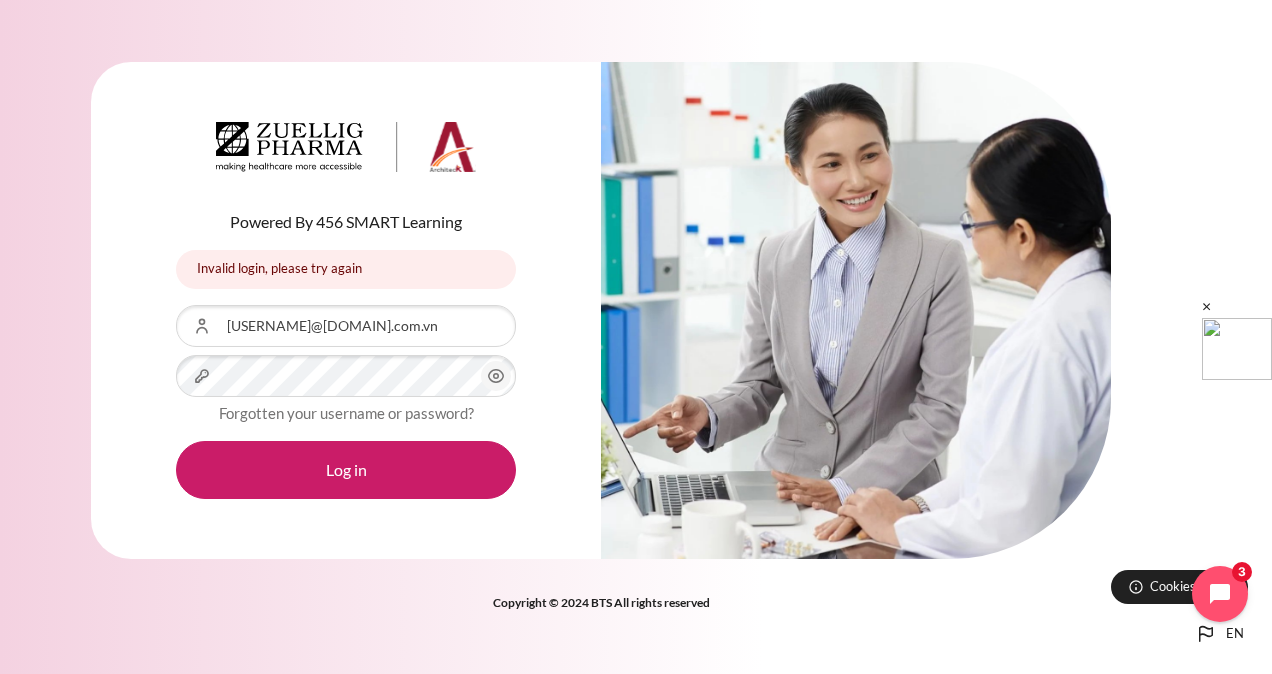 click at bounding box center (496, 376) 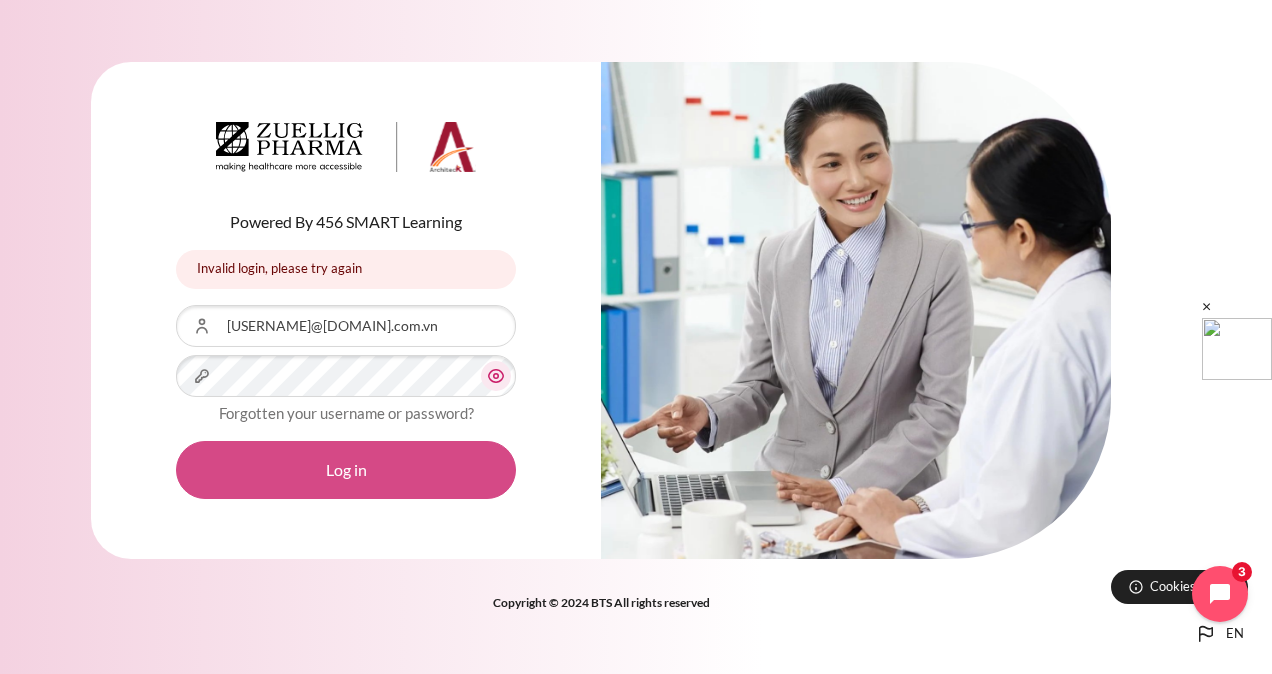 click on "Log in" at bounding box center (346, 470) 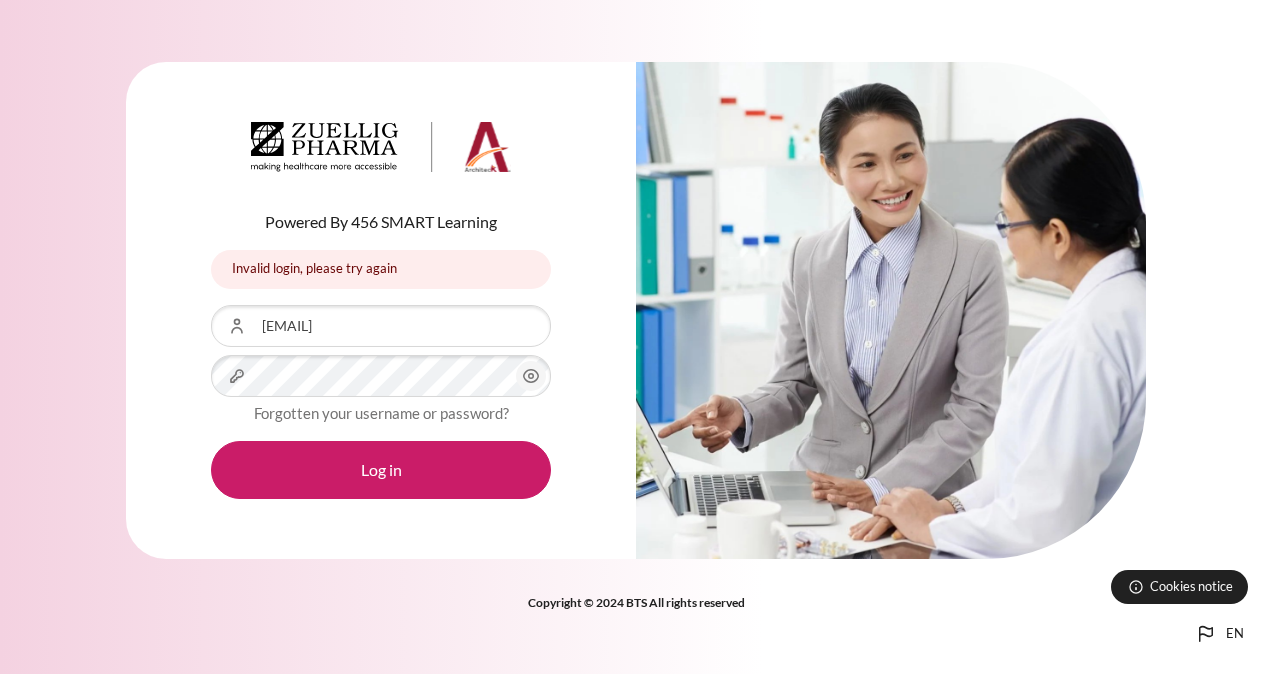 scroll, scrollTop: 0, scrollLeft: 0, axis: both 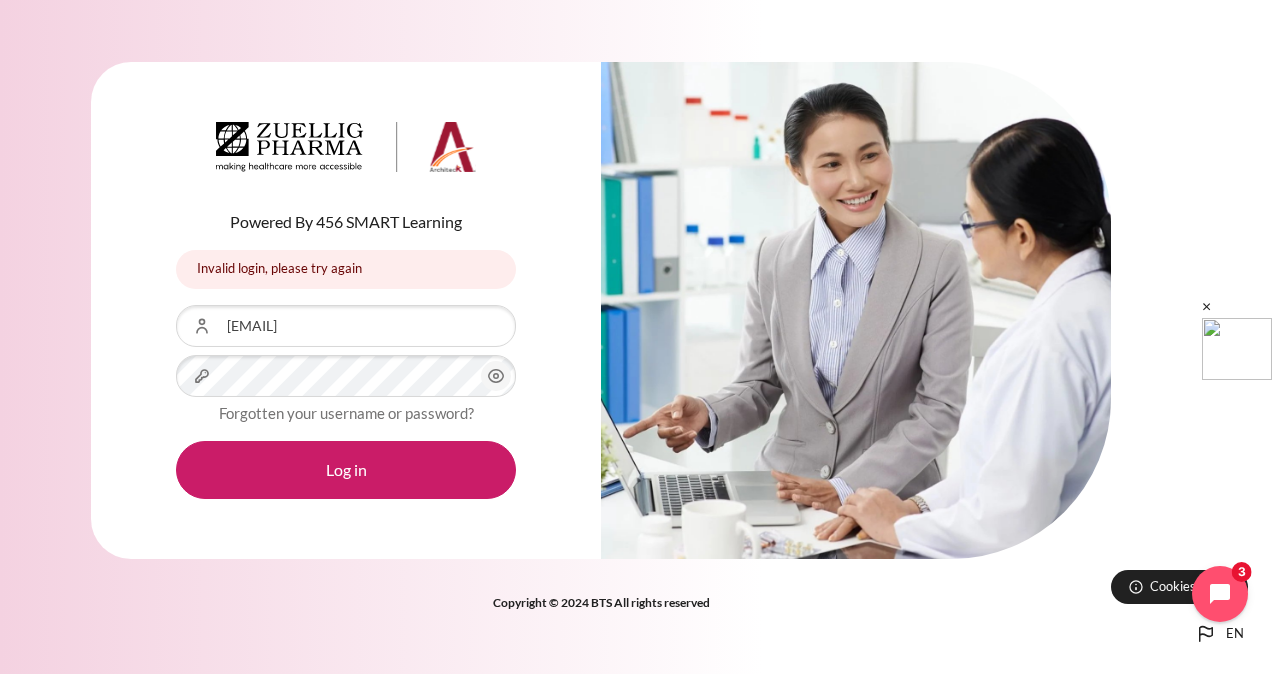 click on "×" at bounding box center (1206, 305) 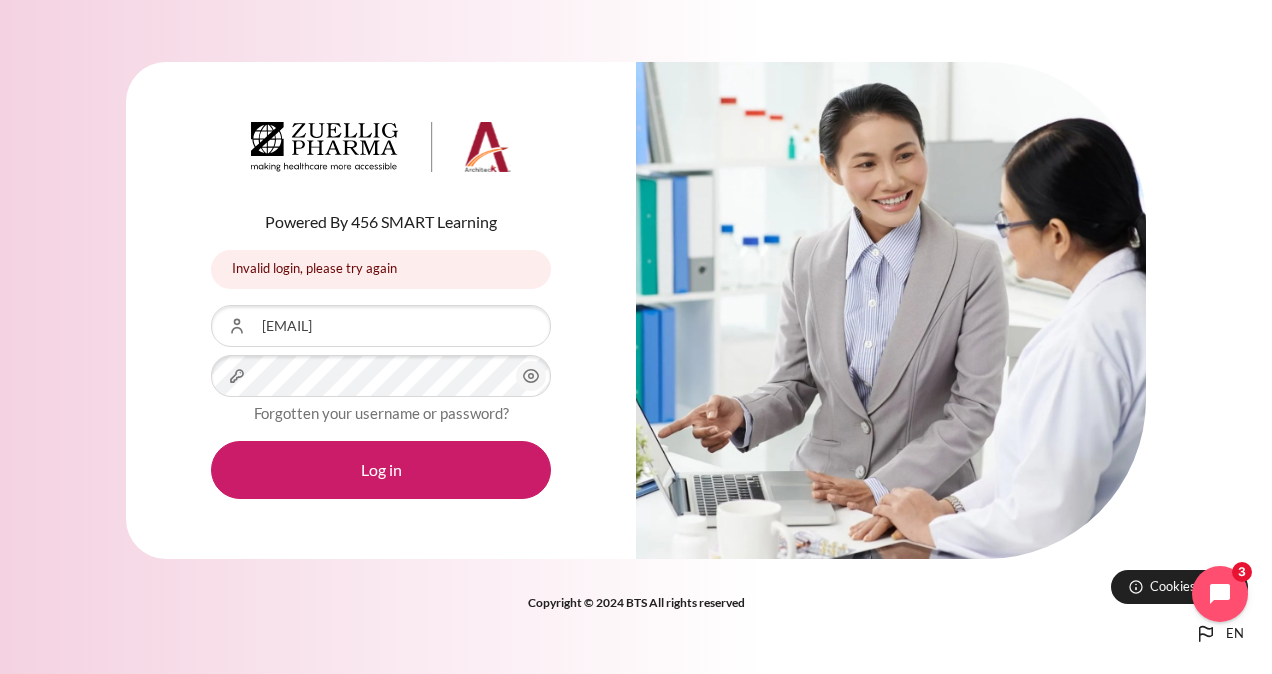 click on "Powered By 456 SMART Learning
Invalid login, please try again
Invalid login, please try again
Username or Email Address
[EMAIL]
Password" at bounding box center [636, 322] 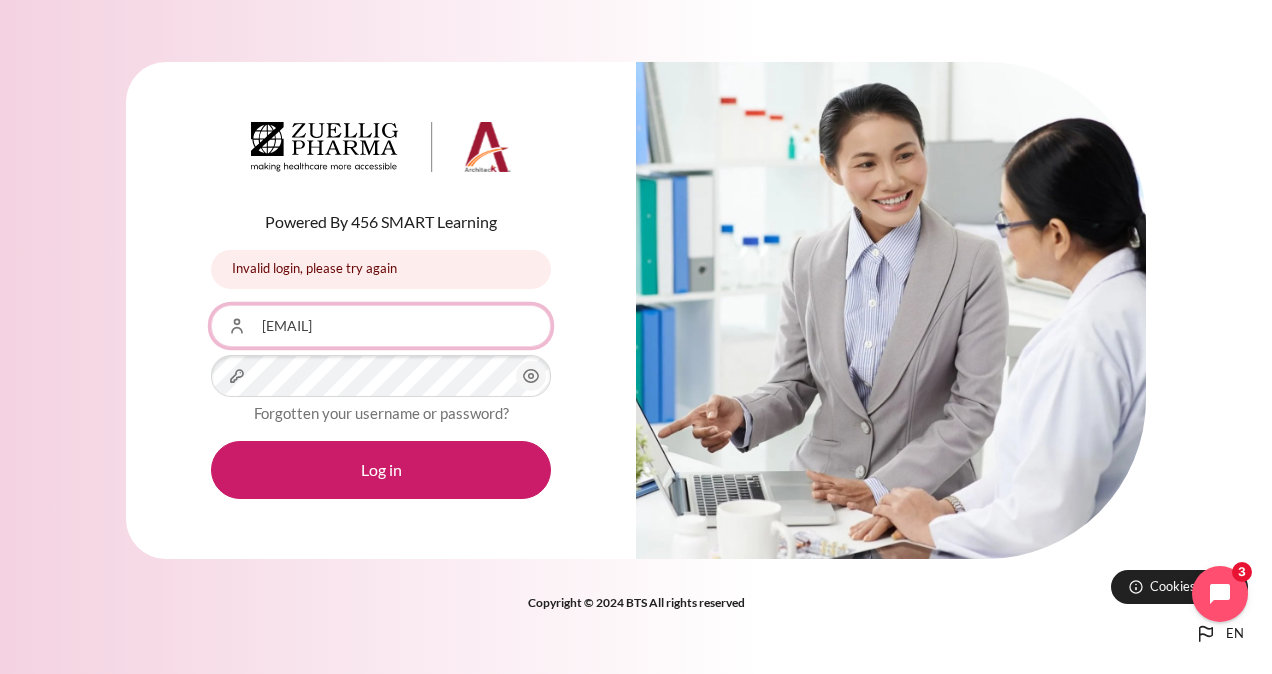 click on "[EMAIL]" at bounding box center (381, 326) 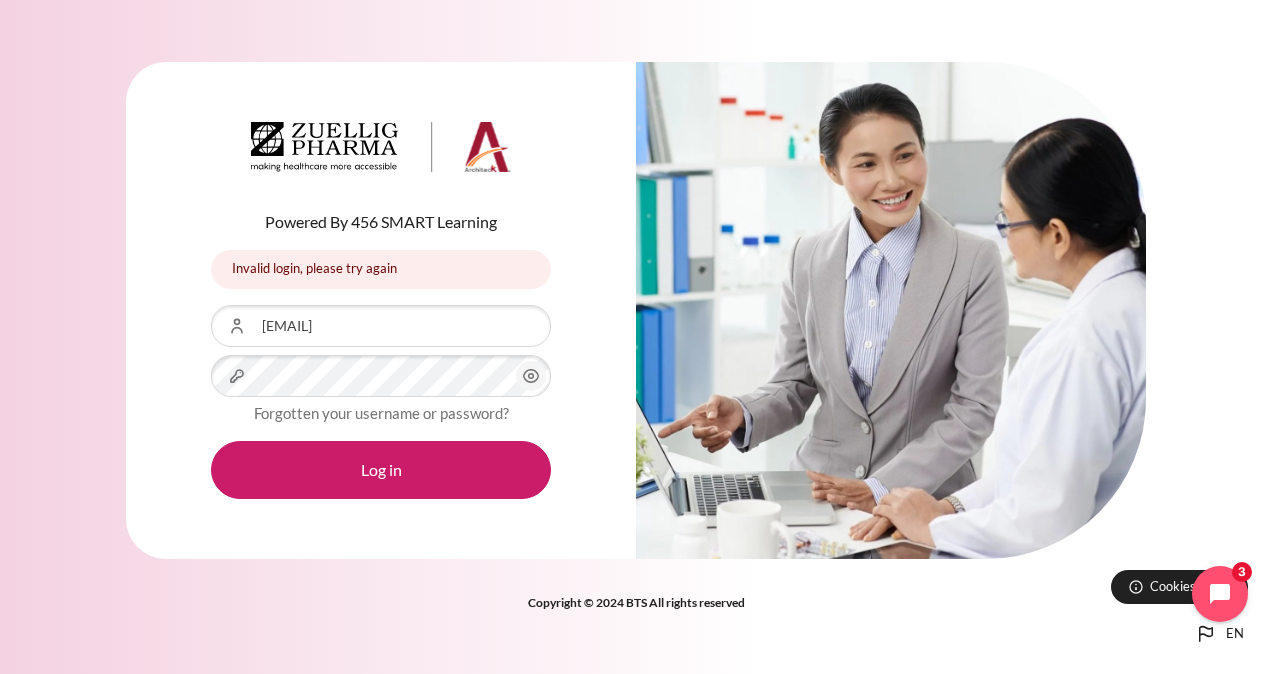 click 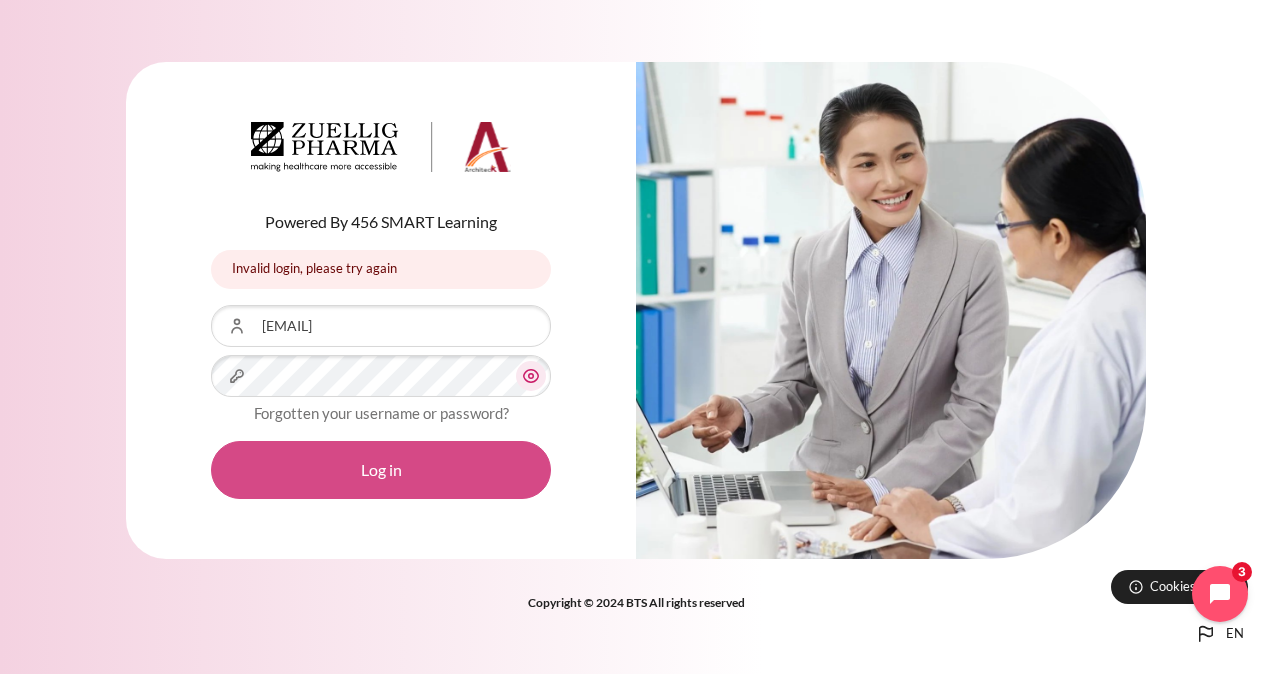 click on "Log in" at bounding box center (381, 470) 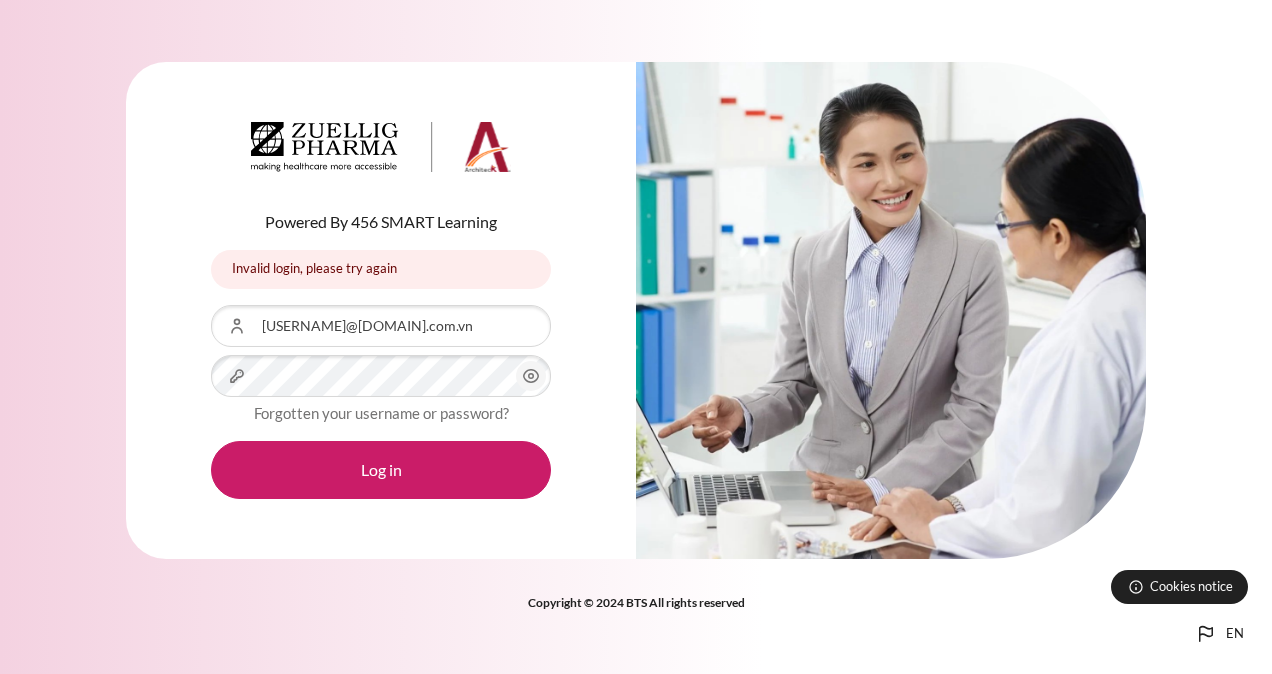 scroll, scrollTop: 0, scrollLeft: 0, axis: both 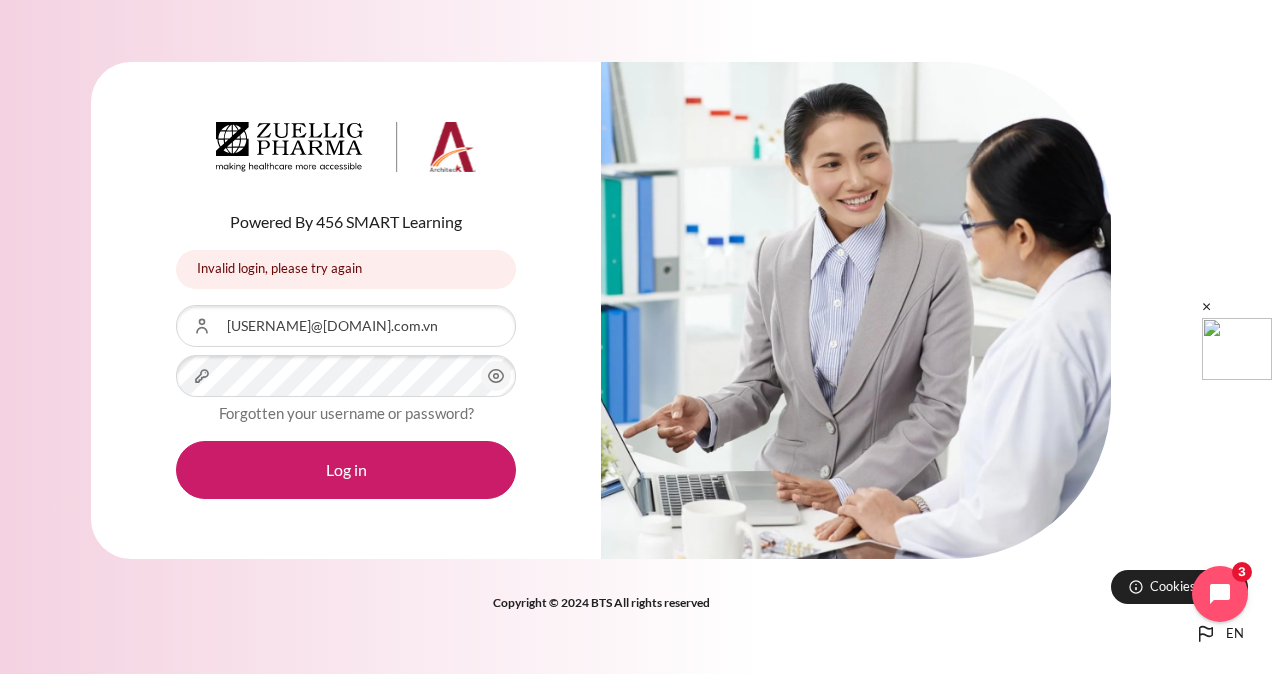 click 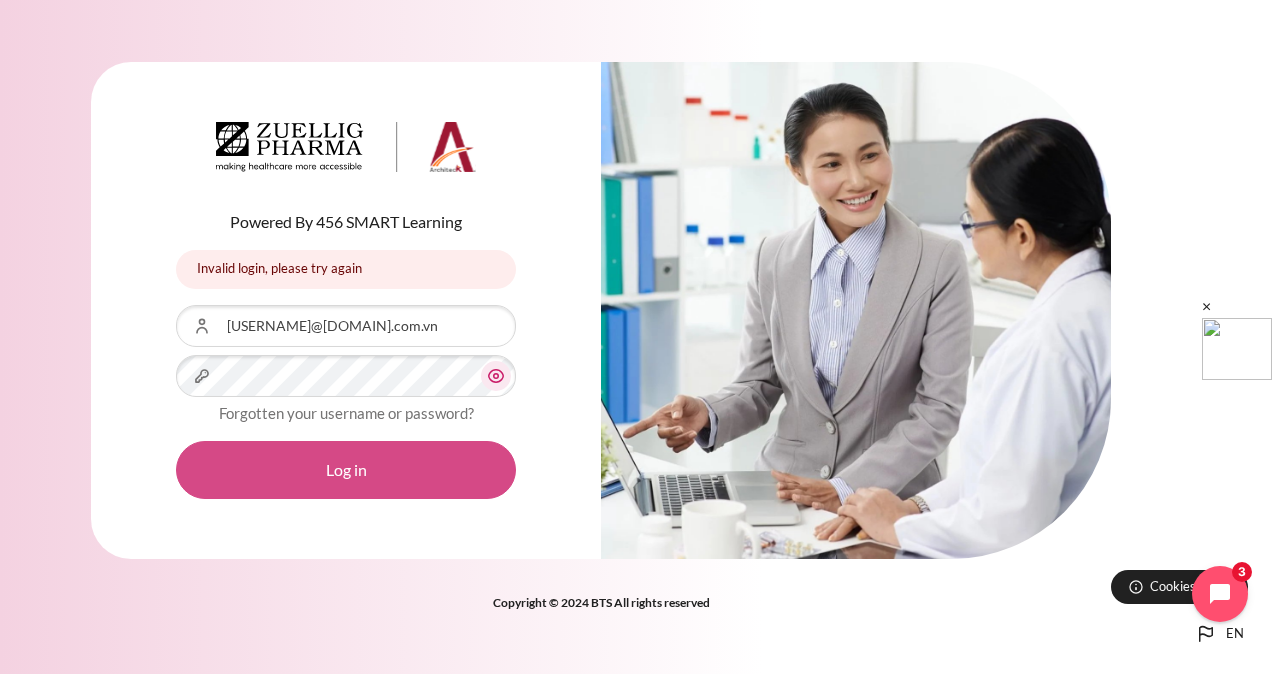 click on "Log in" at bounding box center (346, 470) 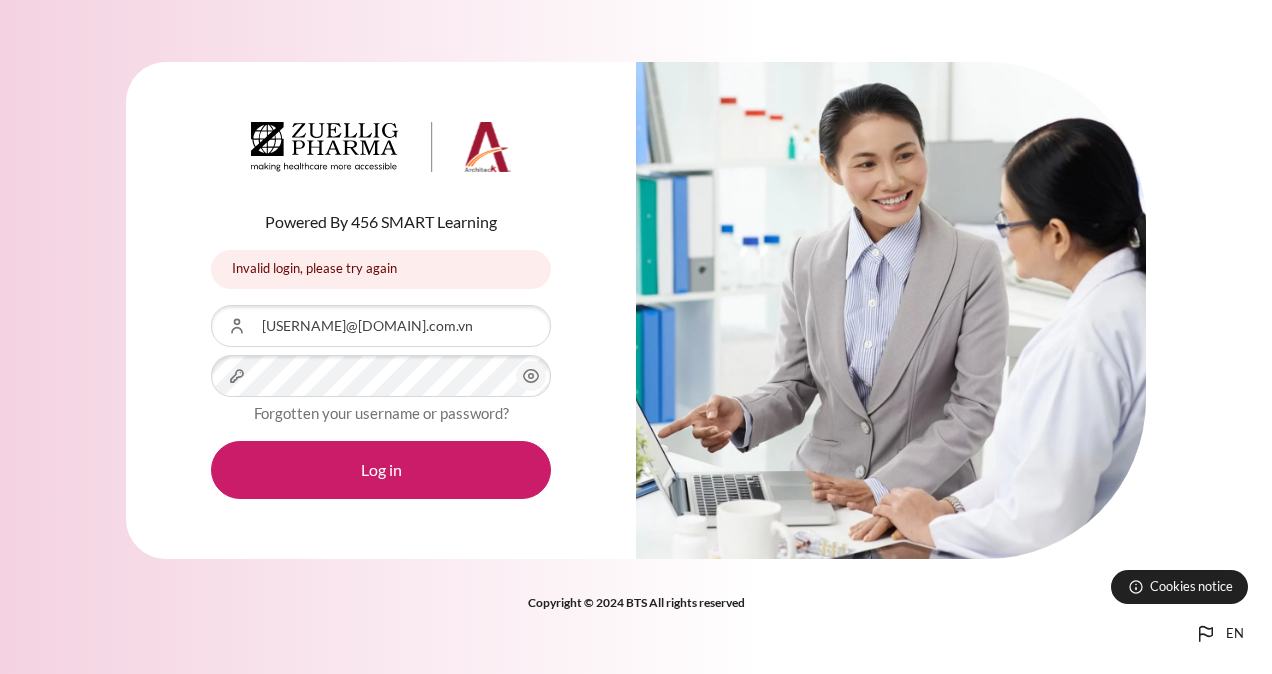 scroll, scrollTop: 0, scrollLeft: 0, axis: both 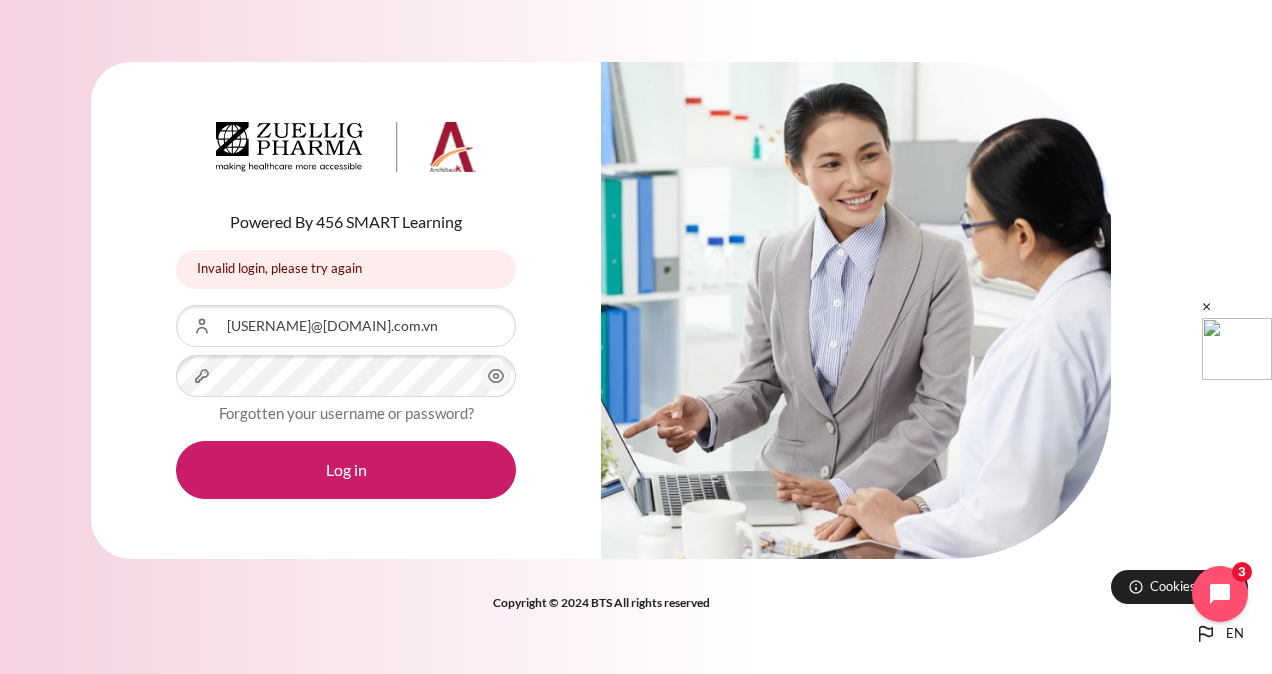 click 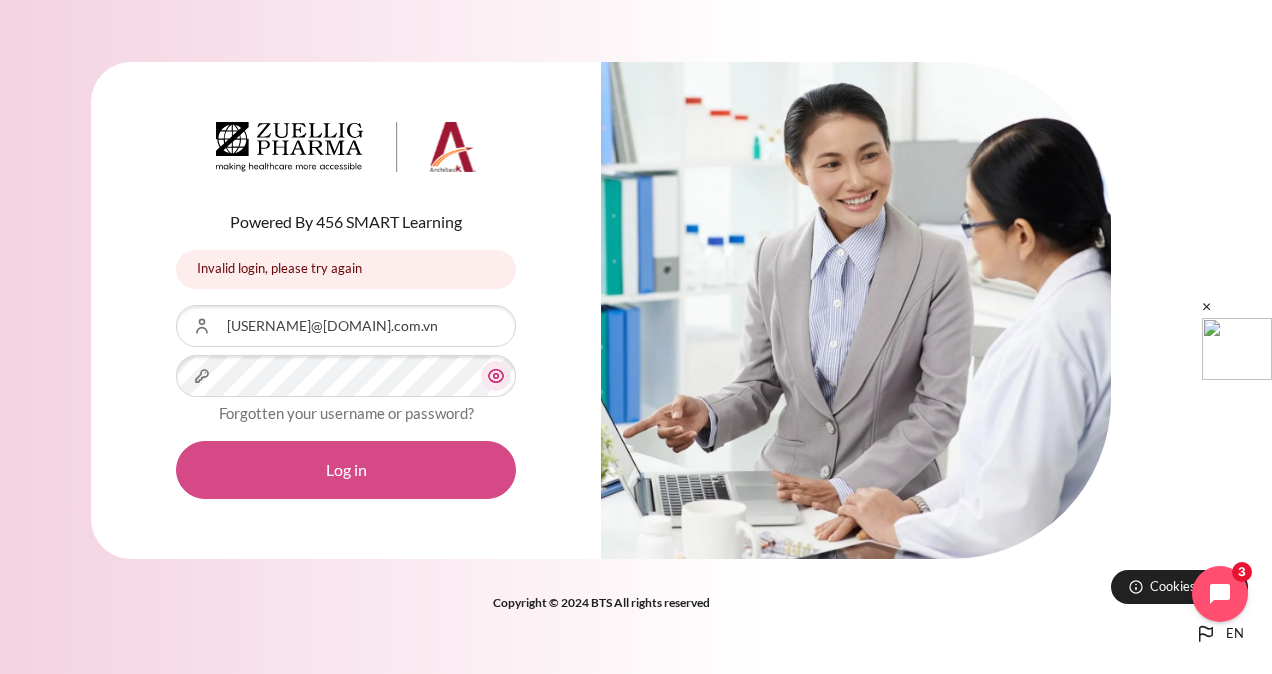 click on "Log in" at bounding box center [346, 470] 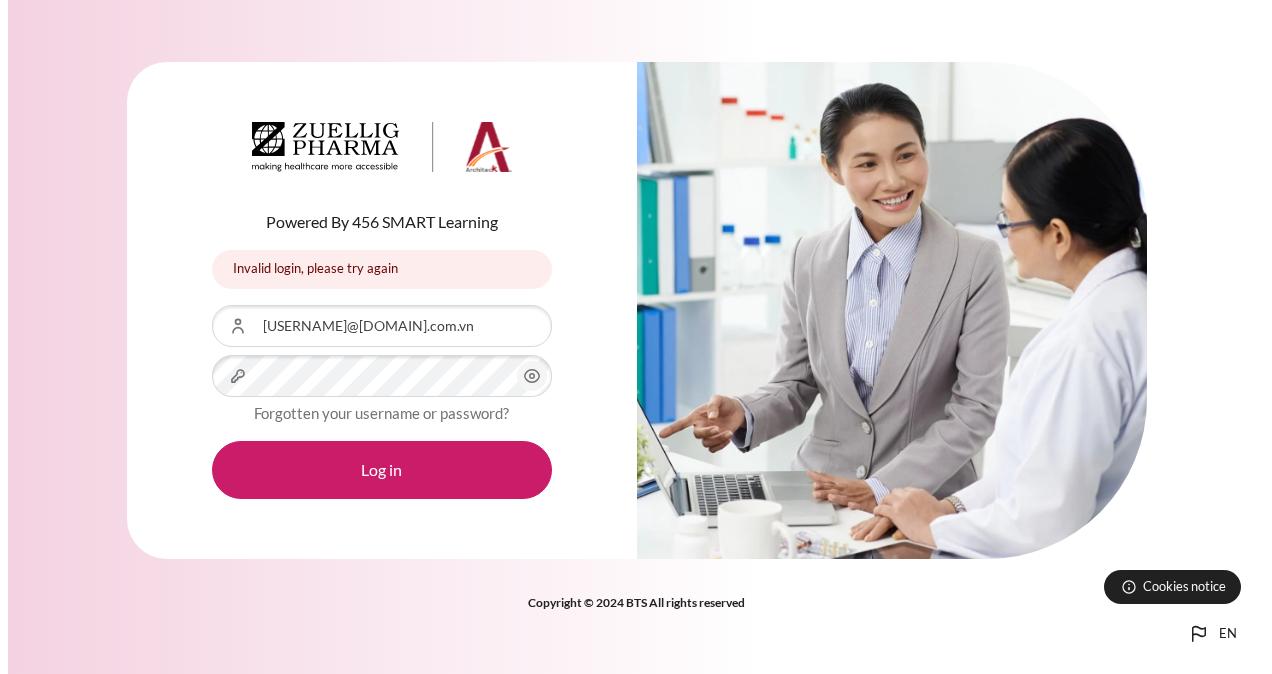 scroll, scrollTop: 0, scrollLeft: 0, axis: both 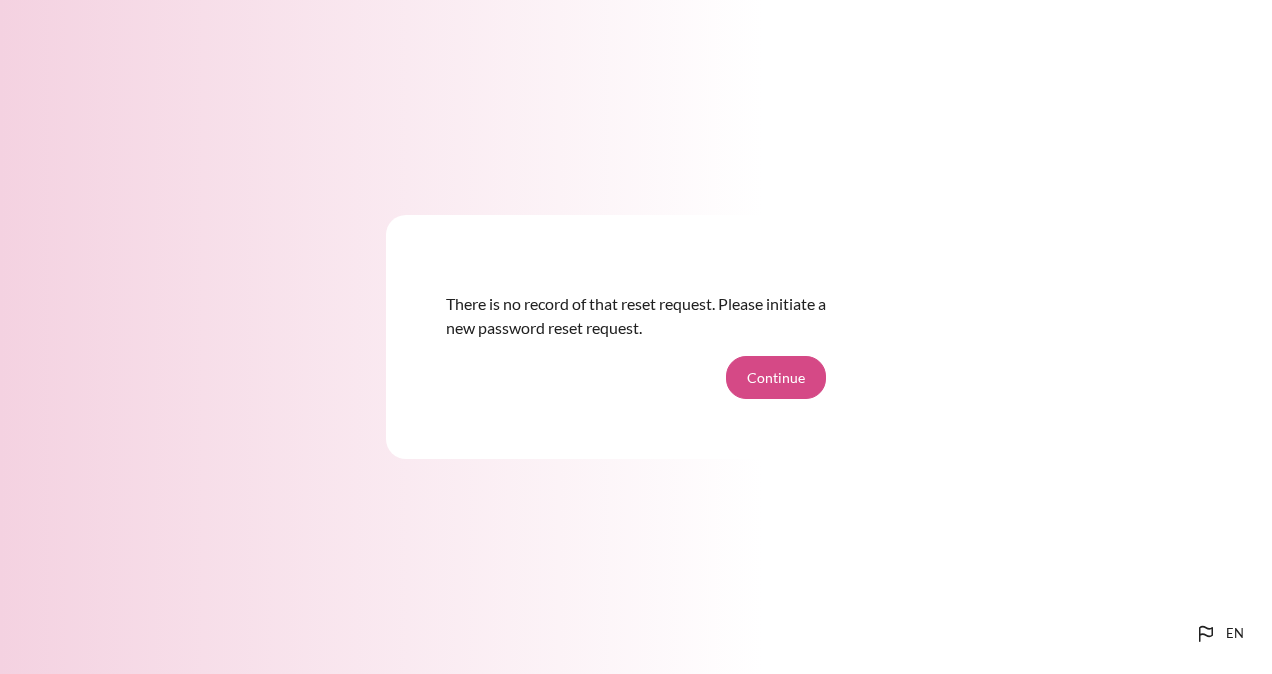 click on "Continue" at bounding box center [776, 377] 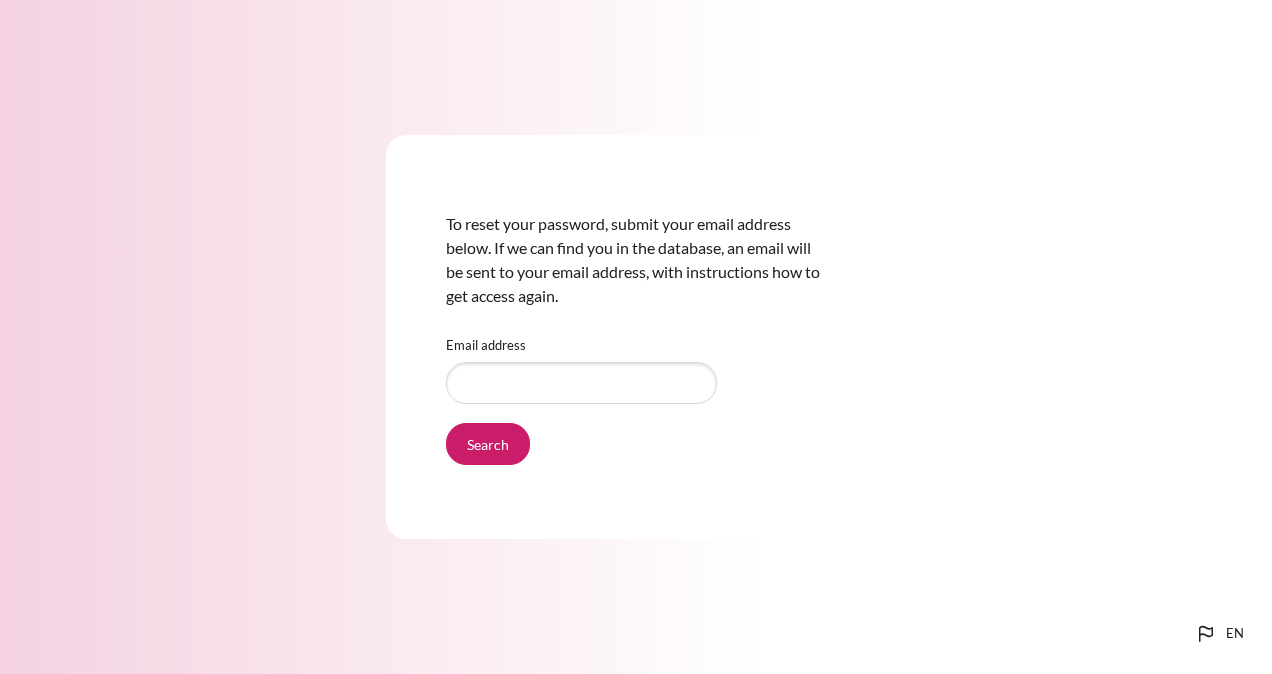 scroll, scrollTop: 0, scrollLeft: 0, axis: both 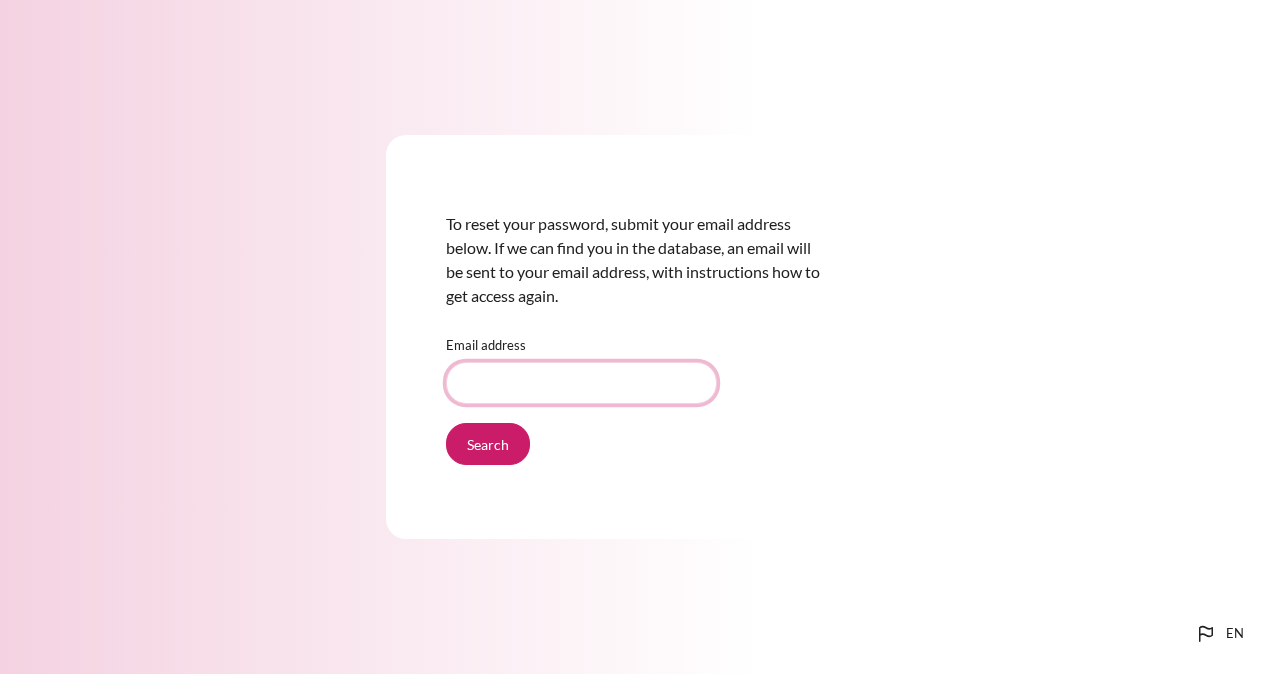 click on "Email address" at bounding box center (581, 383) 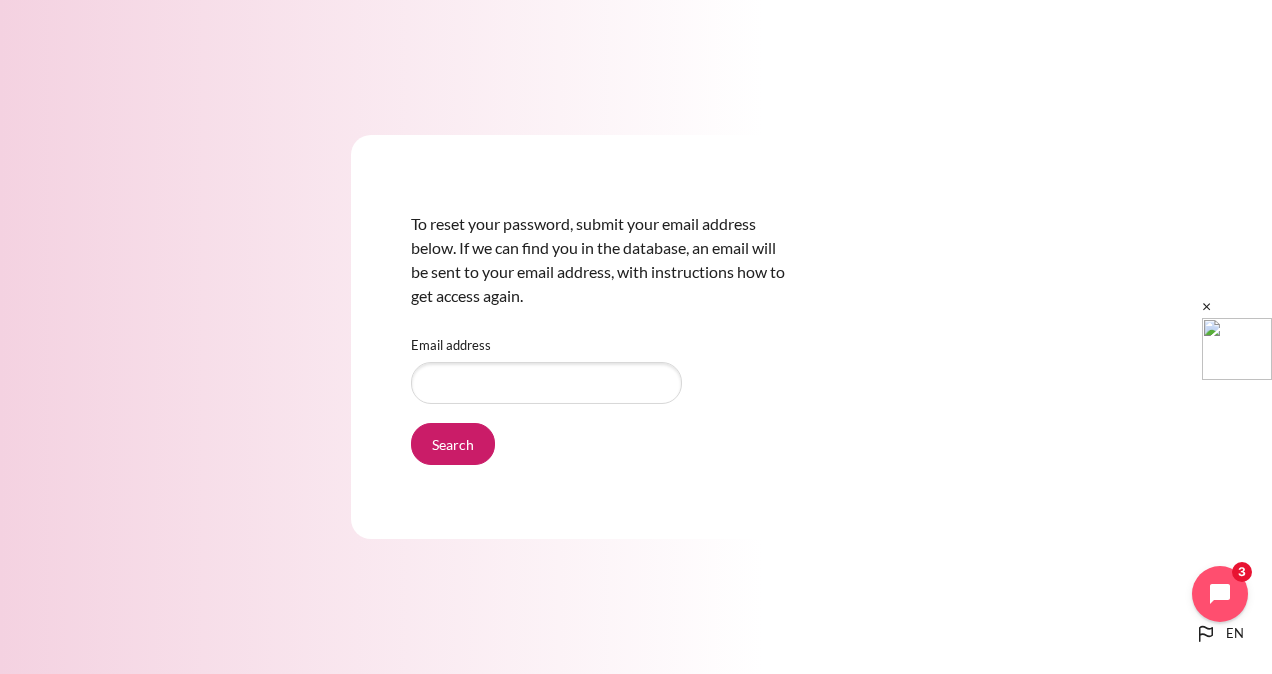 drag, startPoint x: 956, startPoint y: 292, endPoint x: 1000, endPoint y: 183, distance: 117.54574 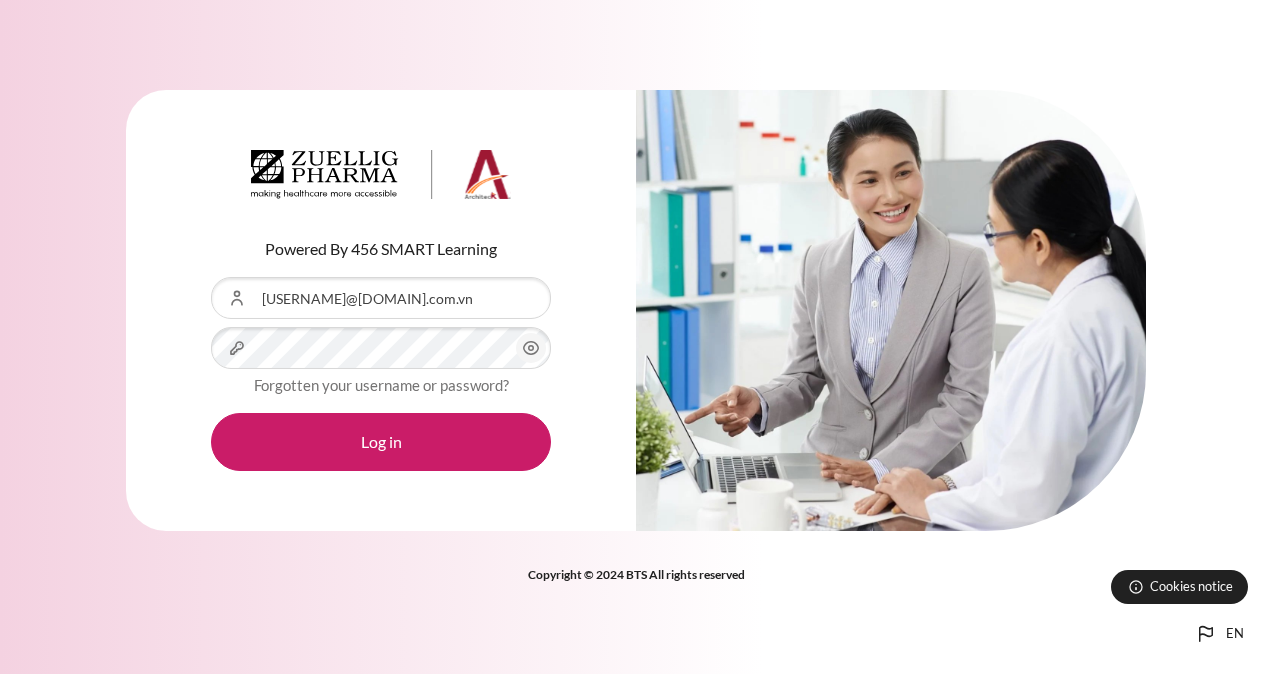 scroll, scrollTop: 0, scrollLeft: 0, axis: both 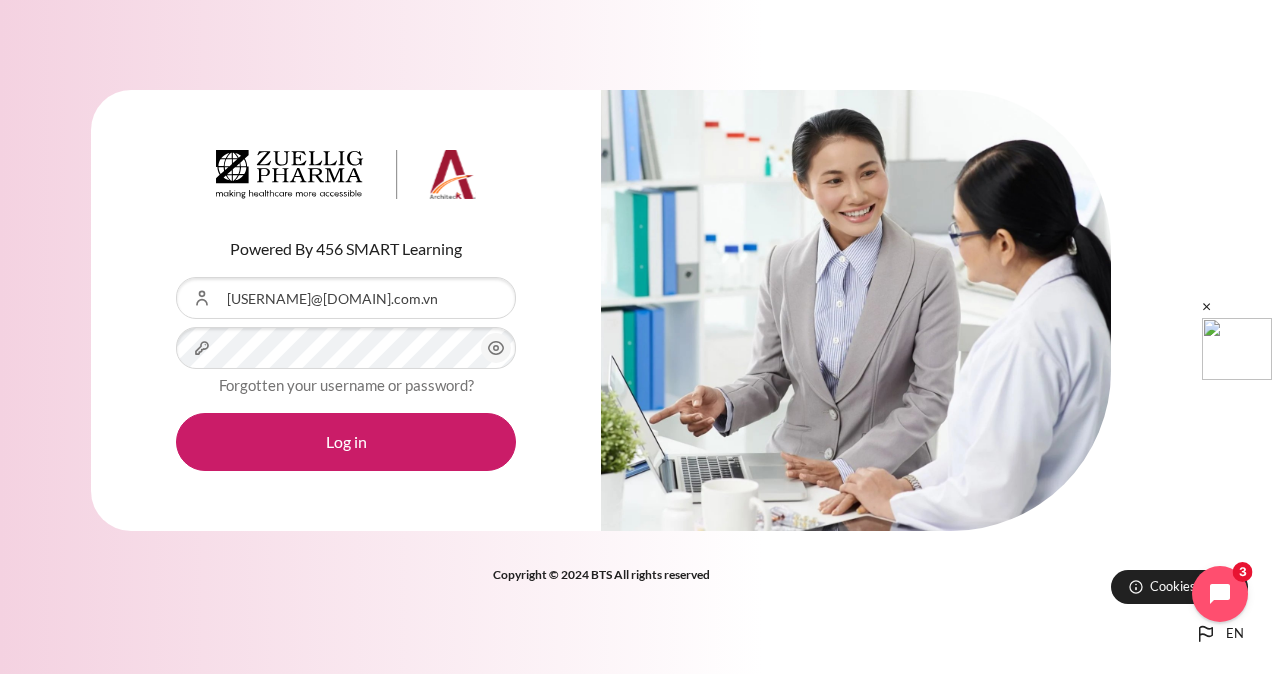 click 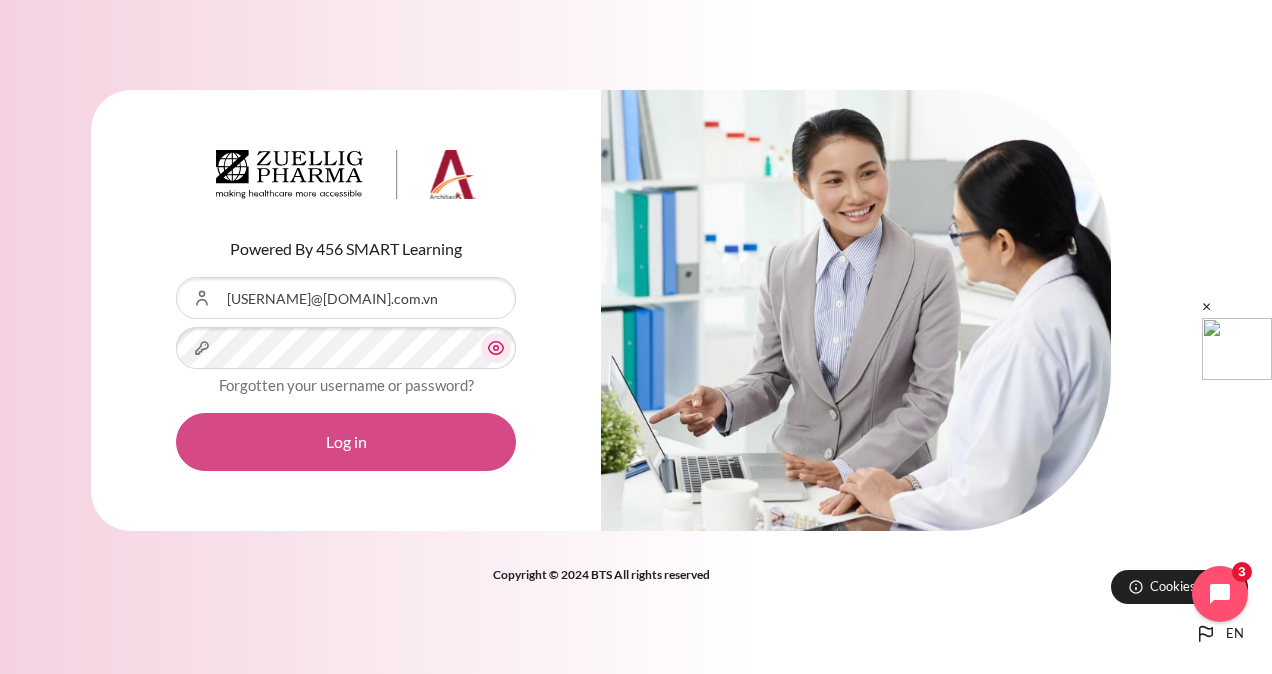 click on "Log in" at bounding box center [346, 442] 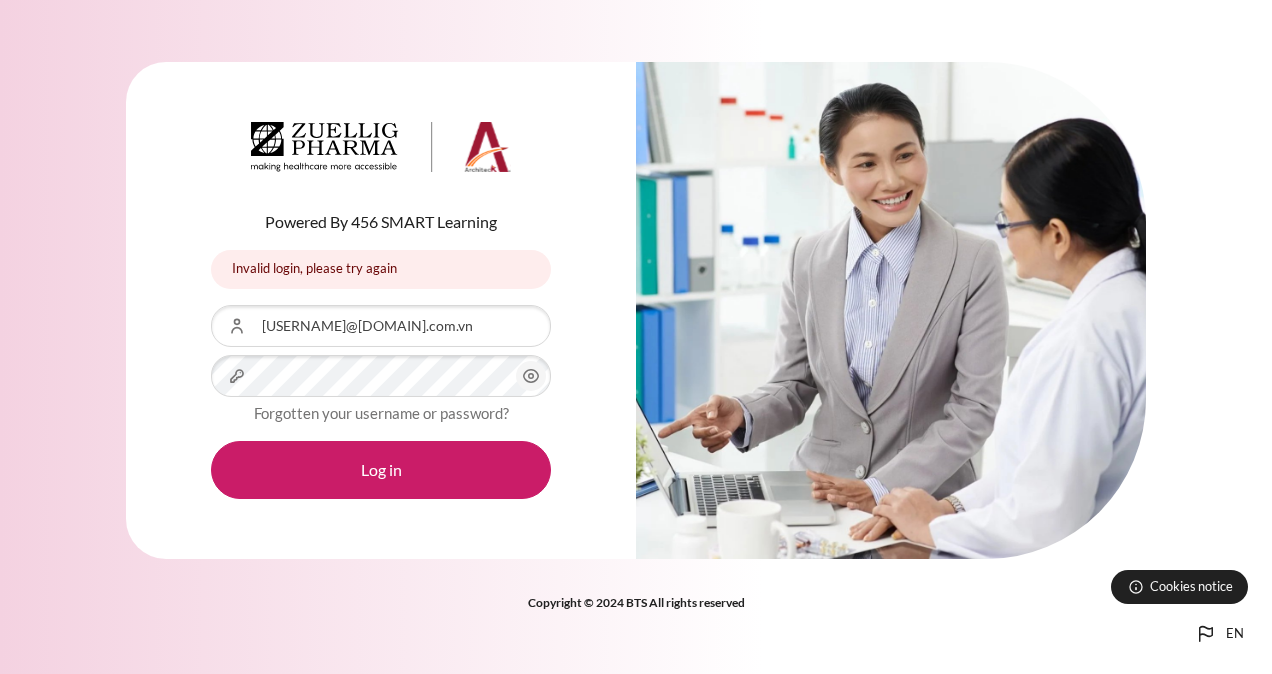 scroll, scrollTop: 0, scrollLeft: 0, axis: both 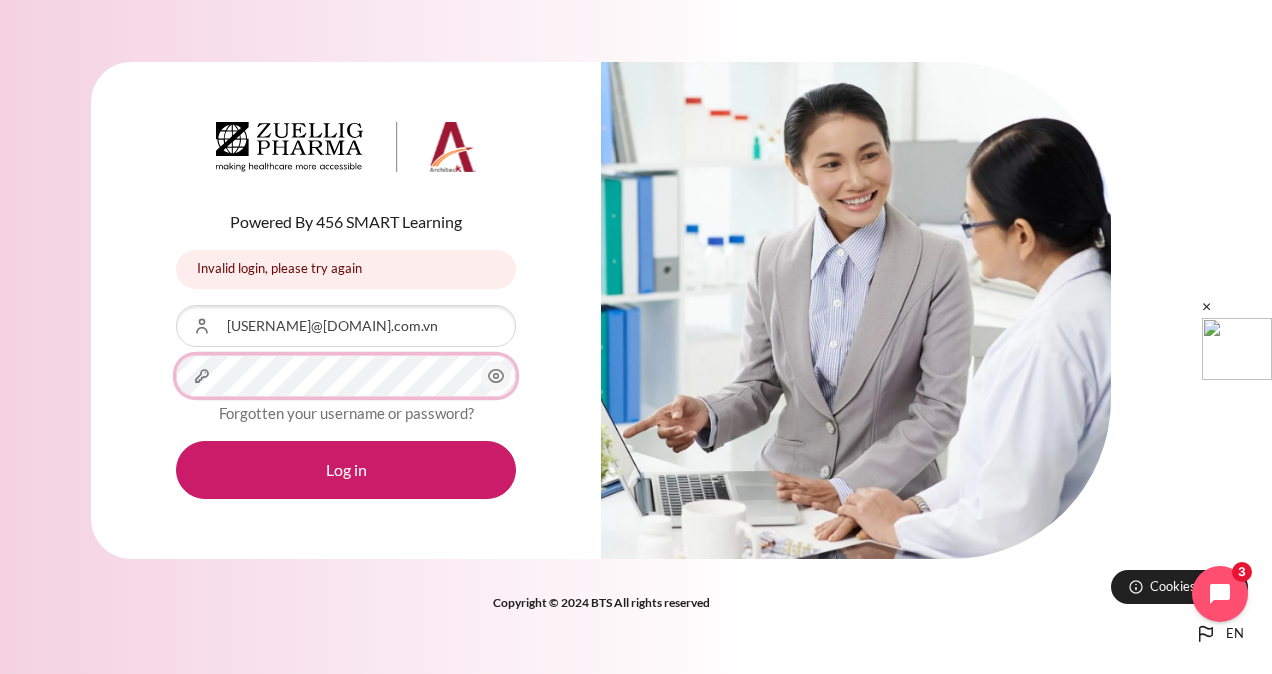 click on "Log in" at bounding box center (346, 470) 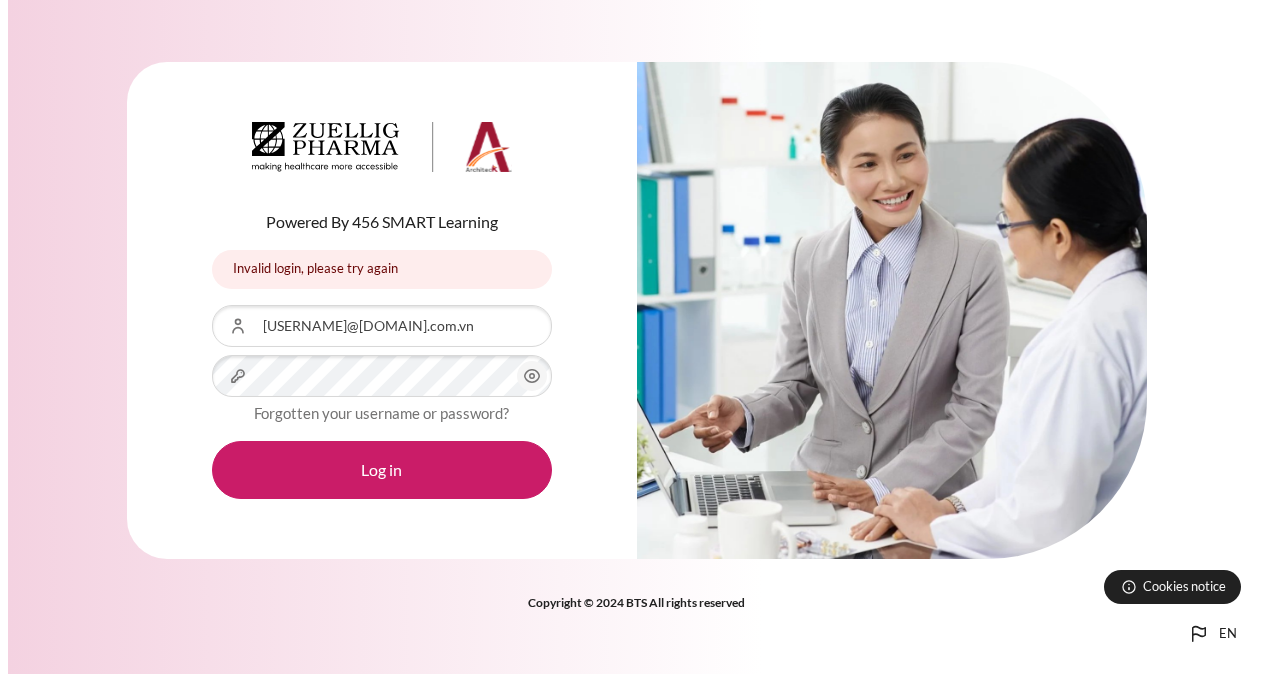 scroll, scrollTop: 0, scrollLeft: 0, axis: both 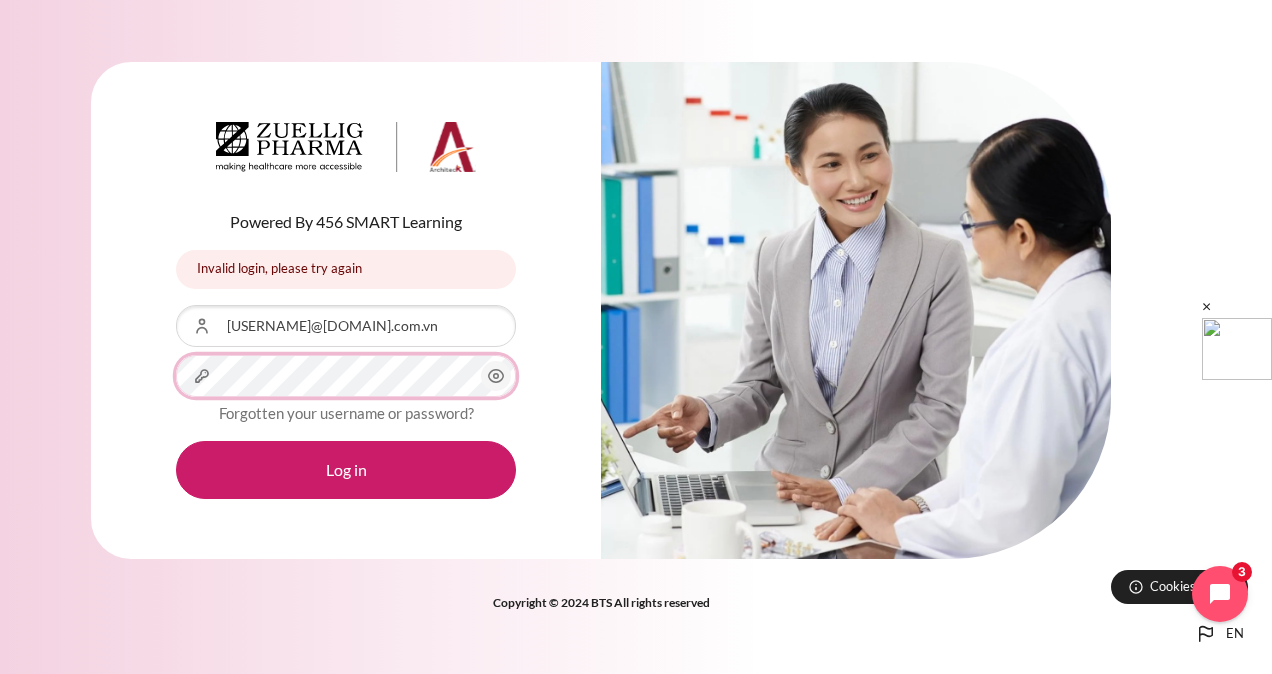 click on "Log in" at bounding box center (346, 470) 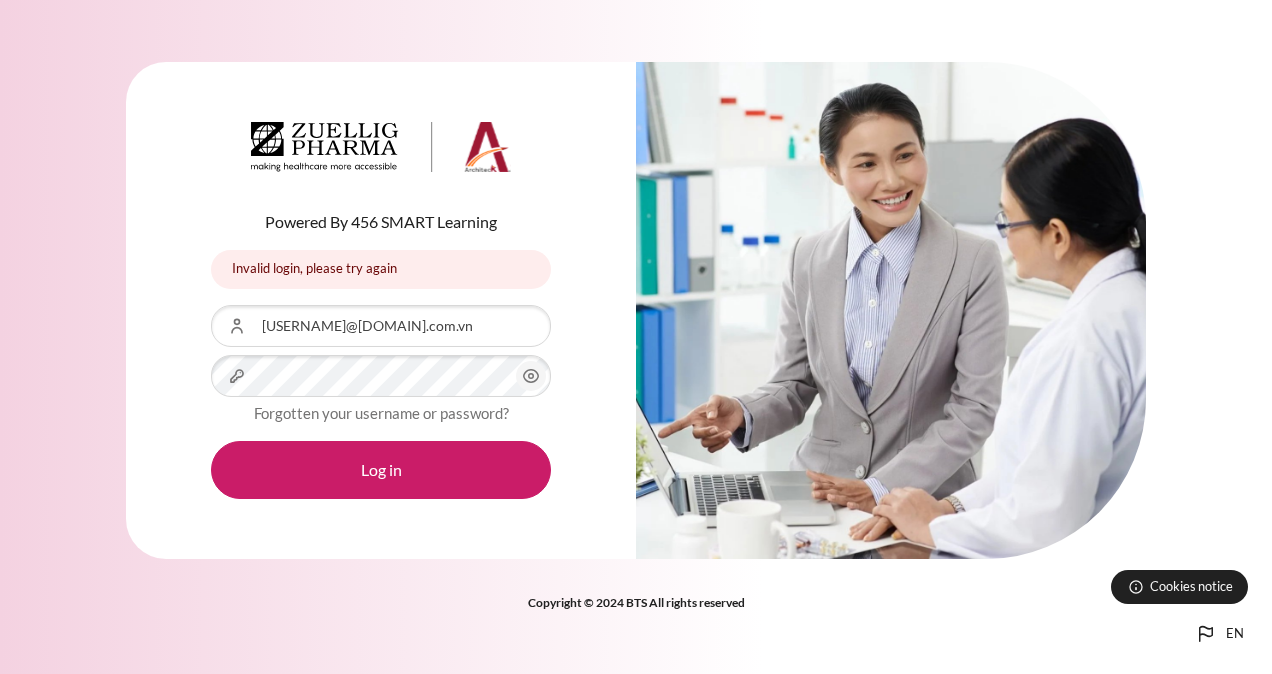 scroll, scrollTop: 0, scrollLeft: 0, axis: both 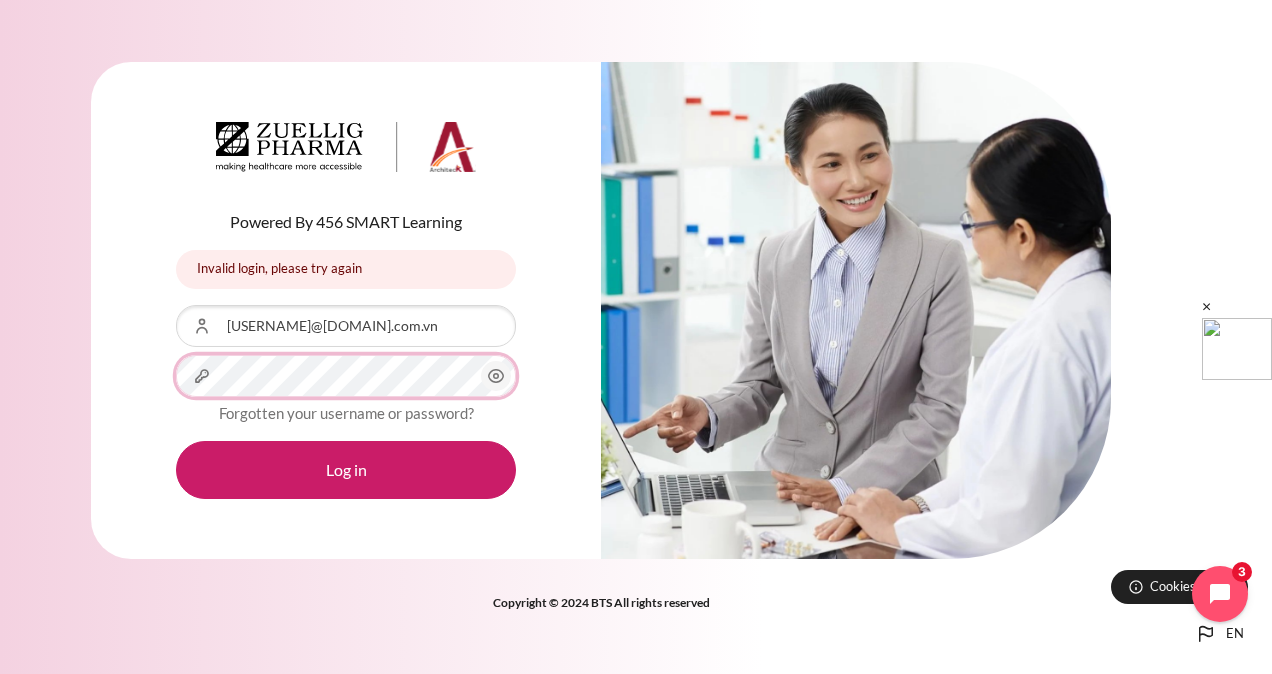 click on "Log in" at bounding box center (346, 470) 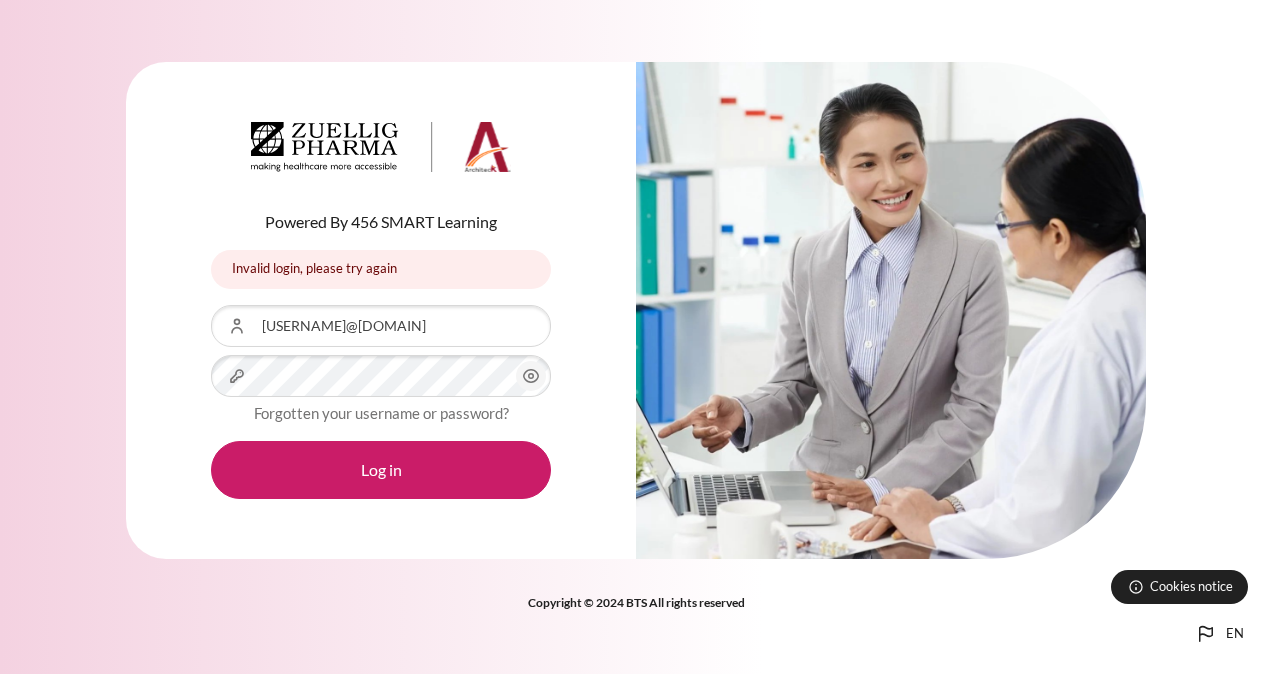 scroll, scrollTop: 0, scrollLeft: 0, axis: both 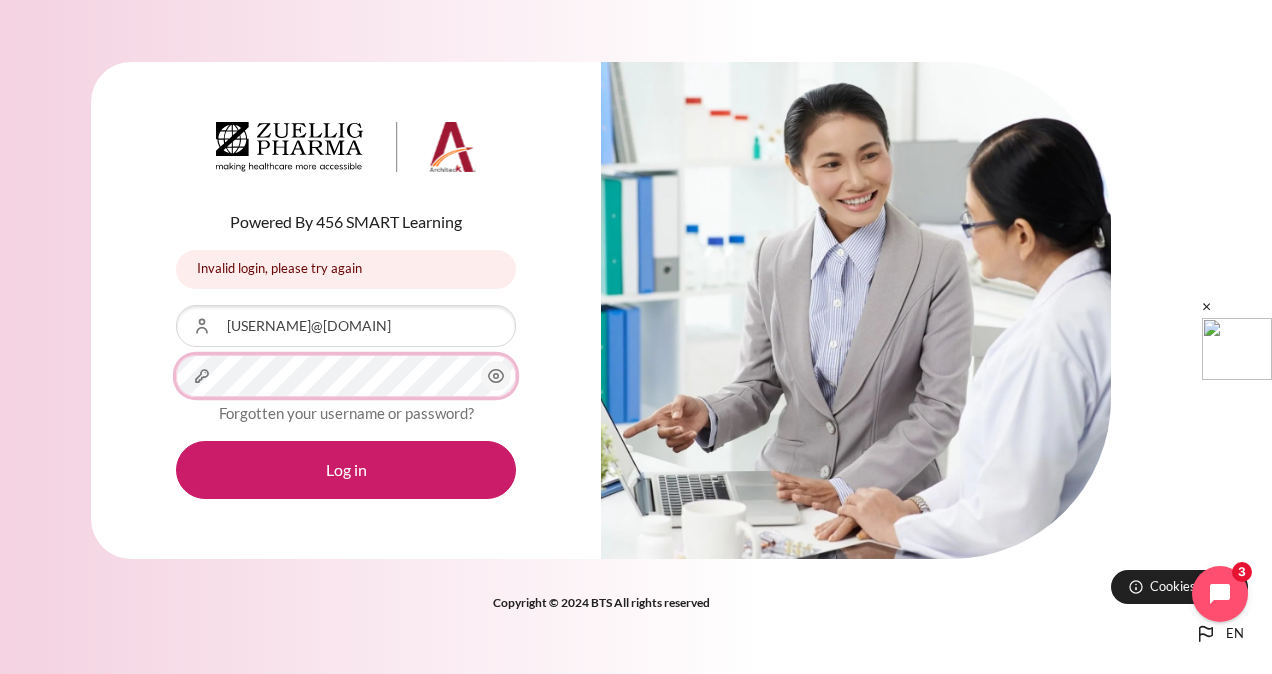 click on "Log in" at bounding box center [346, 470] 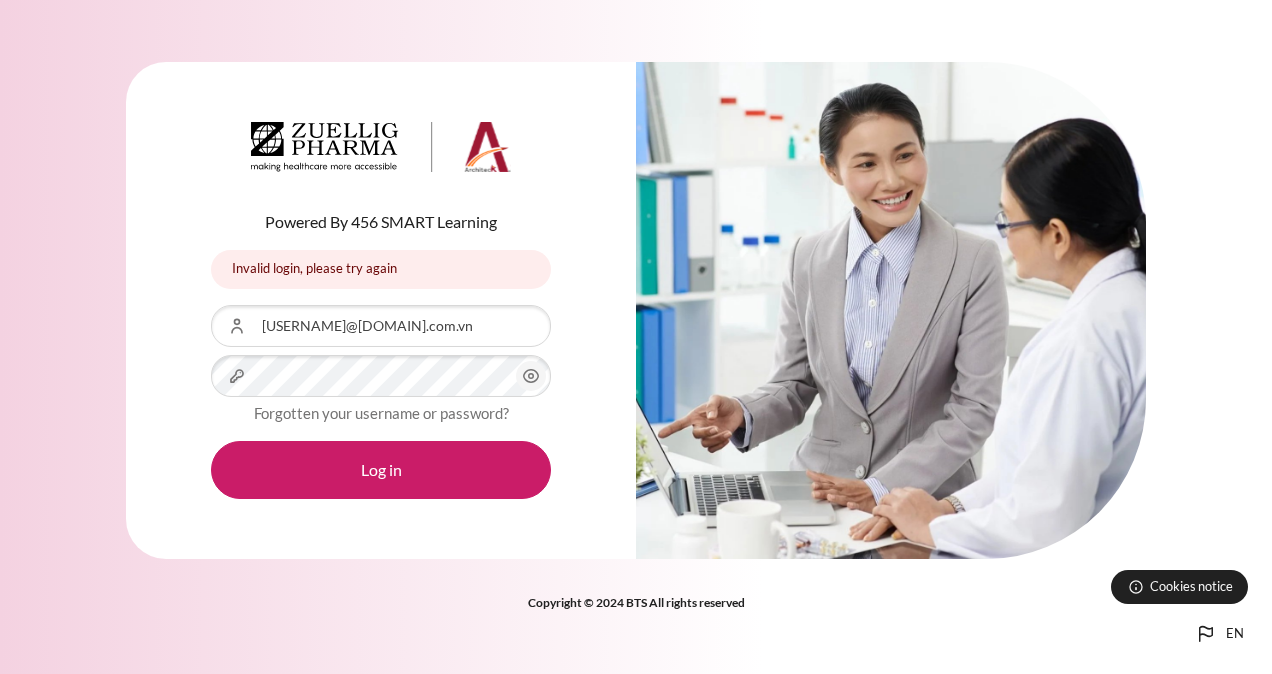 scroll, scrollTop: 0, scrollLeft: 0, axis: both 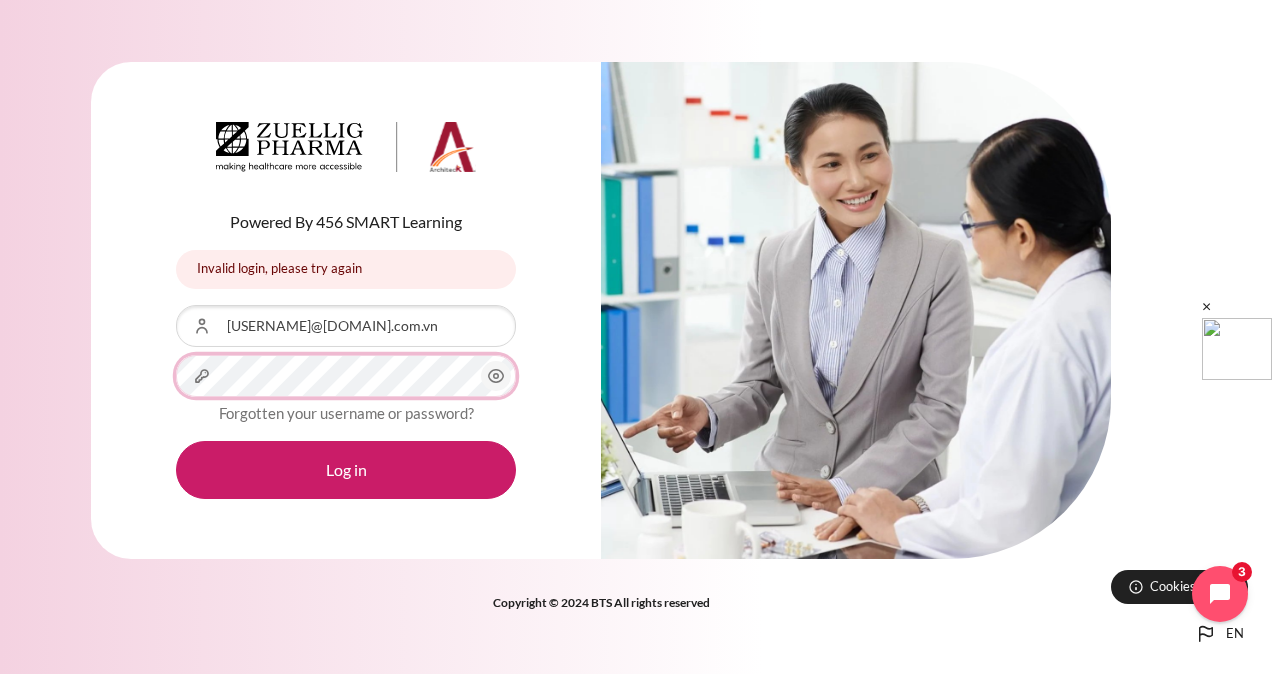 click on "Log in" at bounding box center [346, 470] 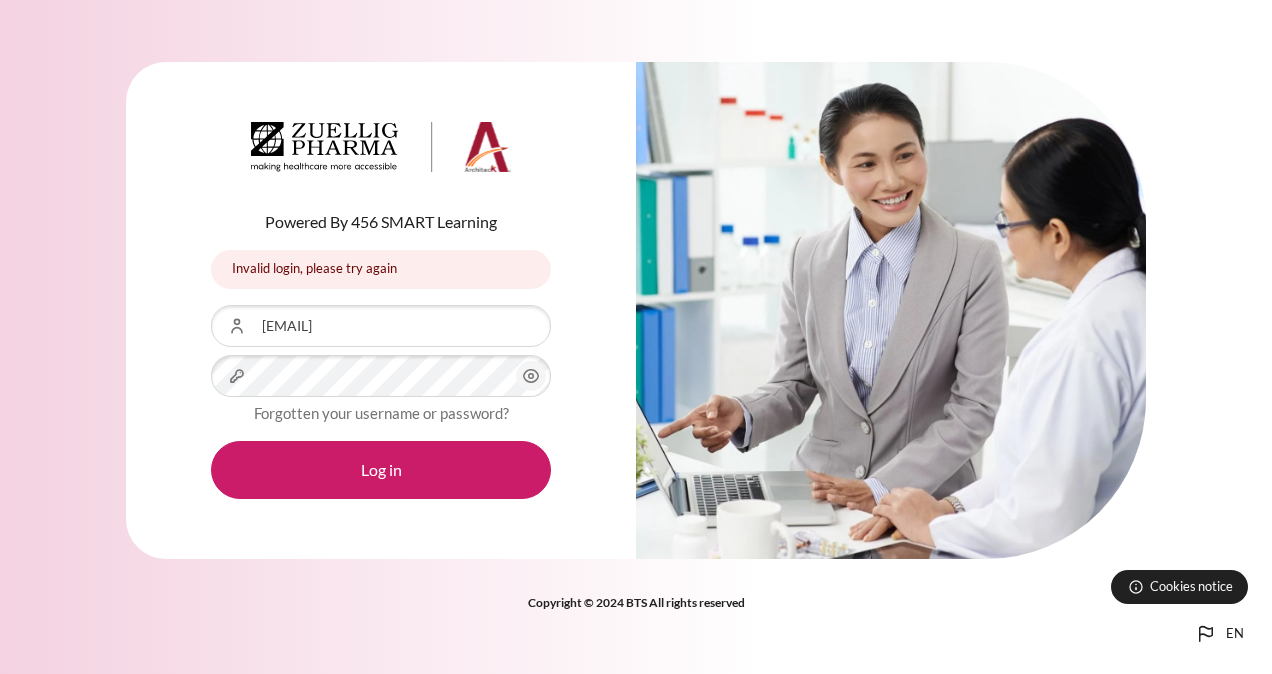 scroll, scrollTop: 0, scrollLeft: 0, axis: both 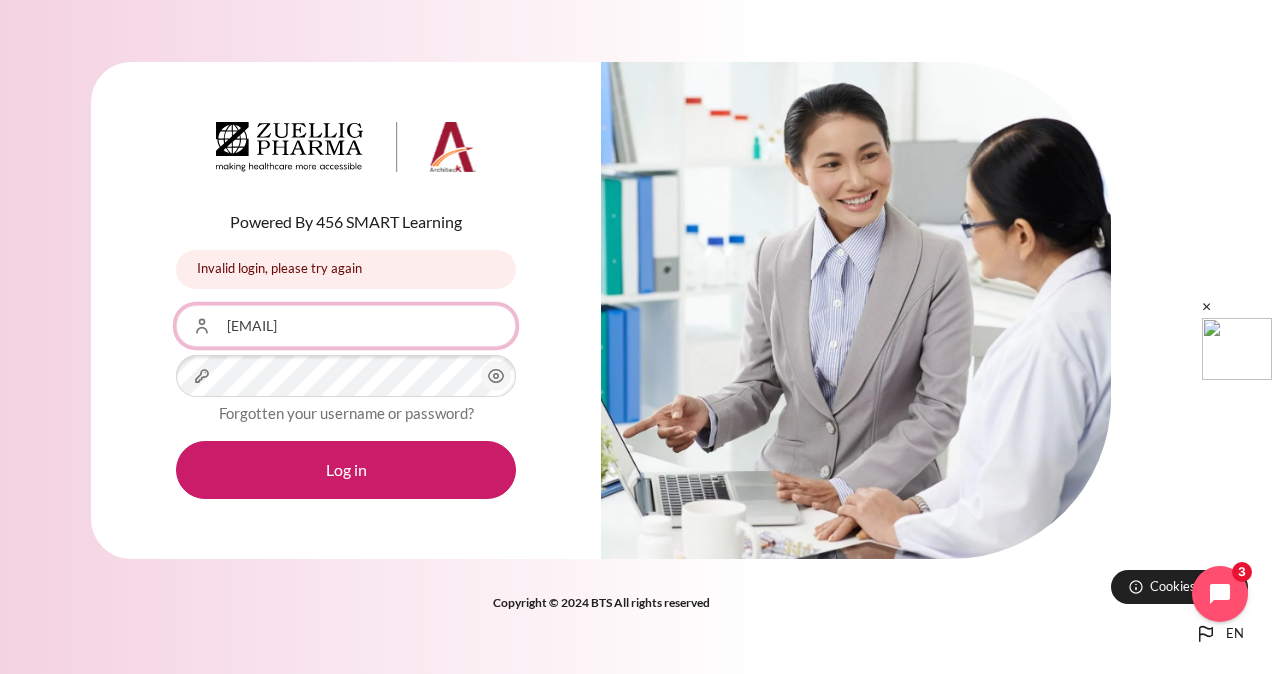 click on "[USERNAME]@[DOMAIN]" at bounding box center (346, 326) 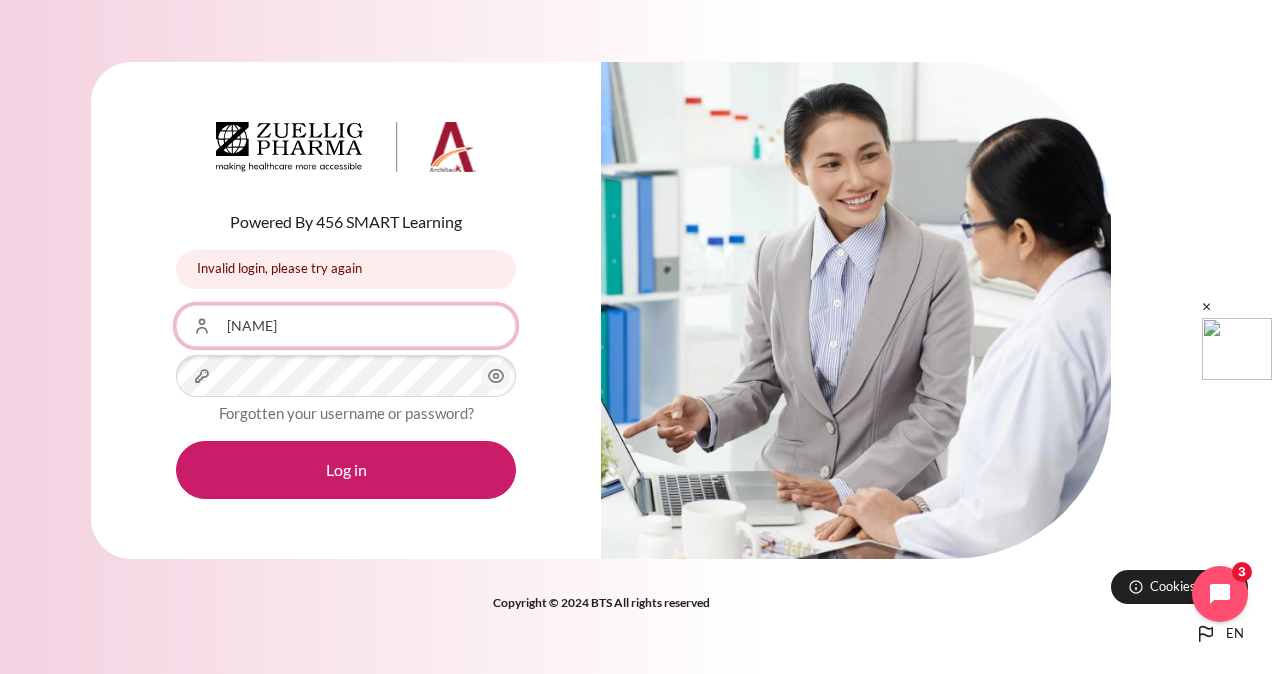 type on "lnhnam_zeta" 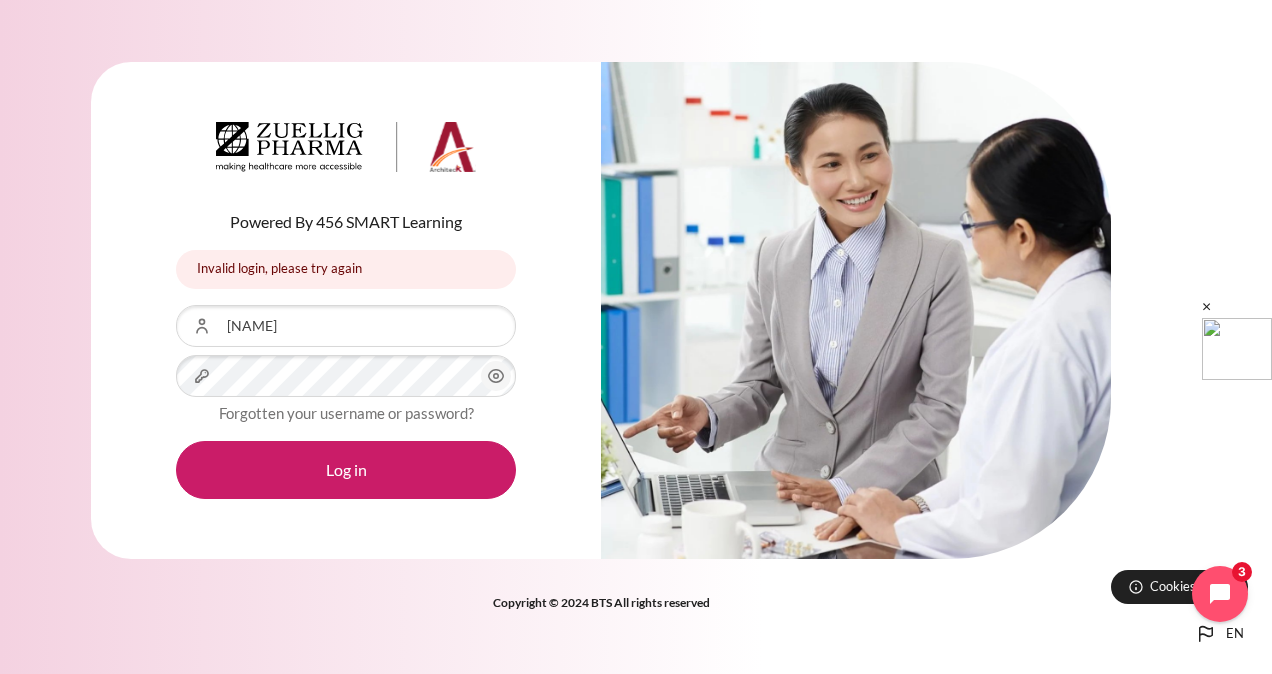 drag, startPoint x: 334, startPoint y: 597, endPoint x: 318, endPoint y: 534, distance: 65 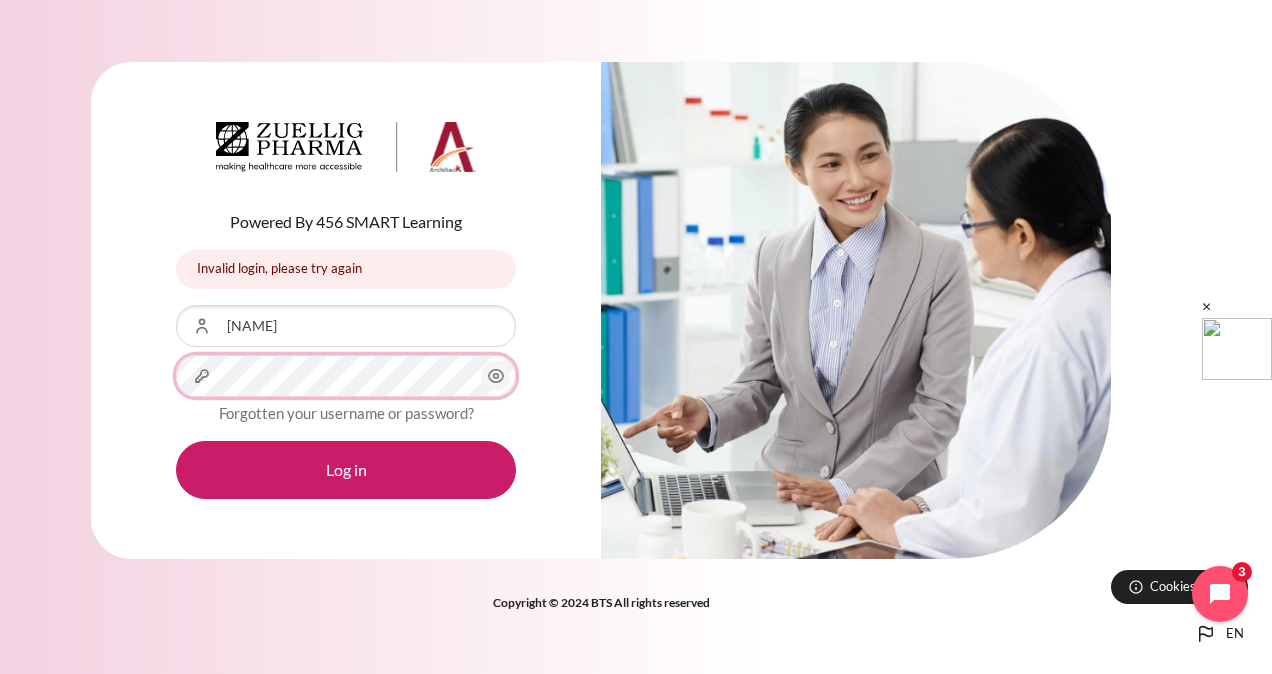 click on "Log in" at bounding box center [346, 470] 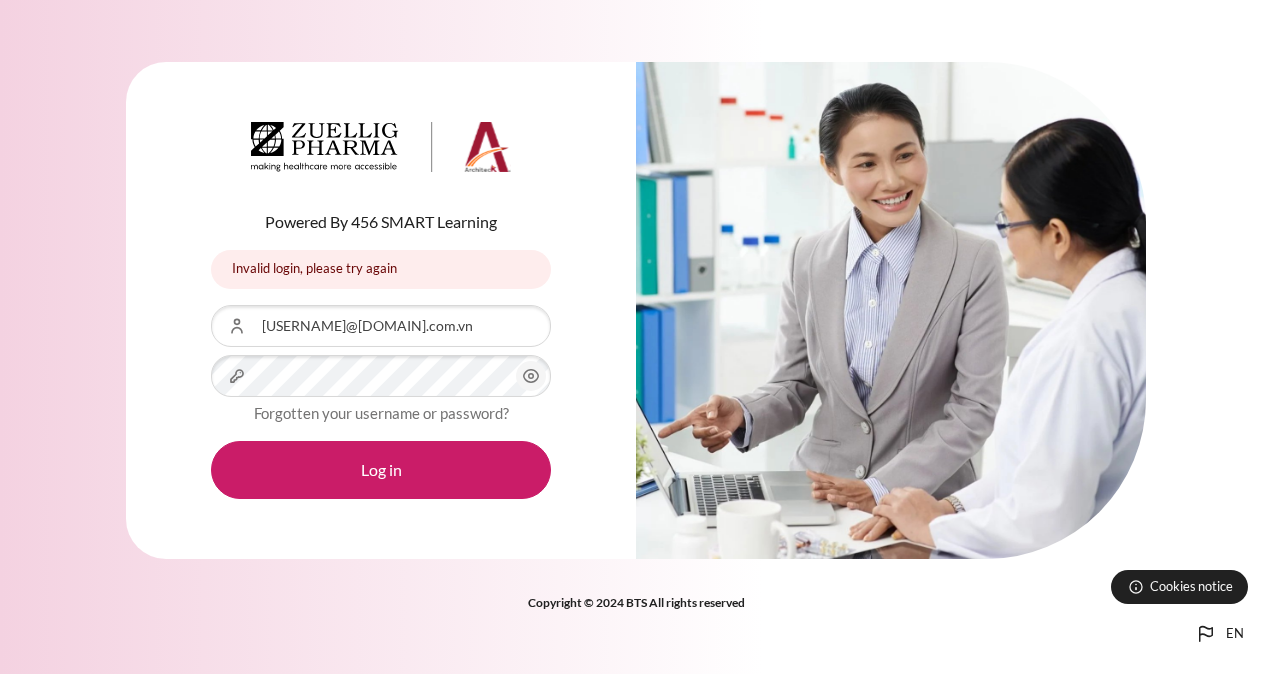 scroll, scrollTop: 0, scrollLeft: 0, axis: both 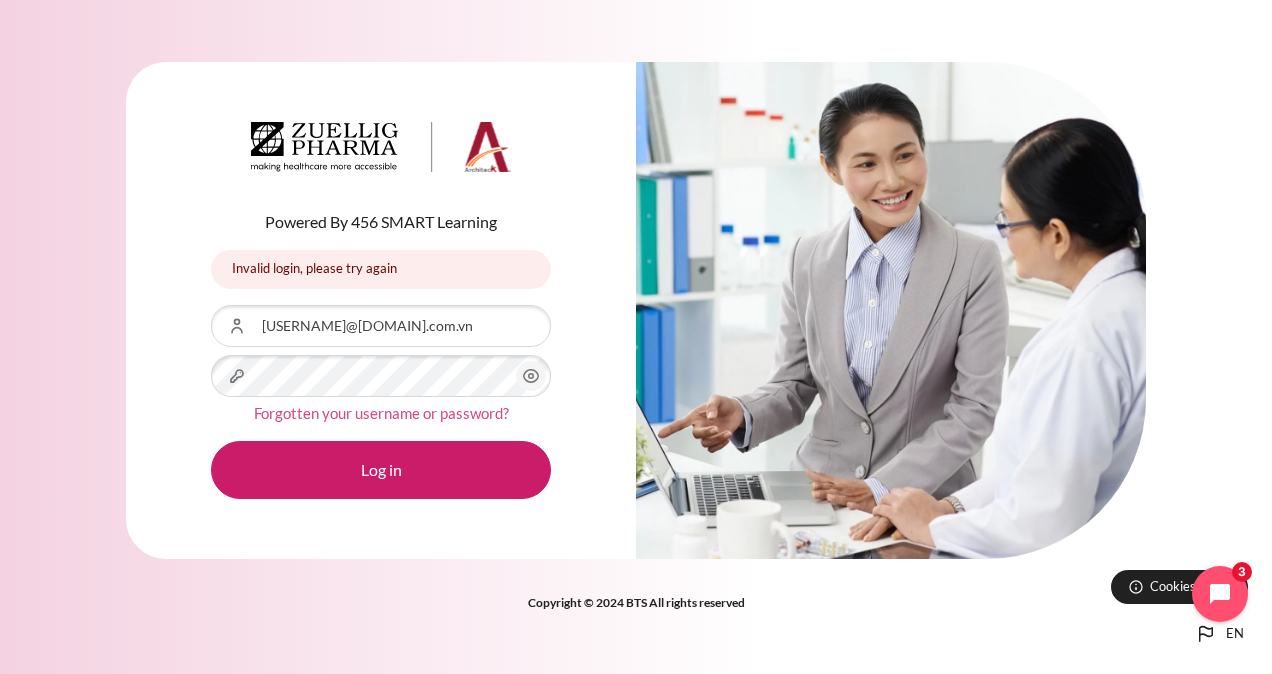 click on "Forgotten your username or password?" at bounding box center (381, 413) 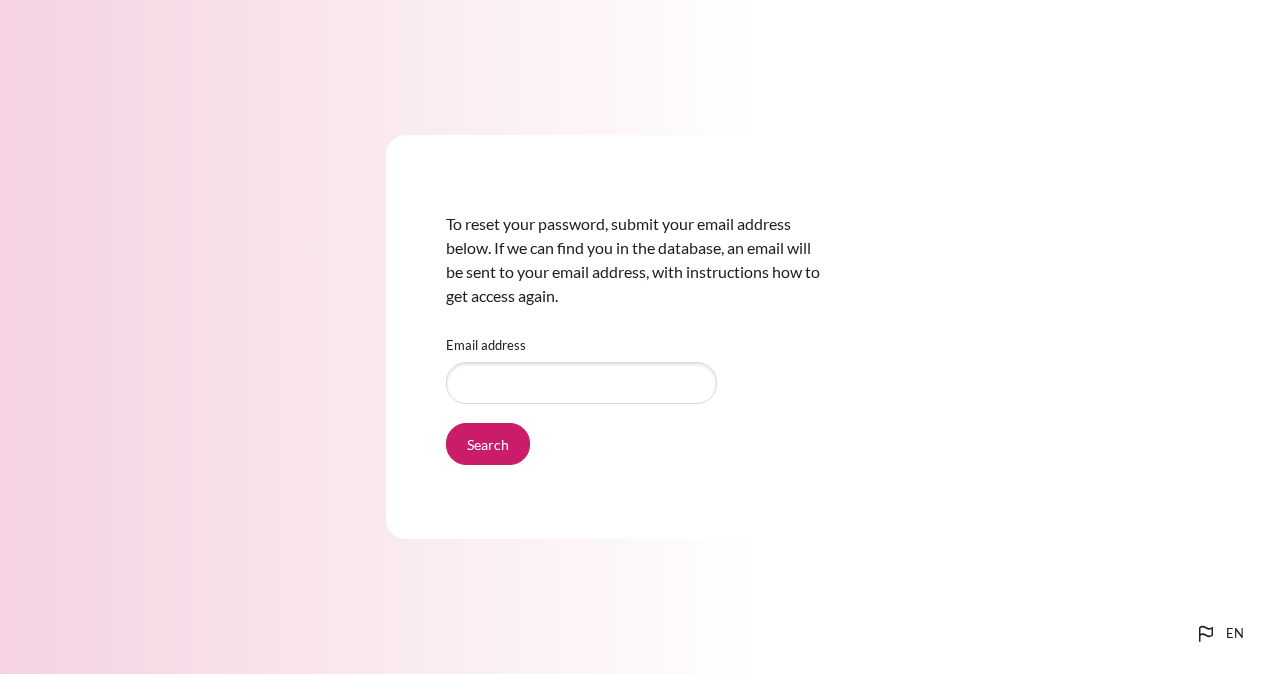 scroll, scrollTop: 0, scrollLeft: 0, axis: both 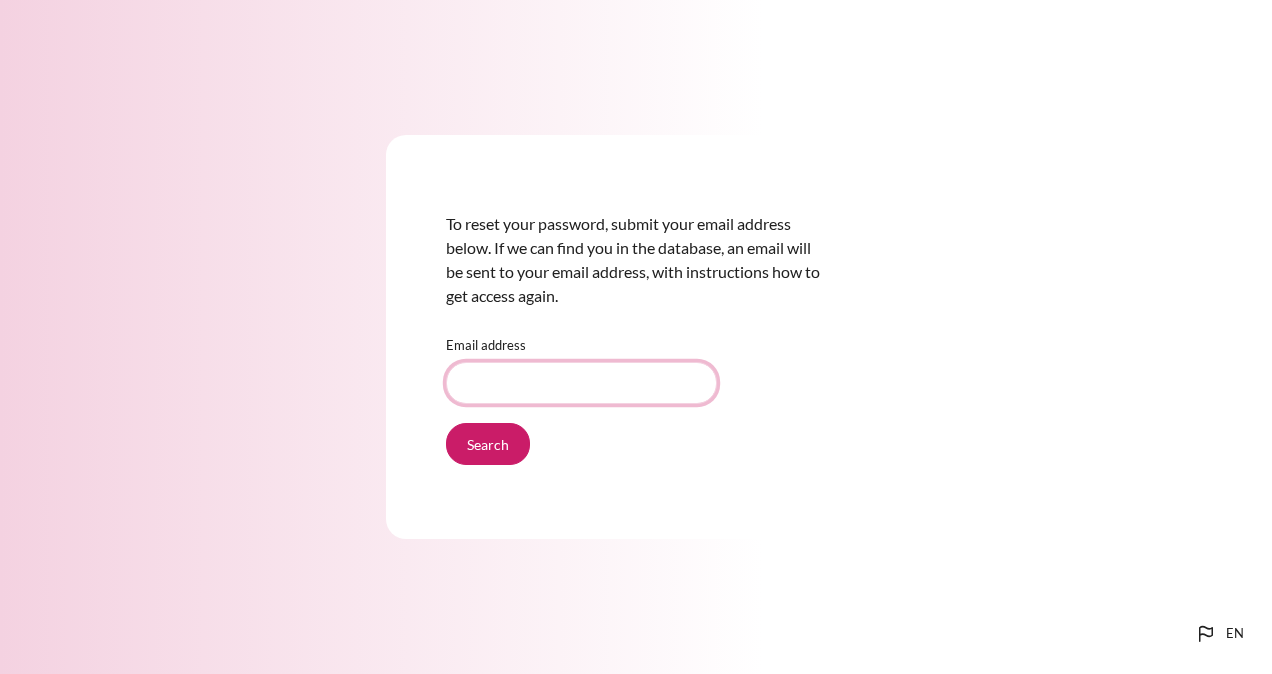 click on "Email address" at bounding box center (581, 383) 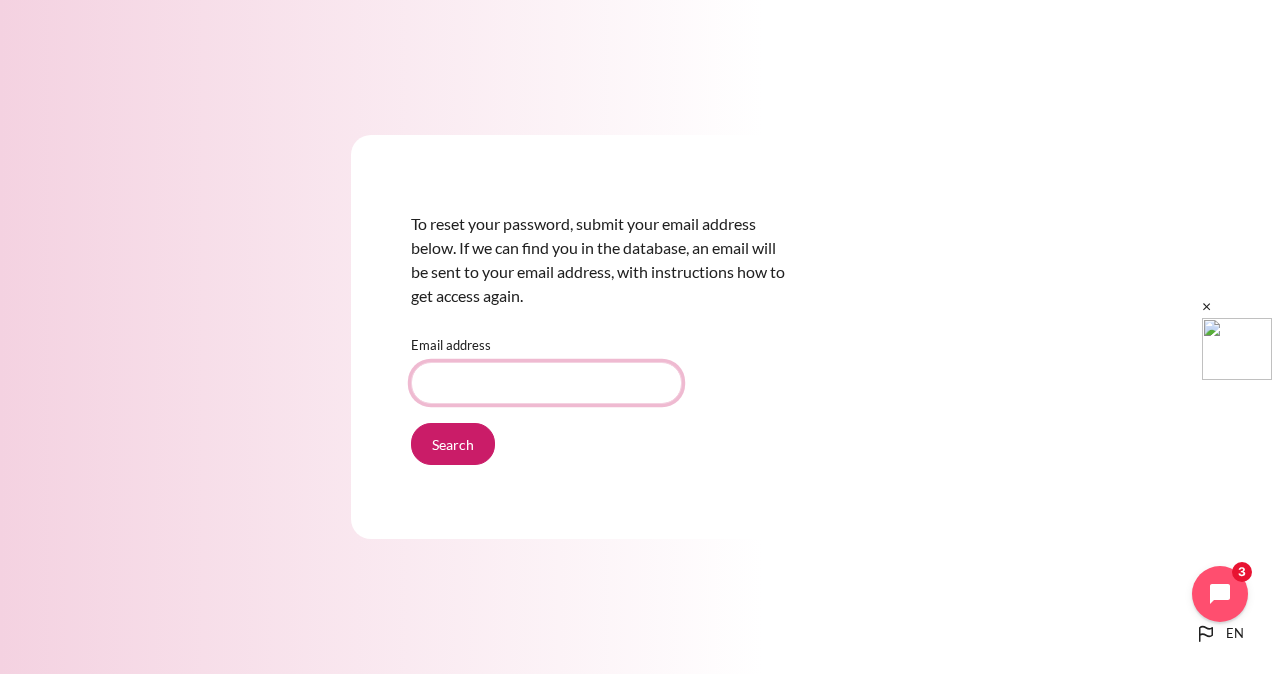type on "[USERNAME]@[DOMAIN]" 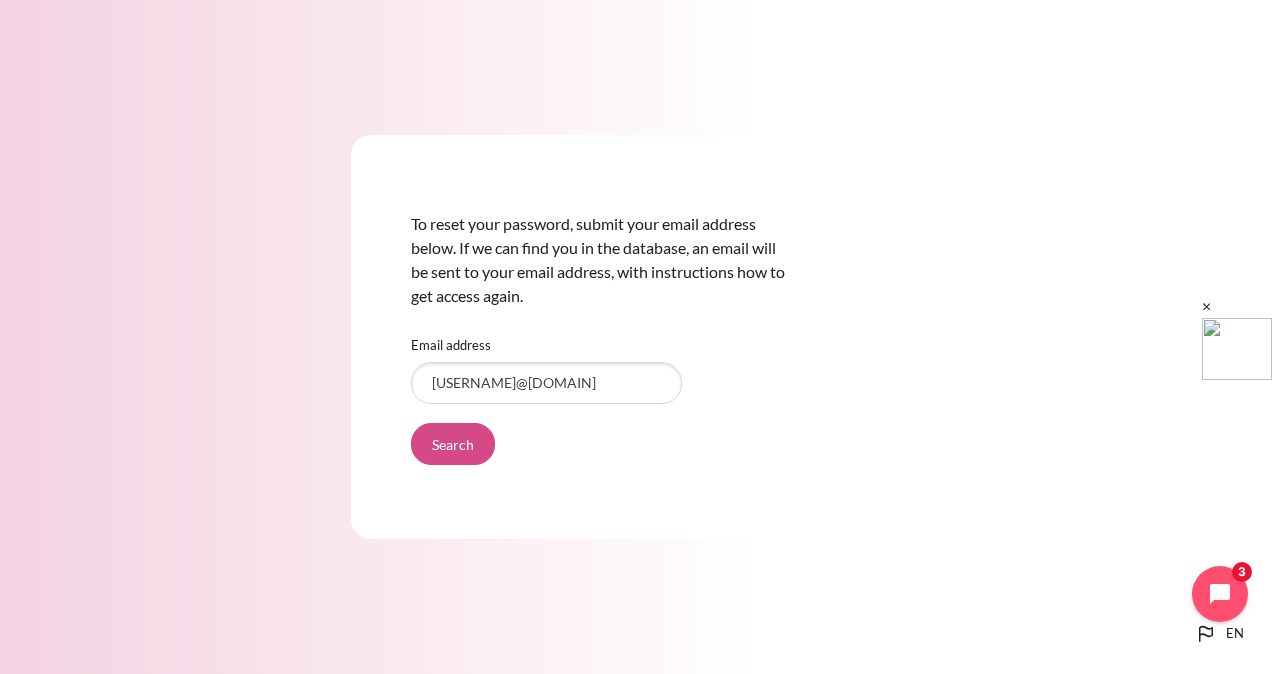 click on "Search" at bounding box center [453, 444] 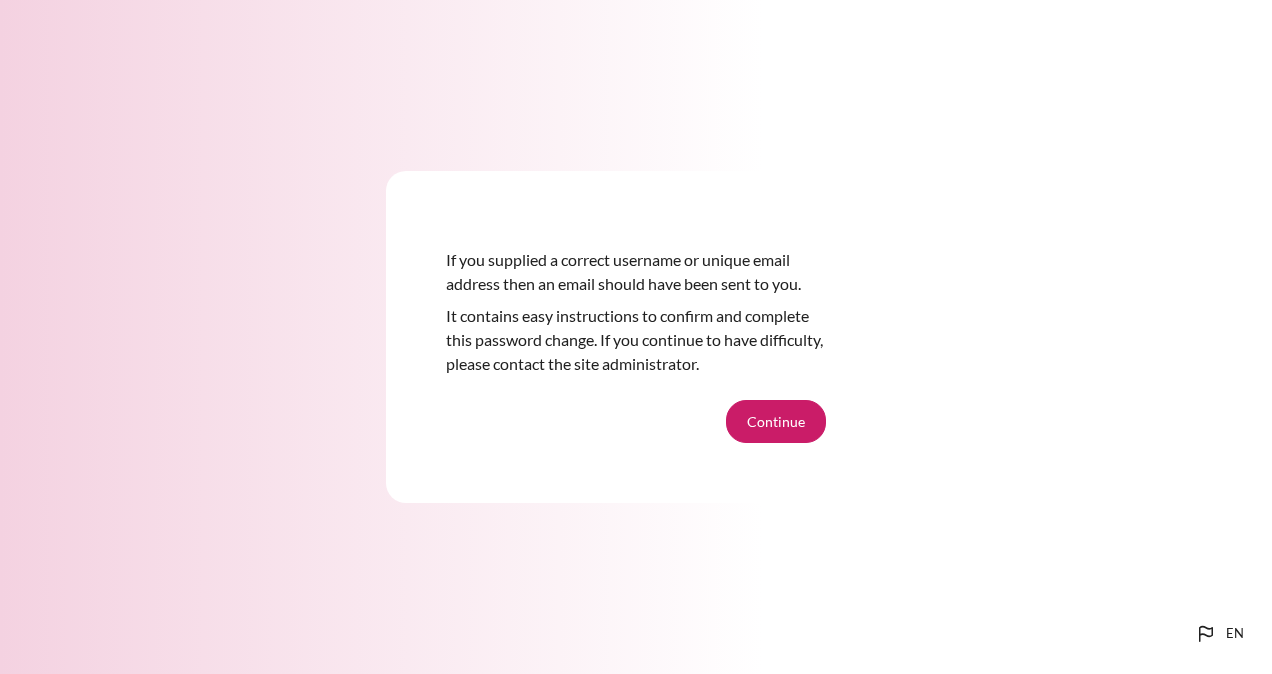 scroll, scrollTop: 0, scrollLeft: 0, axis: both 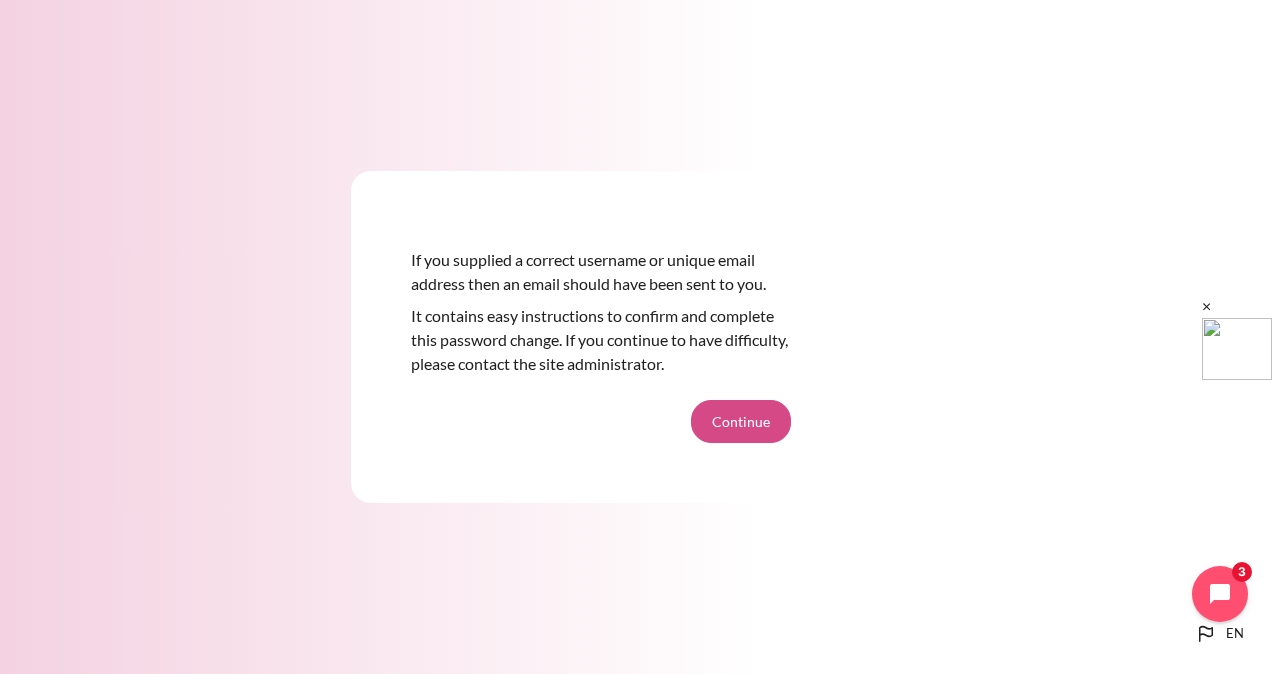 click on "Continue" at bounding box center (741, 421) 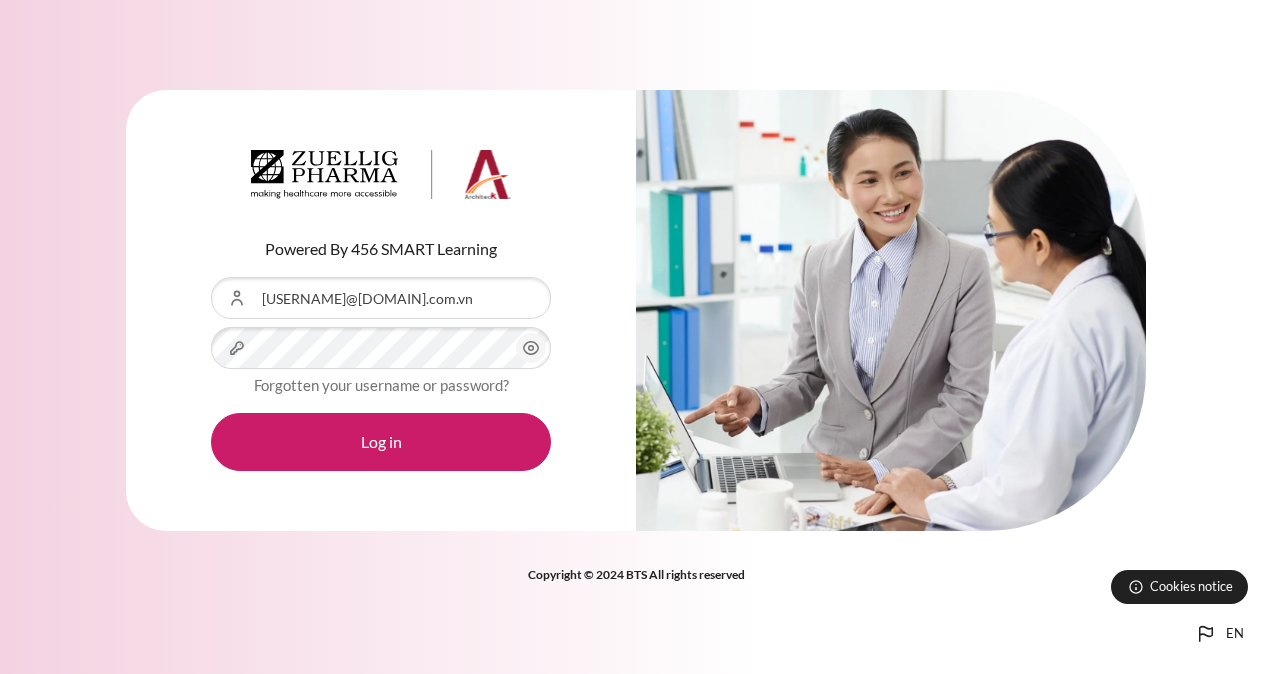 scroll, scrollTop: 0, scrollLeft: 0, axis: both 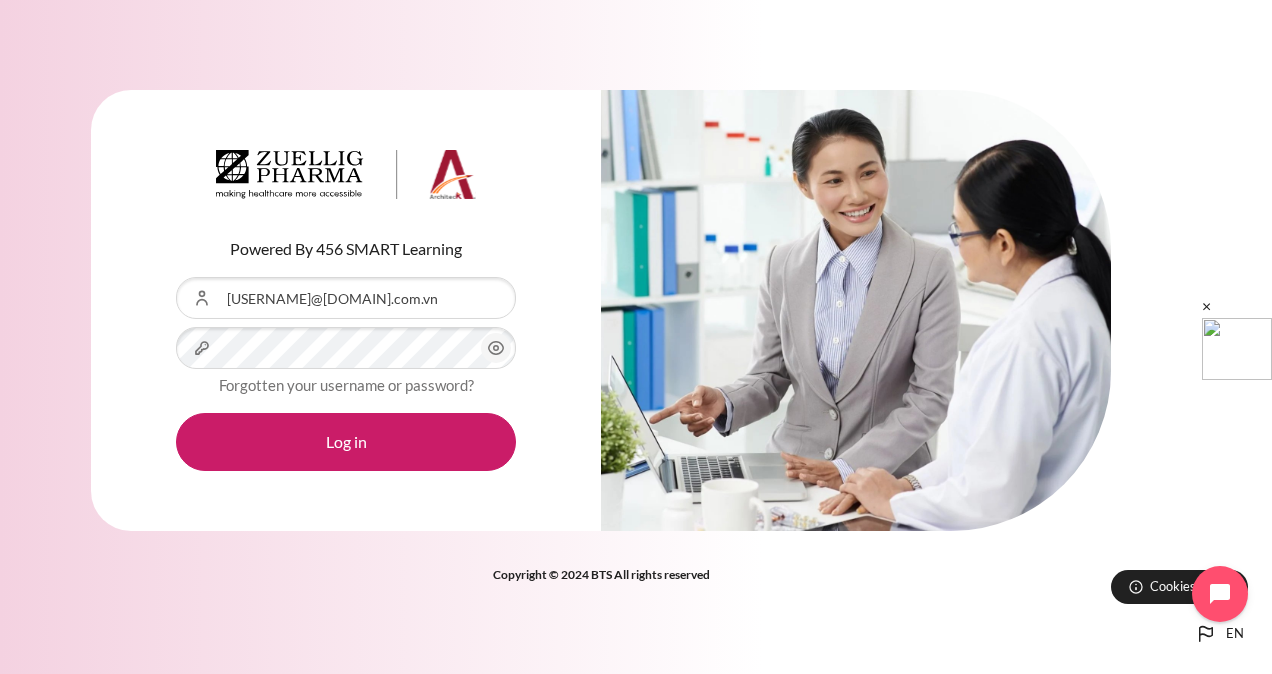 click 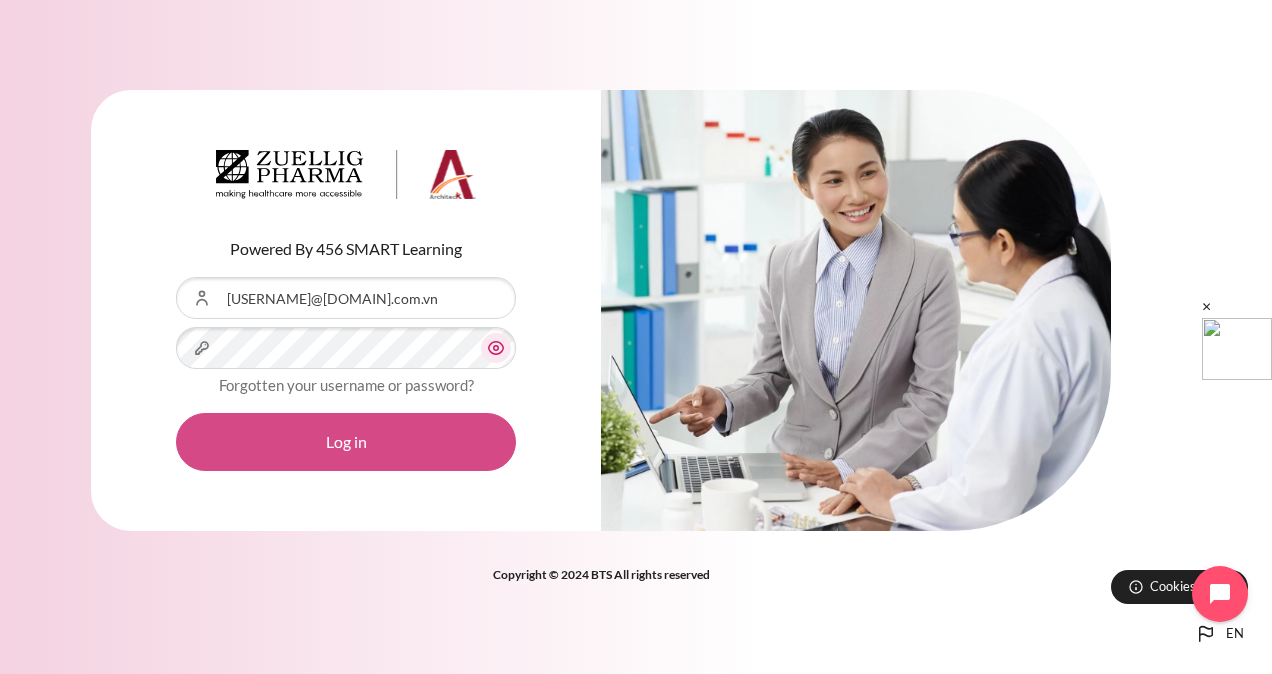 click on "Log in" at bounding box center (346, 442) 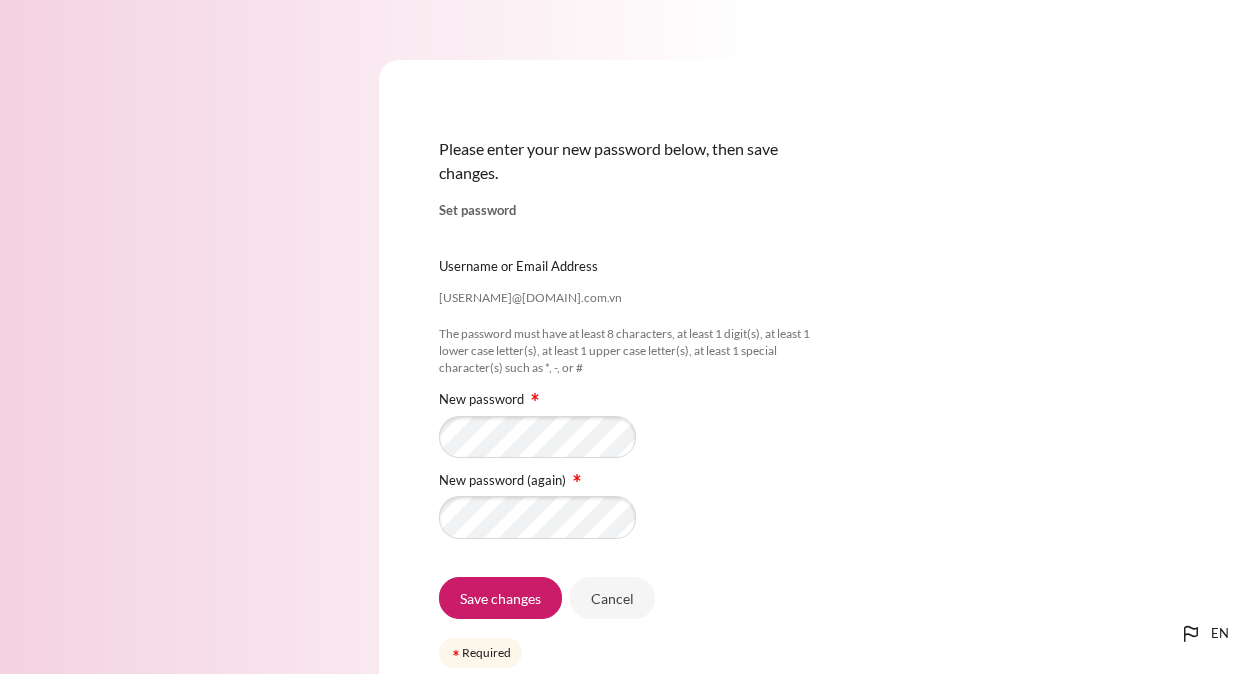 scroll, scrollTop: 0, scrollLeft: 0, axis: both 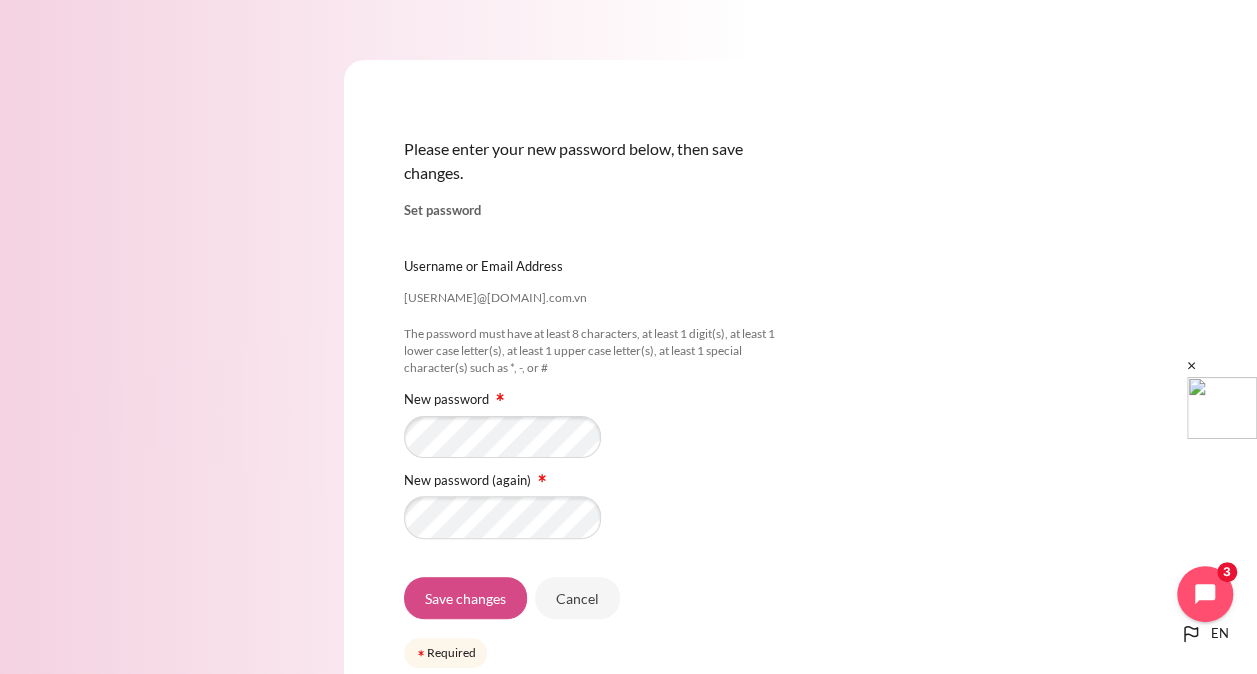 click on "Save changes" at bounding box center [465, 598] 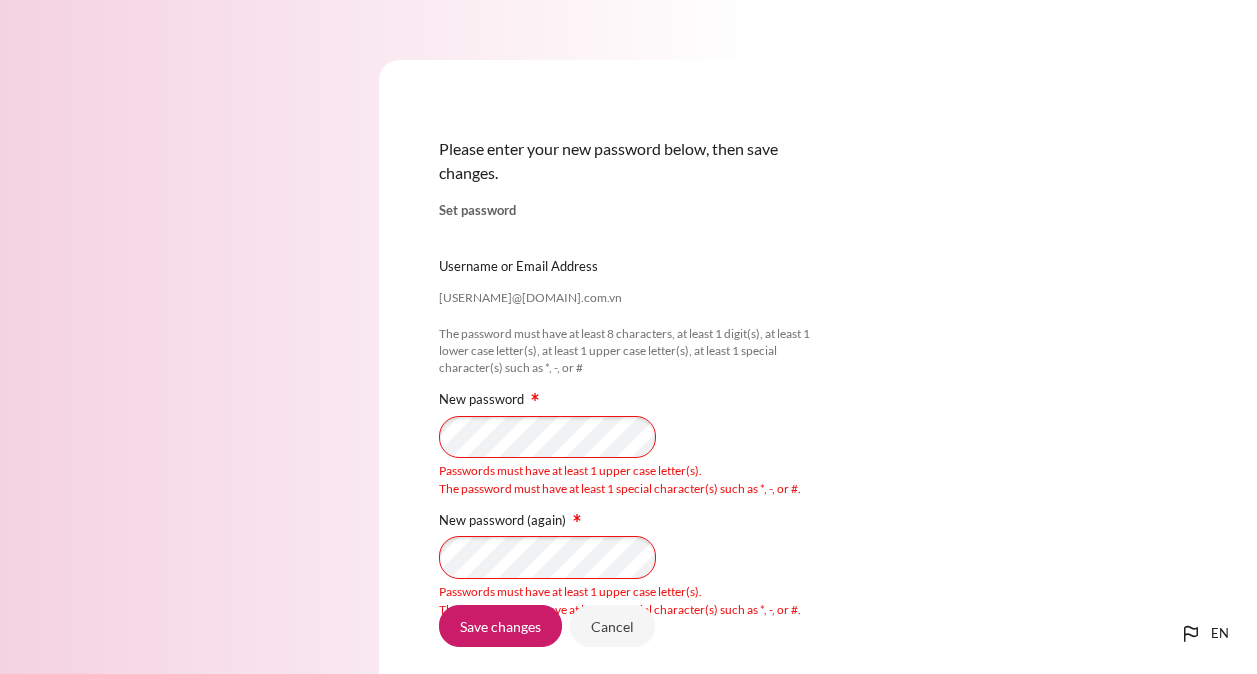 scroll, scrollTop: 0, scrollLeft: 0, axis: both 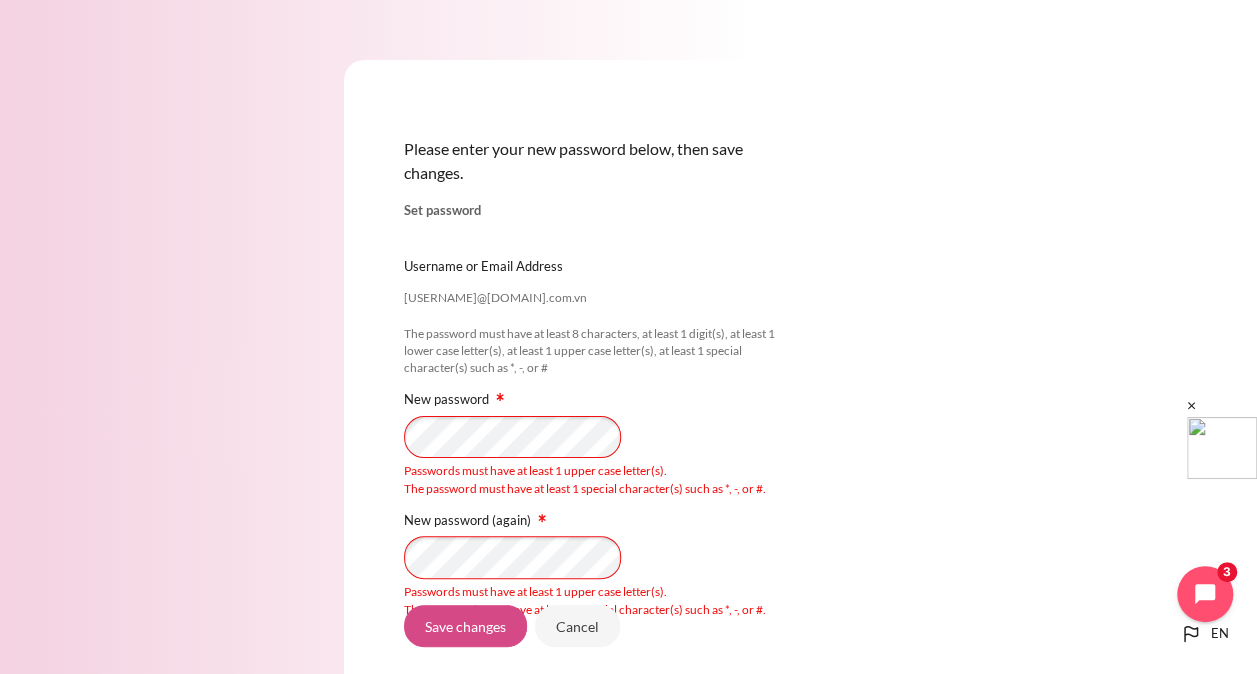click on "Save changes" at bounding box center (465, 626) 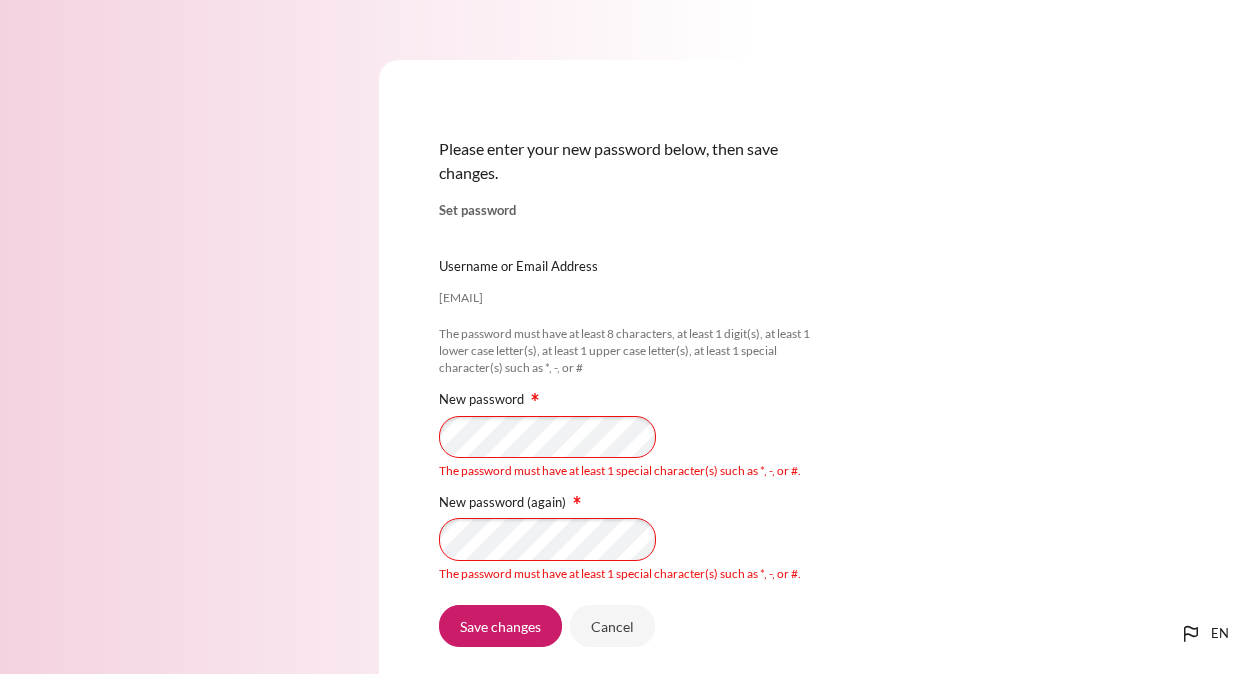 scroll, scrollTop: 0, scrollLeft: 0, axis: both 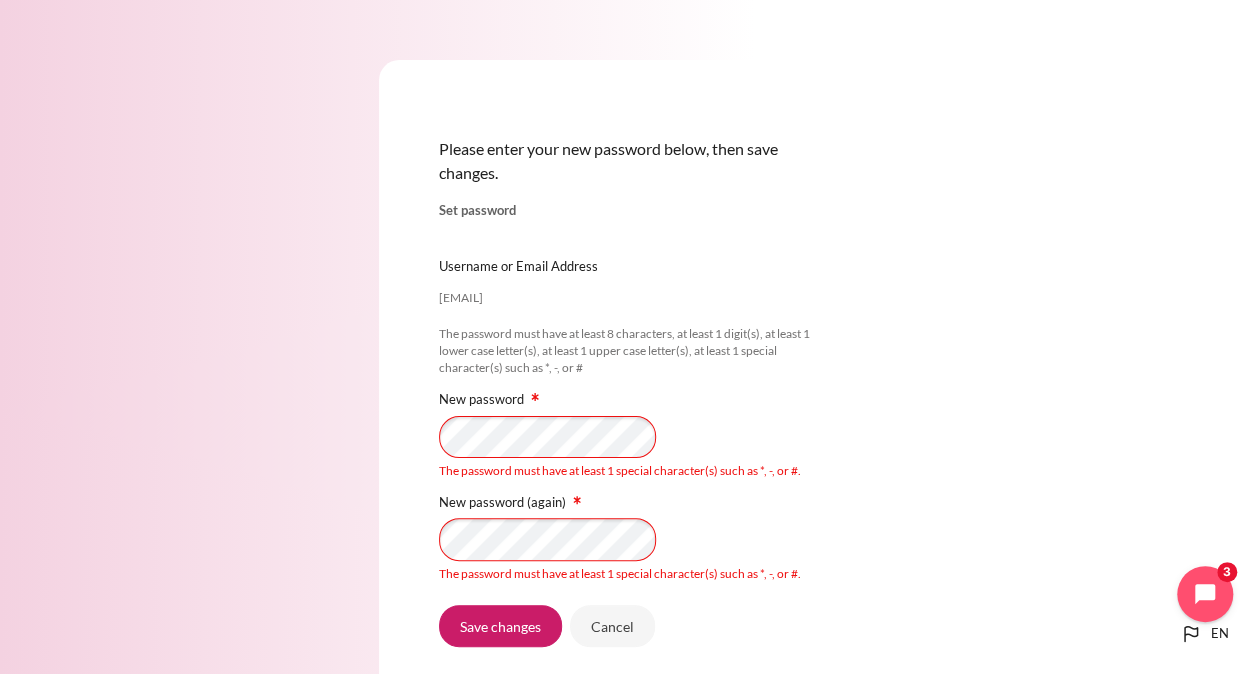 click on "Please enter your new password below, then save changes.
Set password
lnhnam_zeta@zetaprocess.com.vn
Username or Email Address
lnhnam_zeta@zetaprocess.com.vn
The password must have at least 8 characters, at least 1 digit(s), at least 1 lower case letter(s), at least 1 upper case letter(s), at least 1 special character(s) such as *, -, or #
New password" at bounding box center (628, 418) 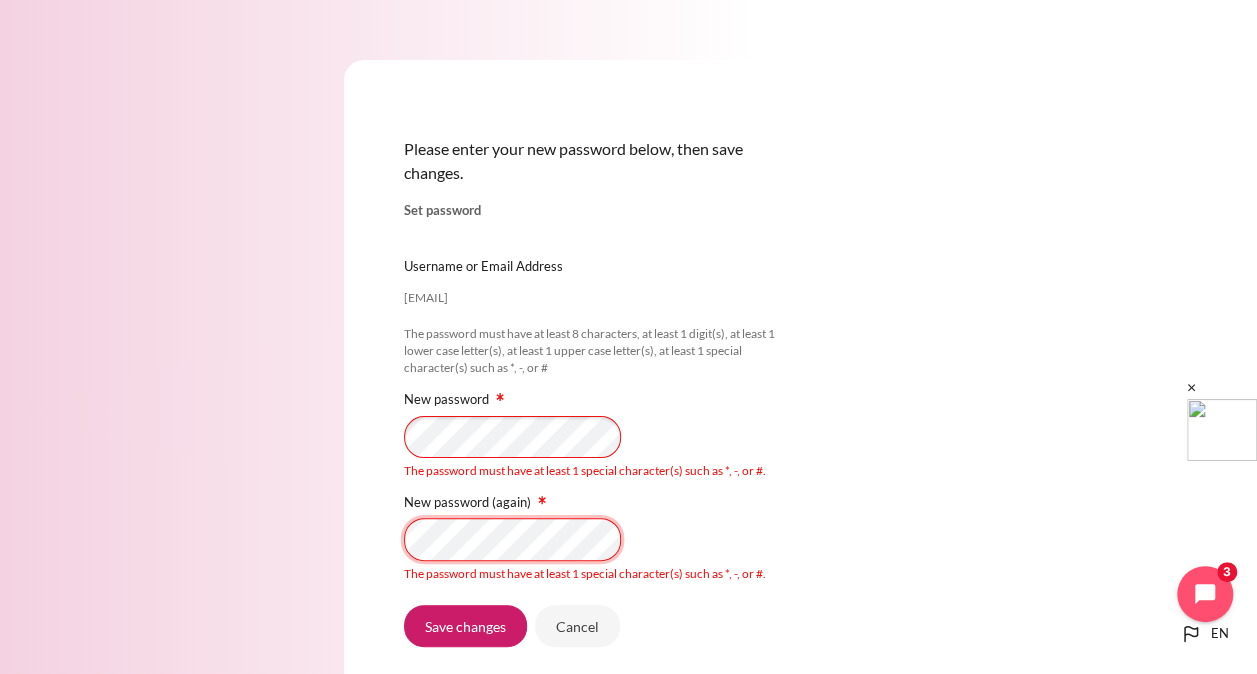 click on "Please enter your new password below, then save changes.
Set password
lnhnam_zeta@zetaprocess.com.vn
Username or Email Address
lnhnam_zeta@zetaprocess.com.vn
The password must have at least 8 characters, at least 1 digit(s), at least 1 lower case letter(s), at least 1 upper case letter(s), at least 1 special character(s) such as *, -, or #
New password" at bounding box center [594, 418] 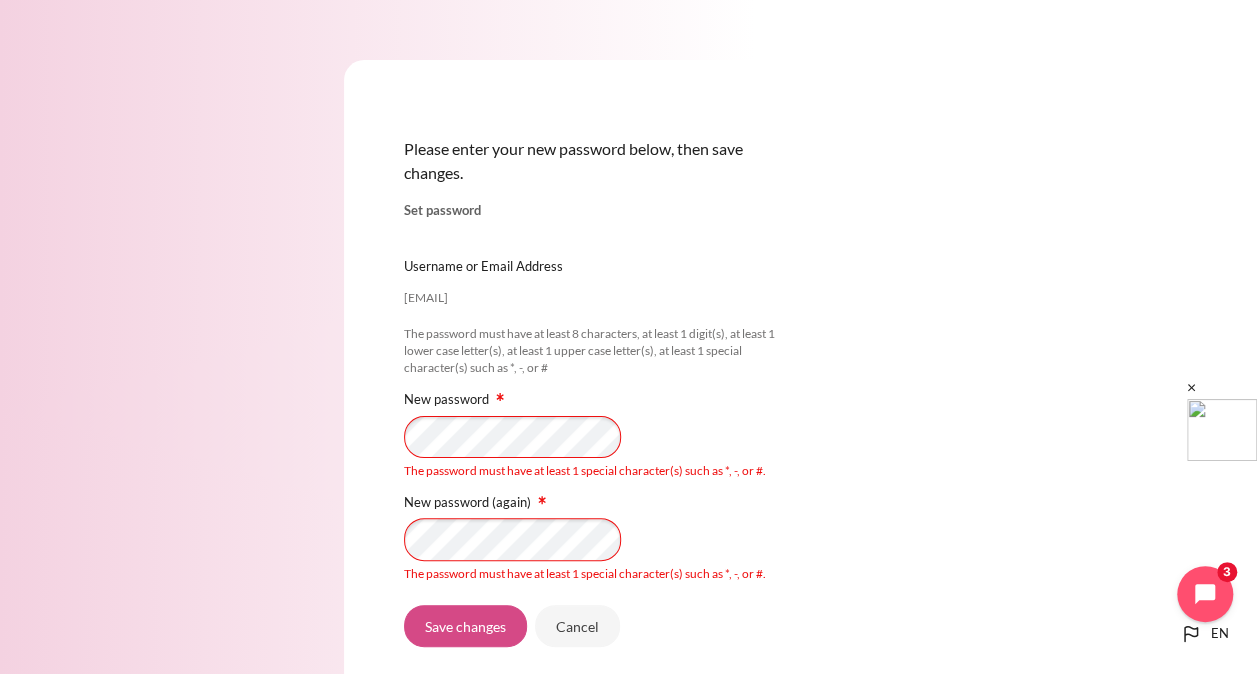 click on "Save changes" at bounding box center (465, 626) 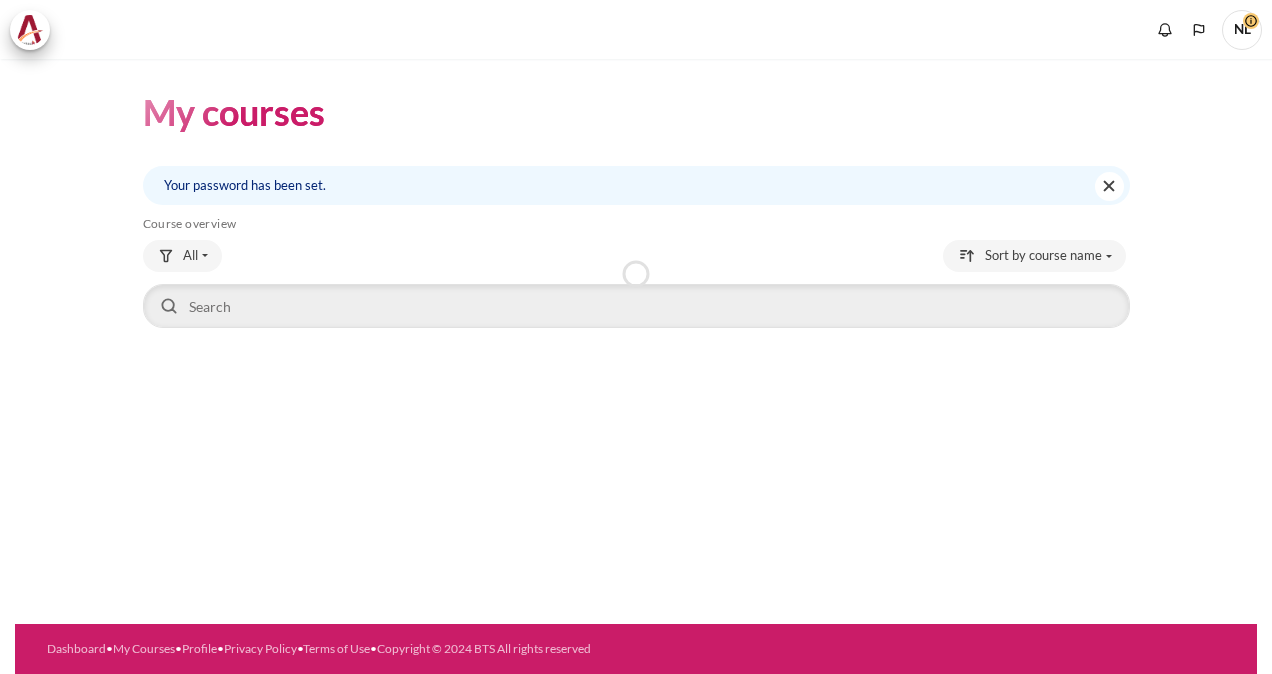 scroll, scrollTop: 0, scrollLeft: 0, axis: both 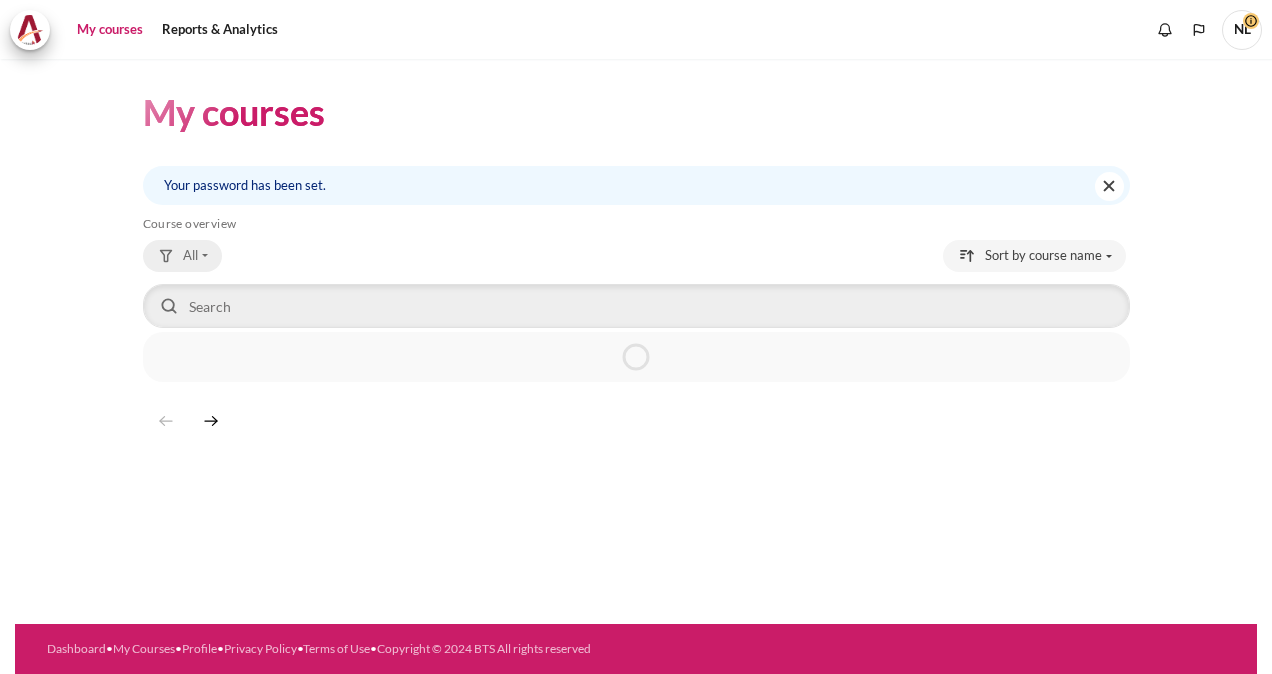 click on "All" at bounding box center (190, 256) 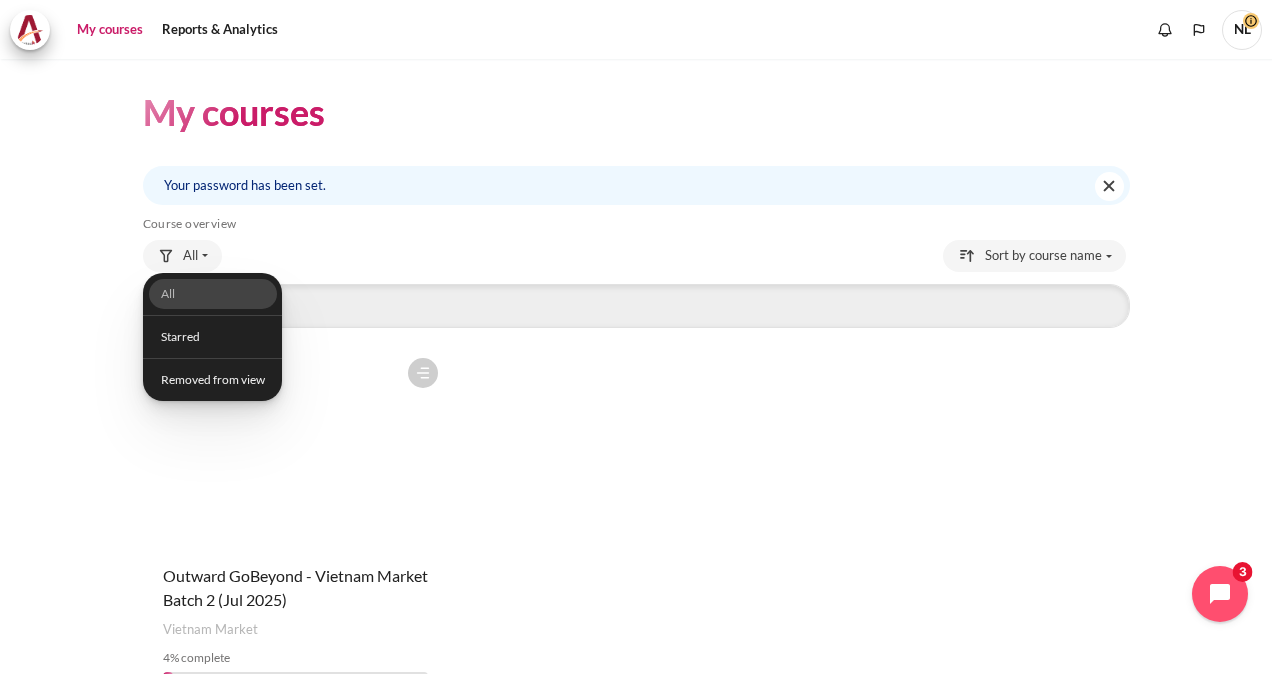 click at bounding box center (295, 448) 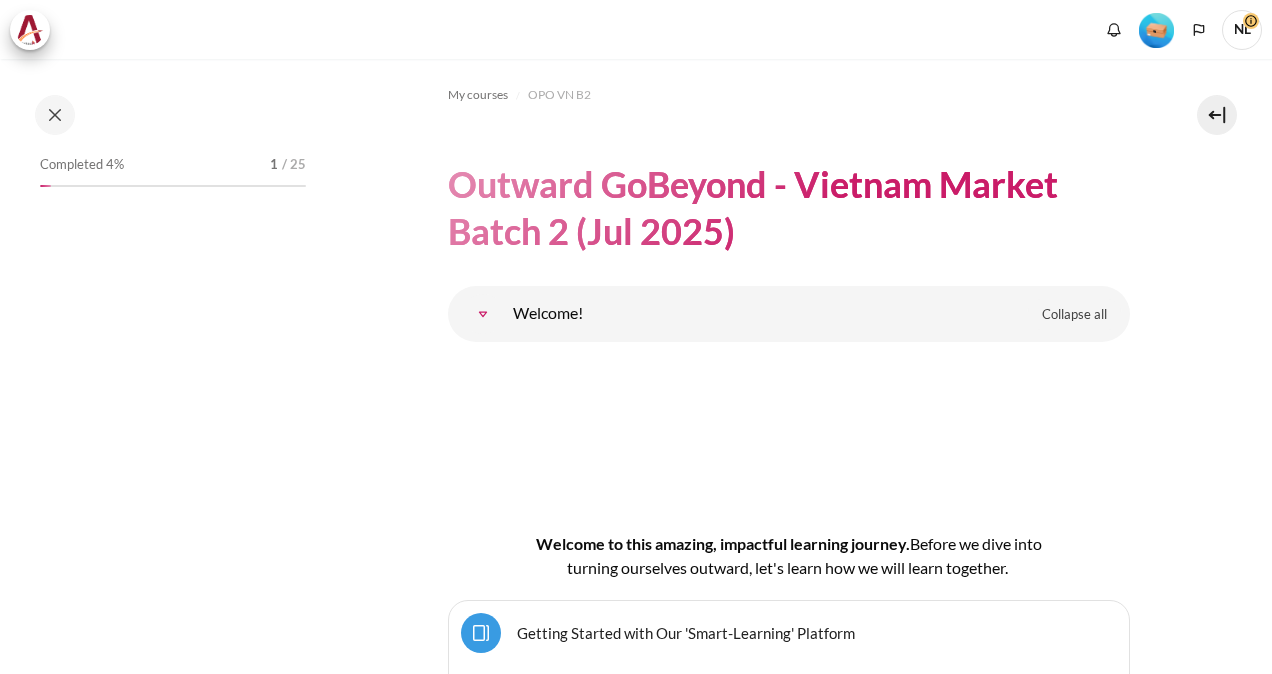scroll, scrollTop: 0, scrollLeft: 0, axis: both 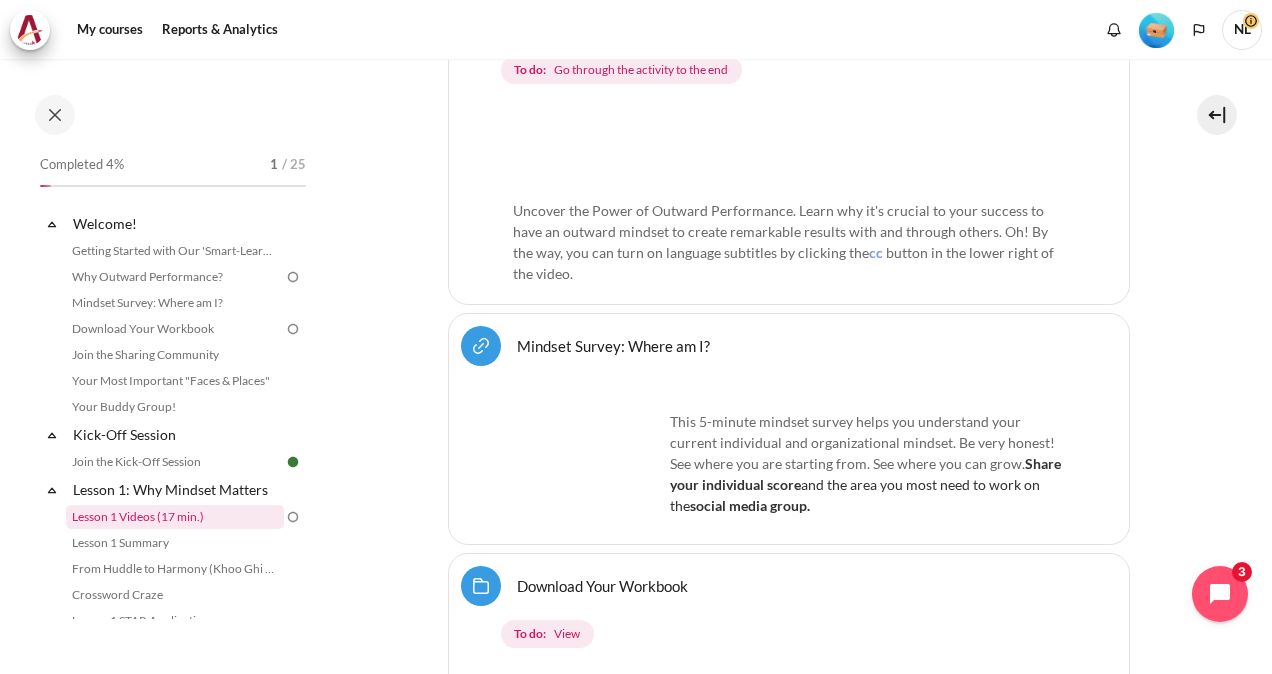 click on "Lesson 1 Videos (17 min.)" at bounding box center (175, 517) 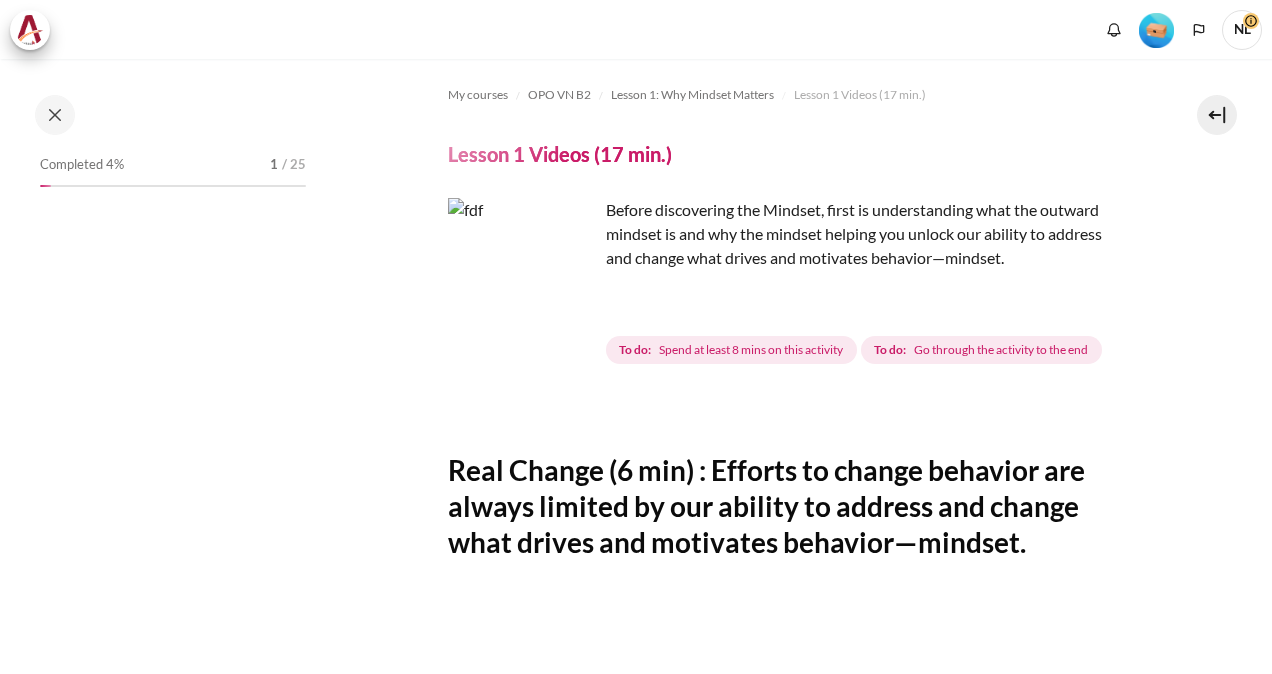 scroll, scrollTop: 0, scrollLeft: 0, axis: both 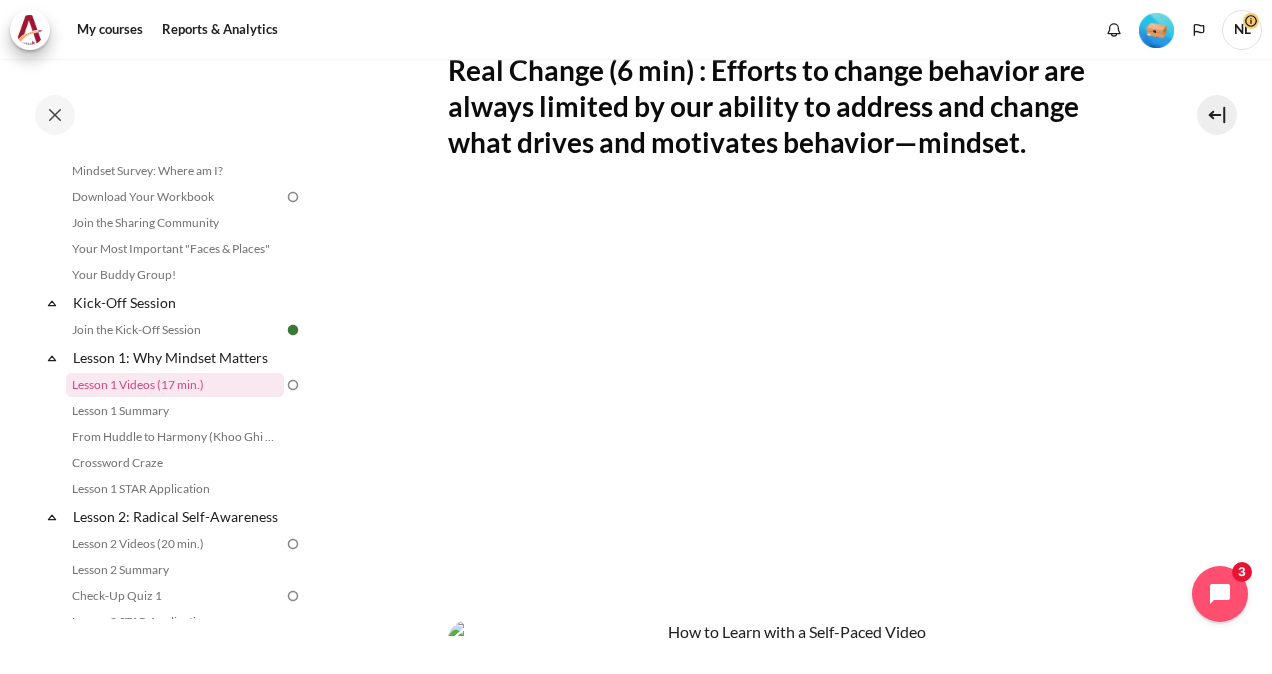 click on "My courses
OPO VN B2
Lesson 1: Why Mindset Matters
Lesson 1 Videos (17 min.)
Lesson 1 Videos (17 min.)
Completion requirements" at bounding box center (636, 366) 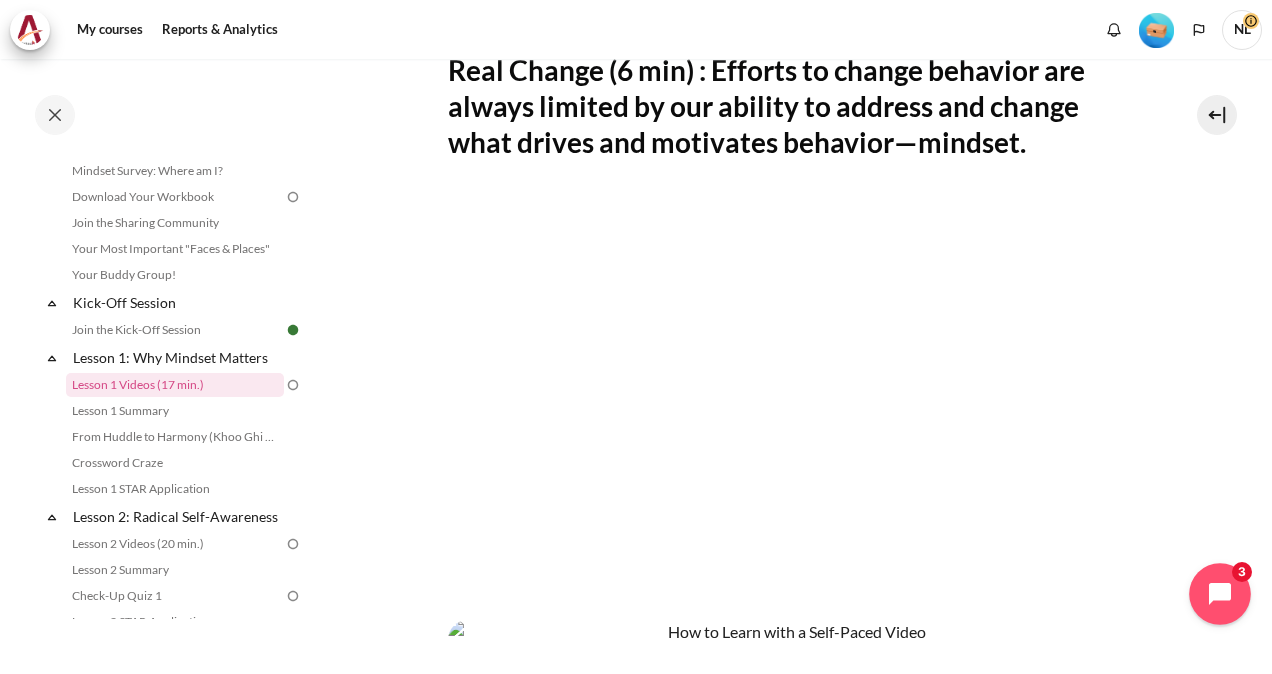 click 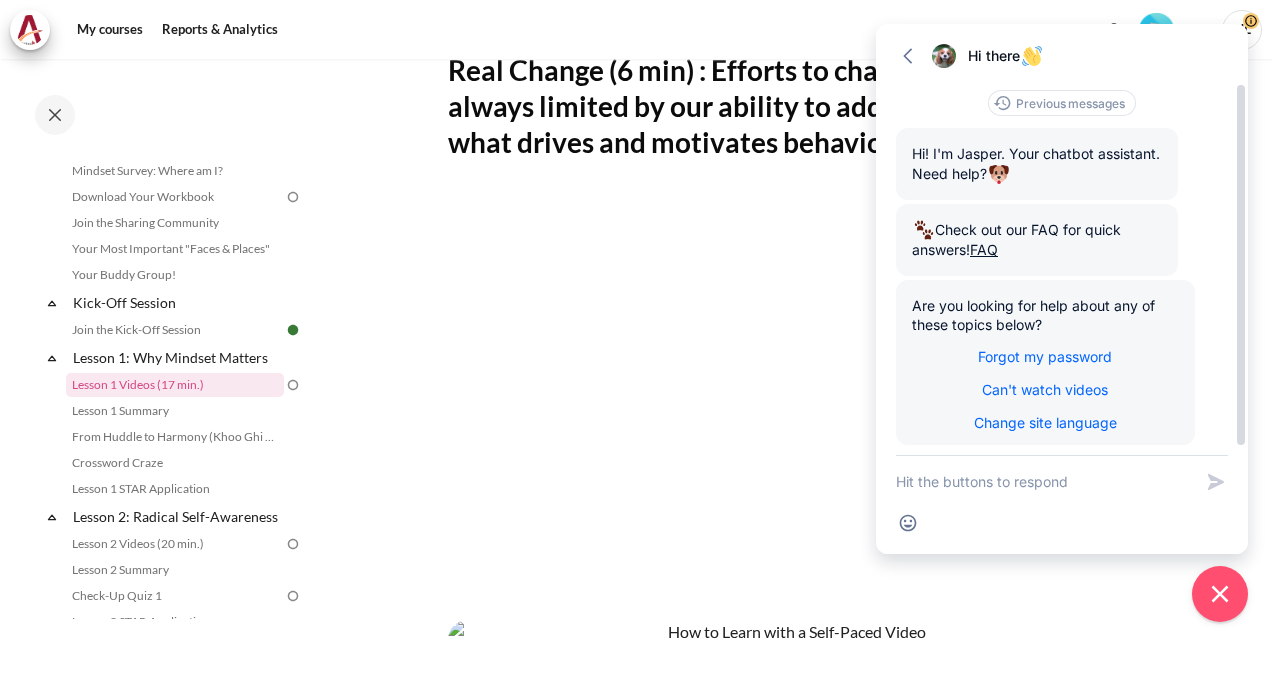 scroll, scrollTop: 0, scrollLeft: 0, axis: both 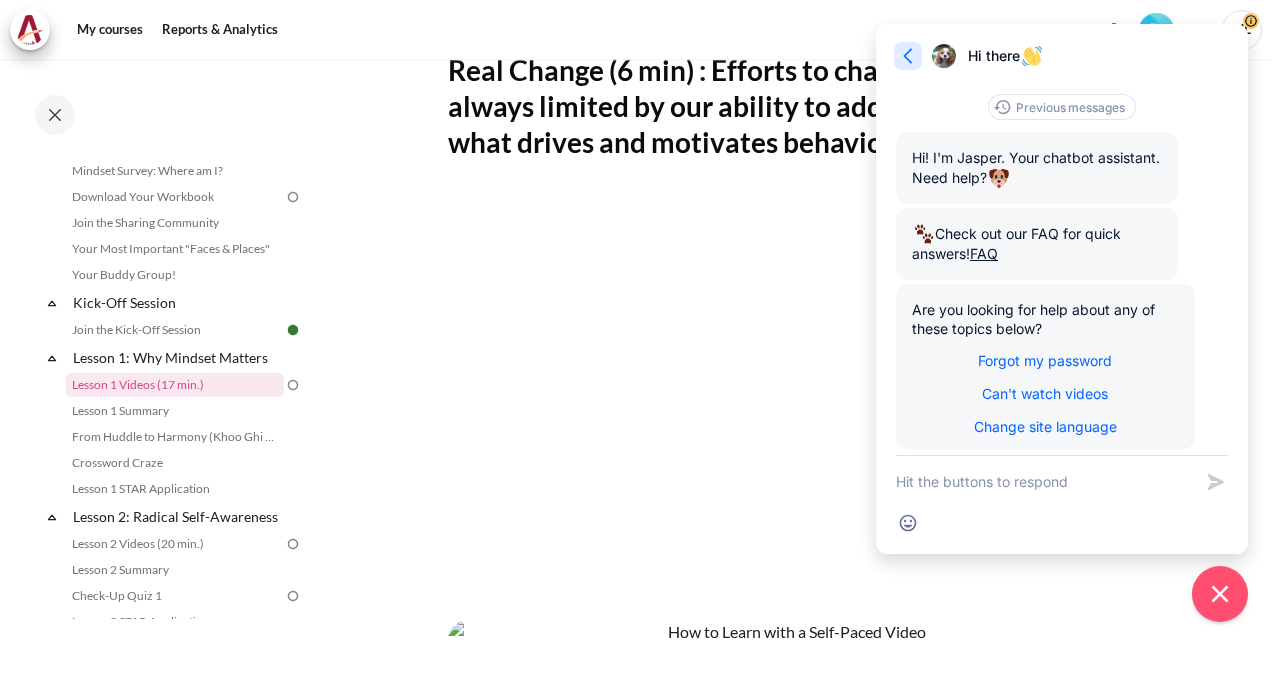 click 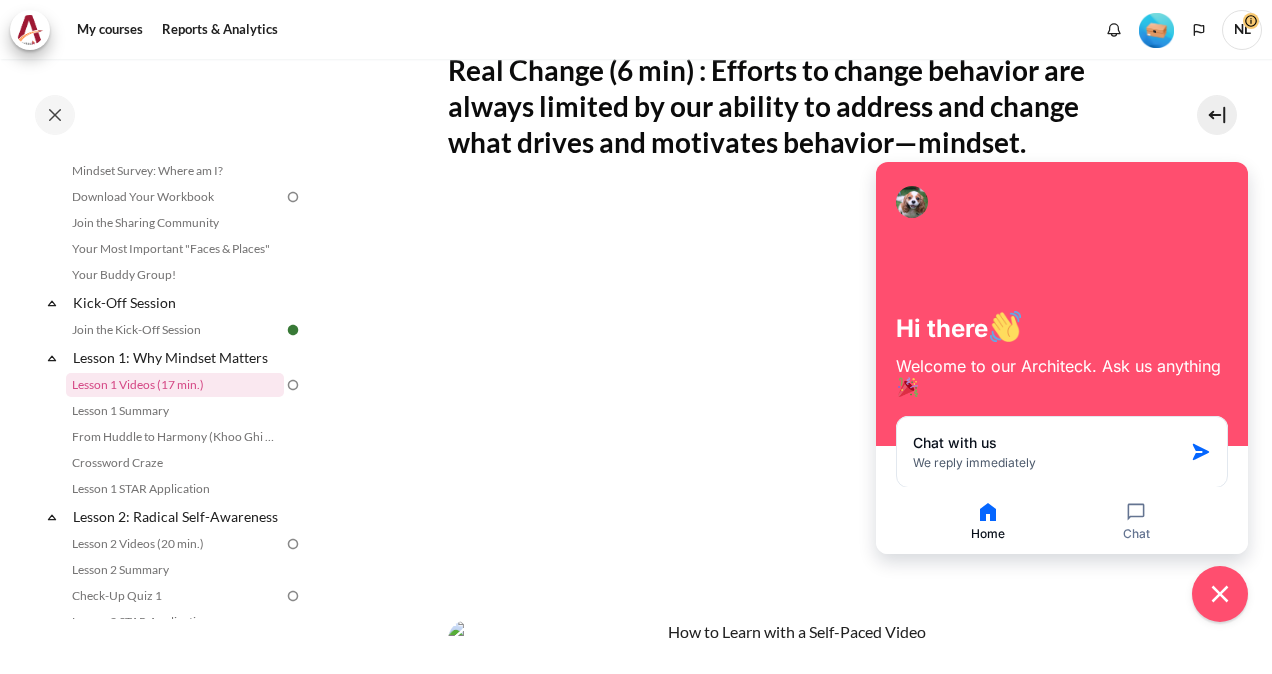 click on "My courses
OPO VN B2
Lesson 1: Why Mindset Matters
Lesson 1 Videos (17 min.)
Lesson 1 Videos (17 min.)
Completion requirements" at bounding box center (788, 364) 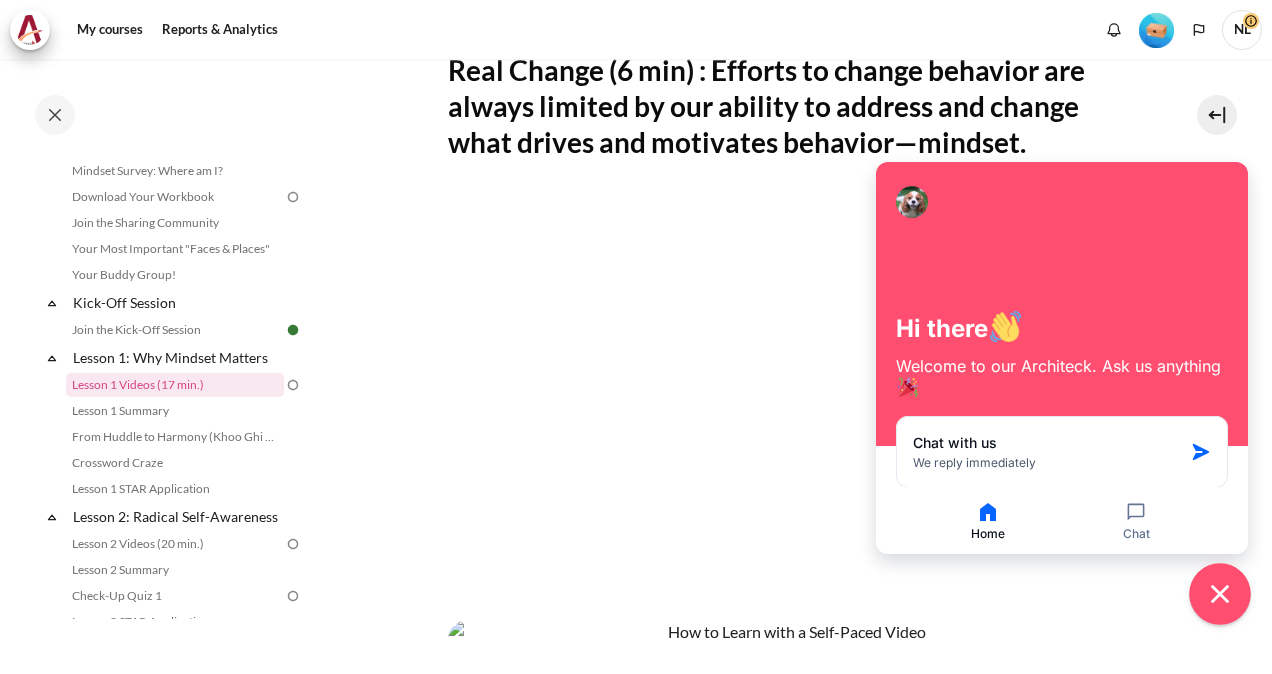drag, startPoint x: 1223, startPoint y: 604, endPoint x: 1192, endPoint y: 607, distance: 31.144823 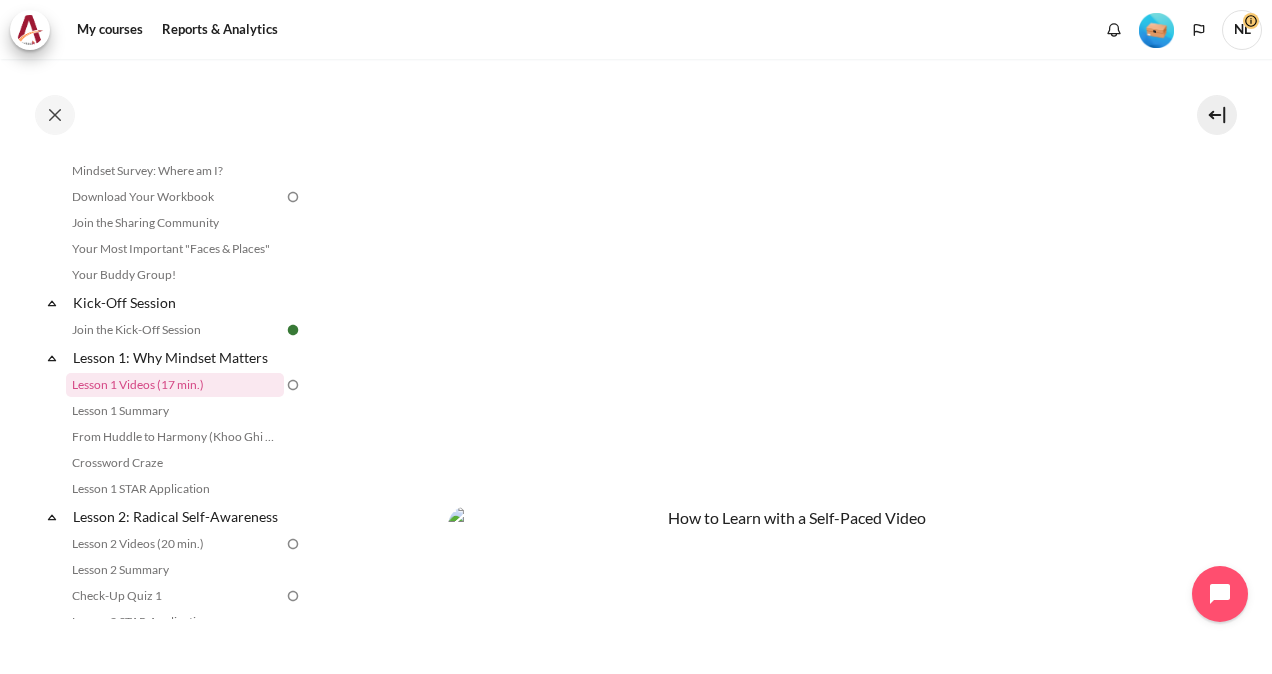 scroll, scrollTop: 500, scrollLeft: 0, axis: vertical 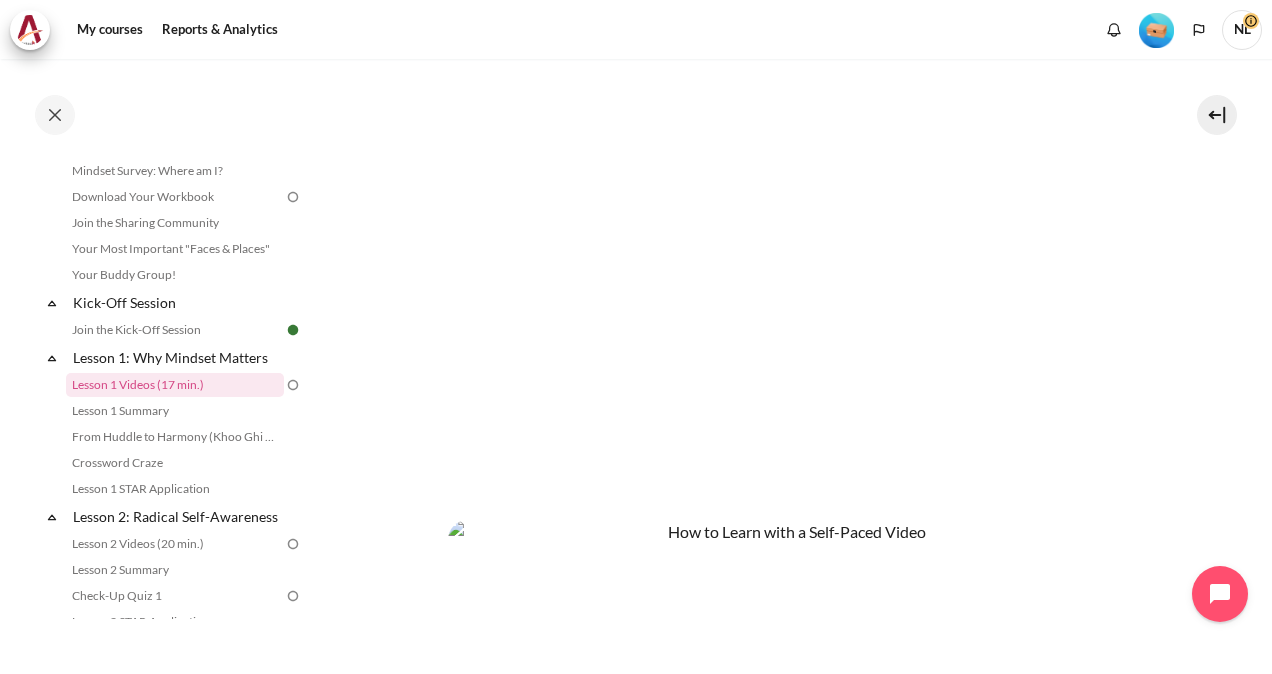 click at bounding box center [789, 632] 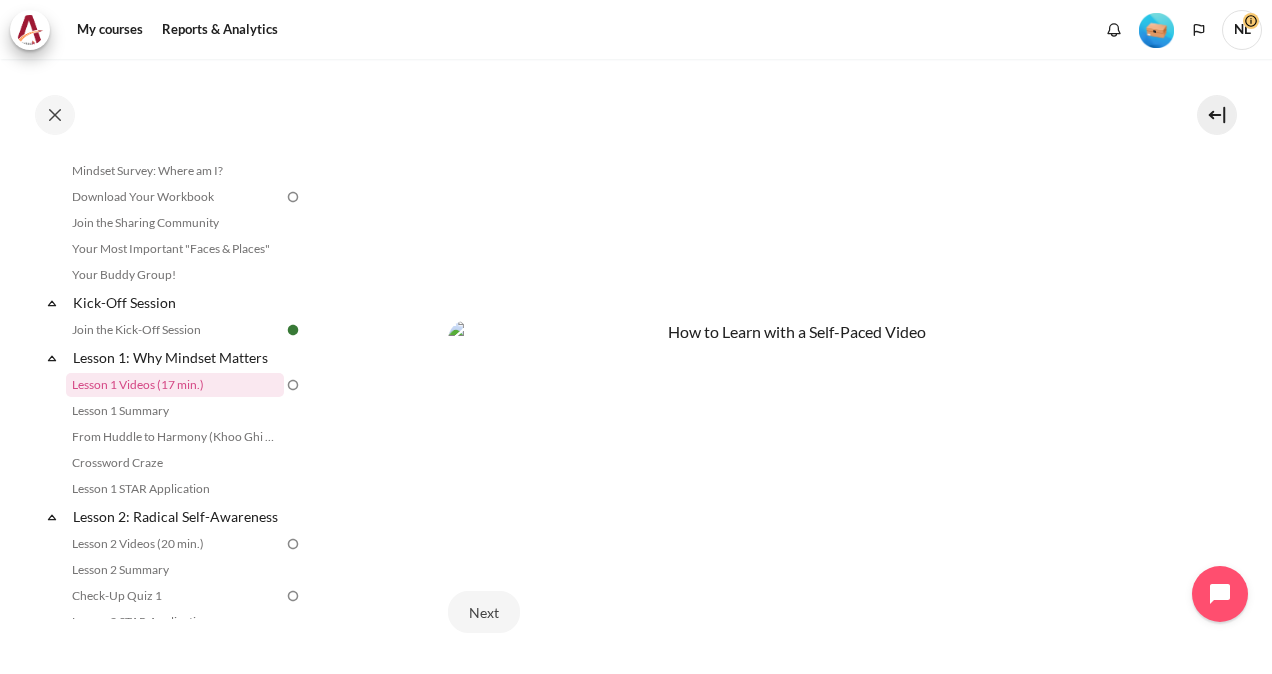 scroll, scrollTop: 800, scrollLeft: 0, axis: vertical 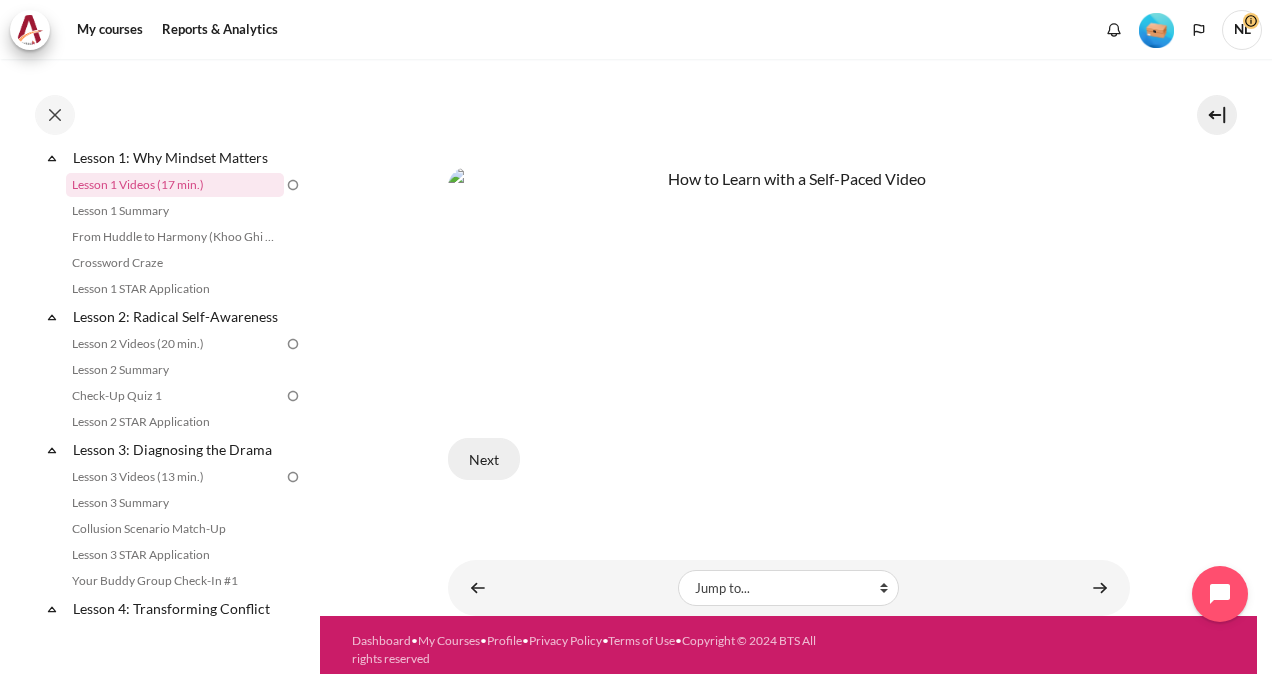 click on "Next" at bounding box center [484, 459] 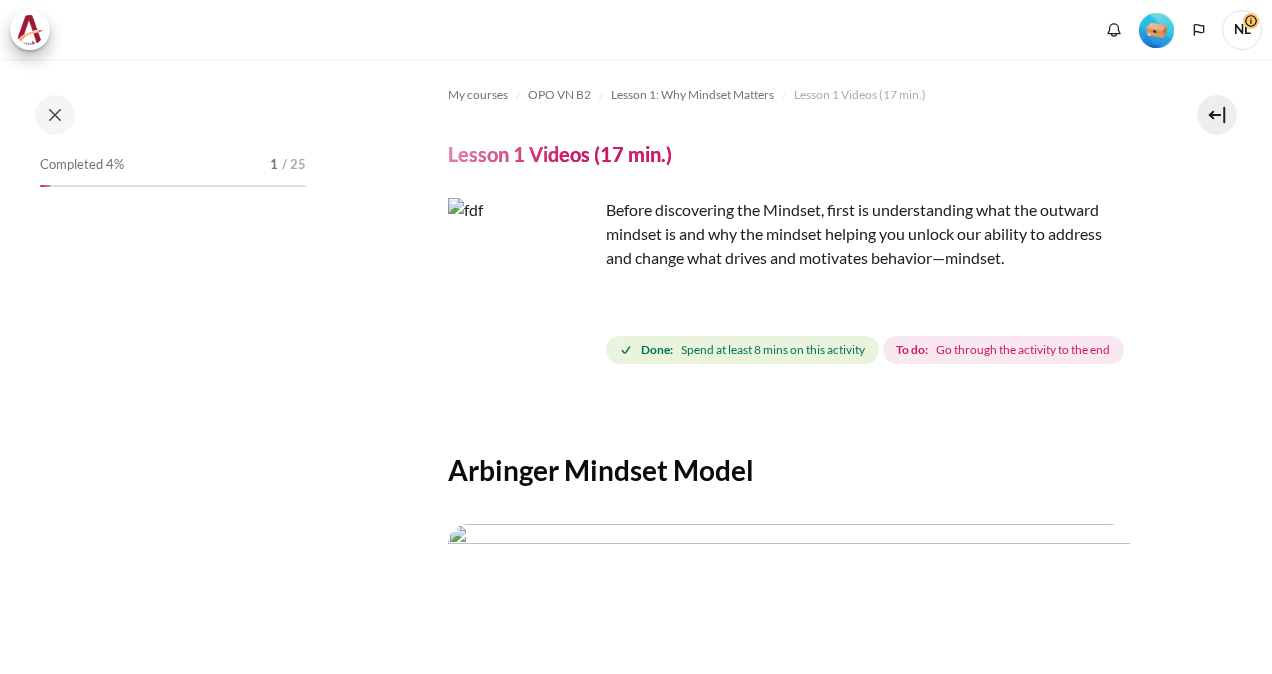 scroll, scrollTop: 0, scrollLeft: 0, axis: both 